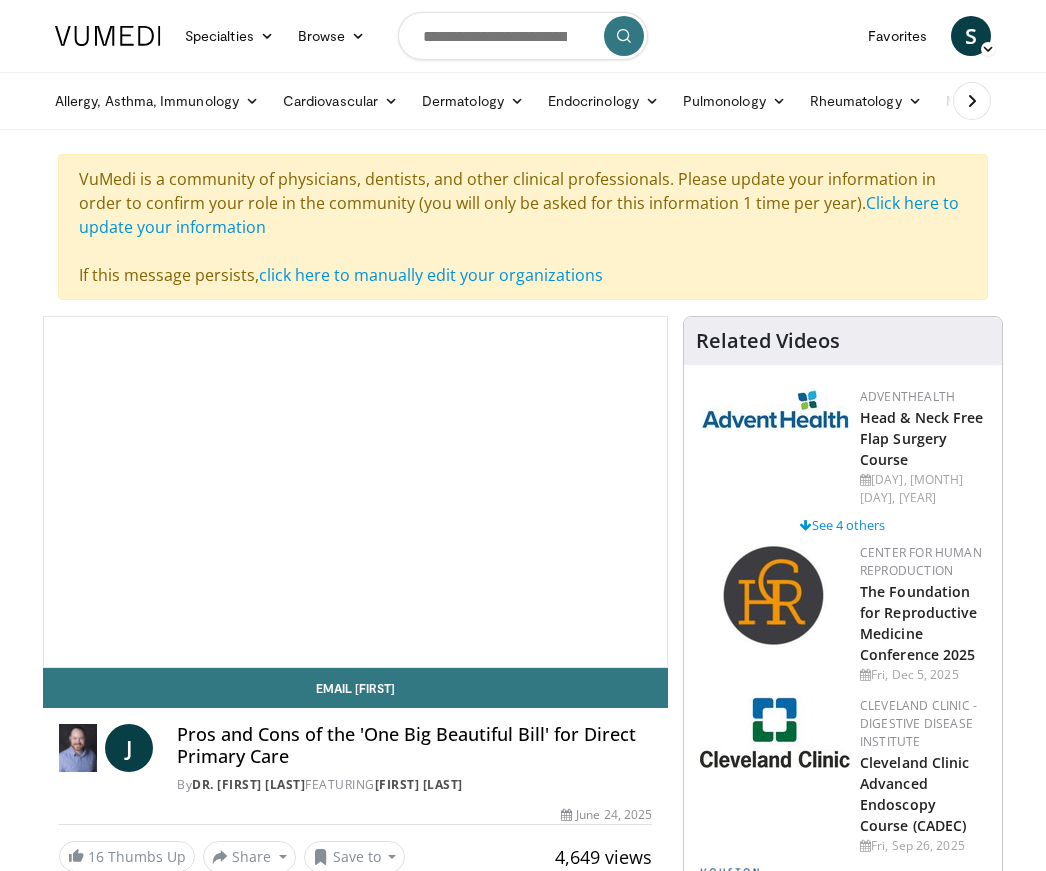 scroll, scrollTop: 301, scrollLeft: 0, axis: vertical 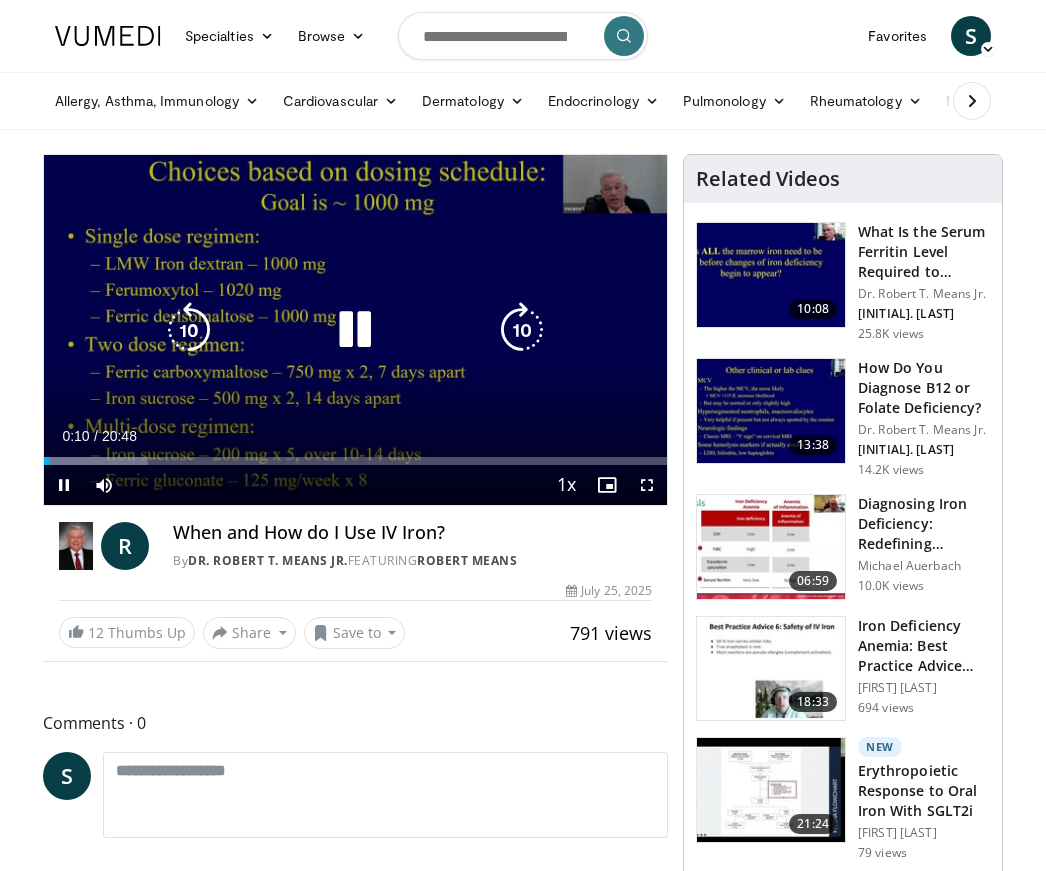 click on "Current Time  0:10 / Duration  20:48" at bounding box center [355, 436] 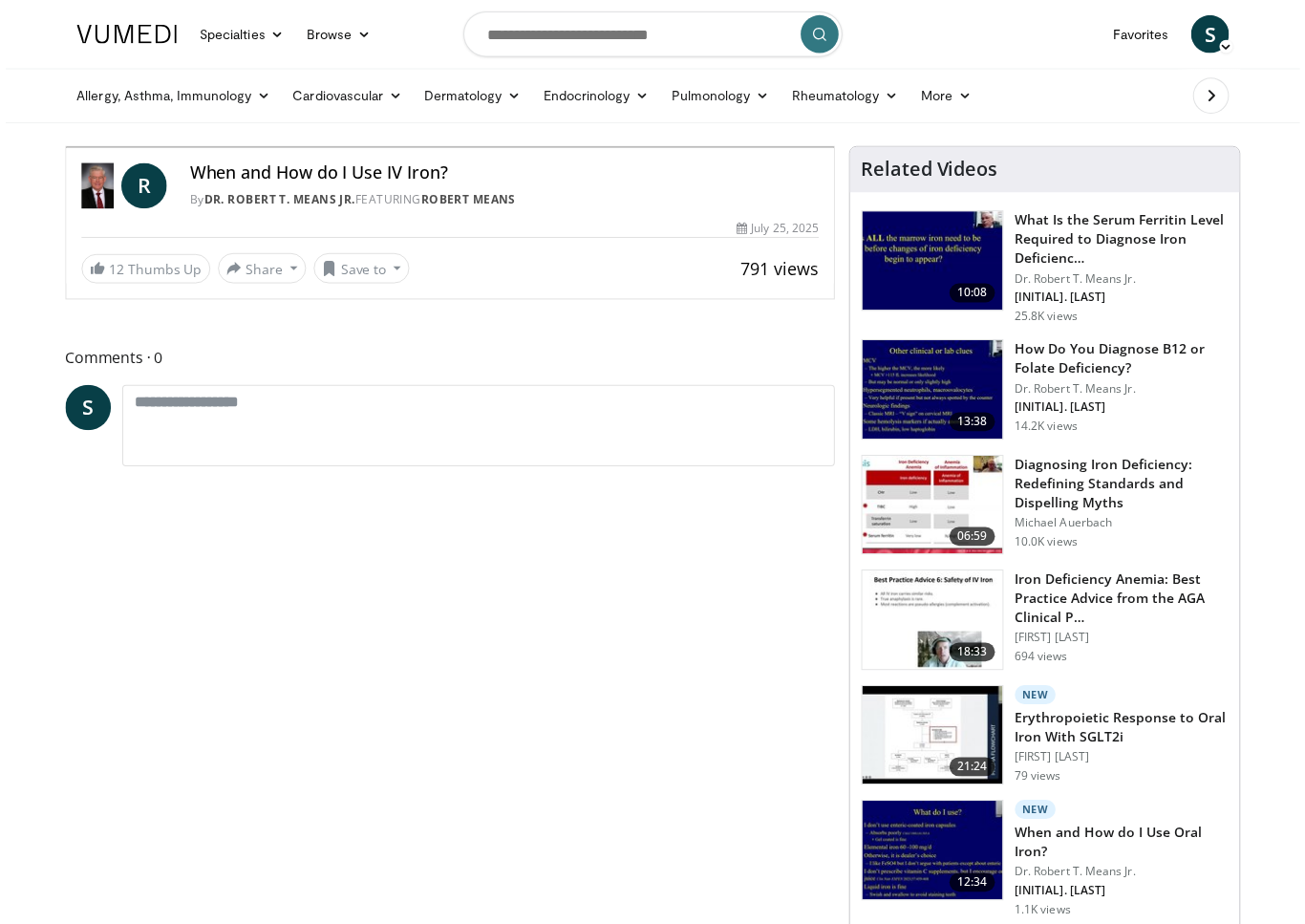 scroll, scrollTop: 23, scrollLeft: 0, axis: vertical 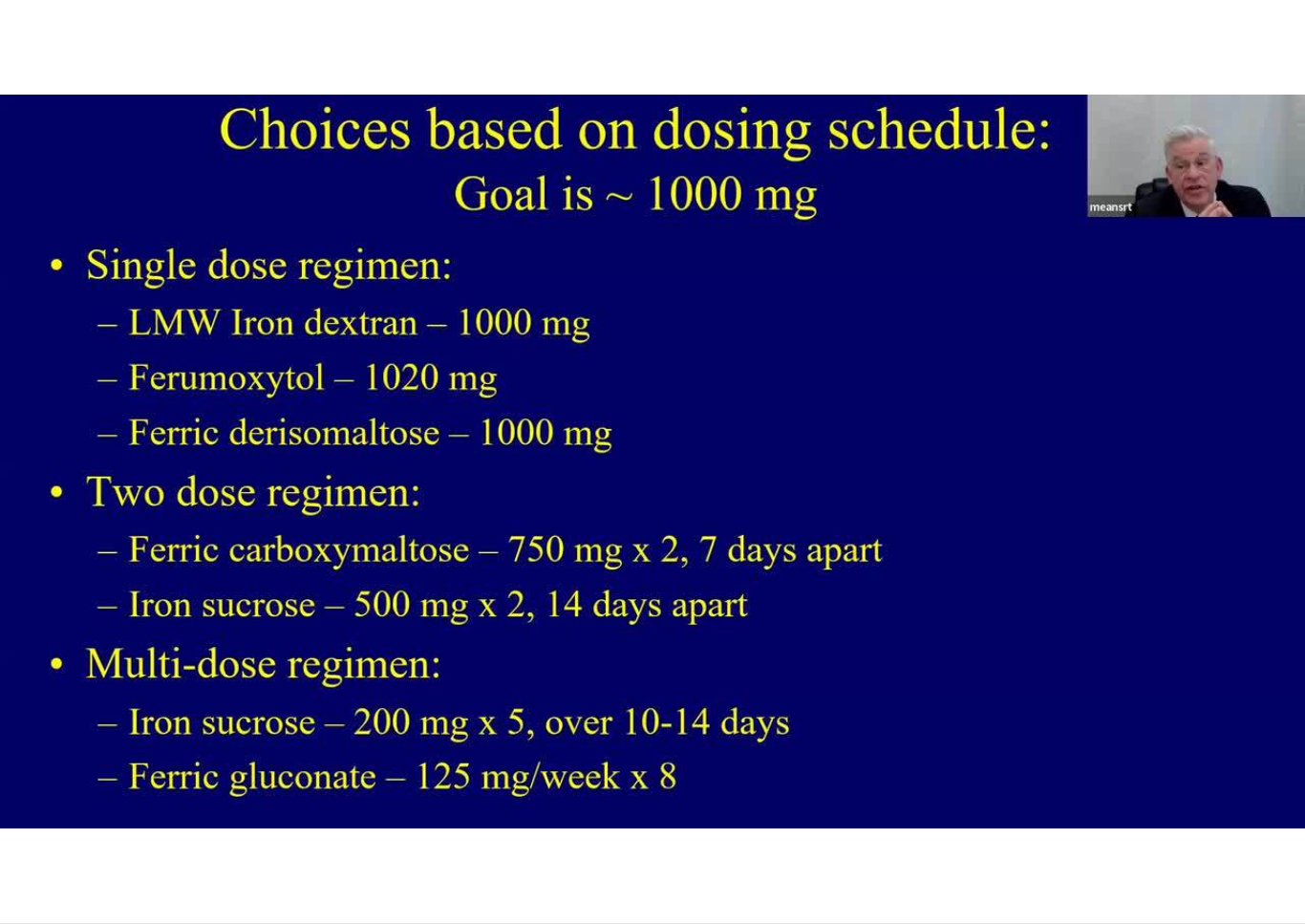 click on "Specialties
Adult & Family Medicine
Allergy, Asthma, Immunology
Anesthesiology
Cardiology
Dental
Dermatology
Endocrinology
Gastroenterology & Hepatology
General Surgery
Hematology & Oncology
Infectious Disease
Nephrology
Neurology
Neurosurgery
Obstetrics & Gynecology
Ophthalmology
Oral Maxillofacial
Orthopaedics
Otolaryngology
Pediatrics
Plastic Surgery
Podiatry
Psychiatry
Pulmonology
Radiation Oncology
Radiology
Rheumatology
Urology
Videos" at bounding box center [652, 439] 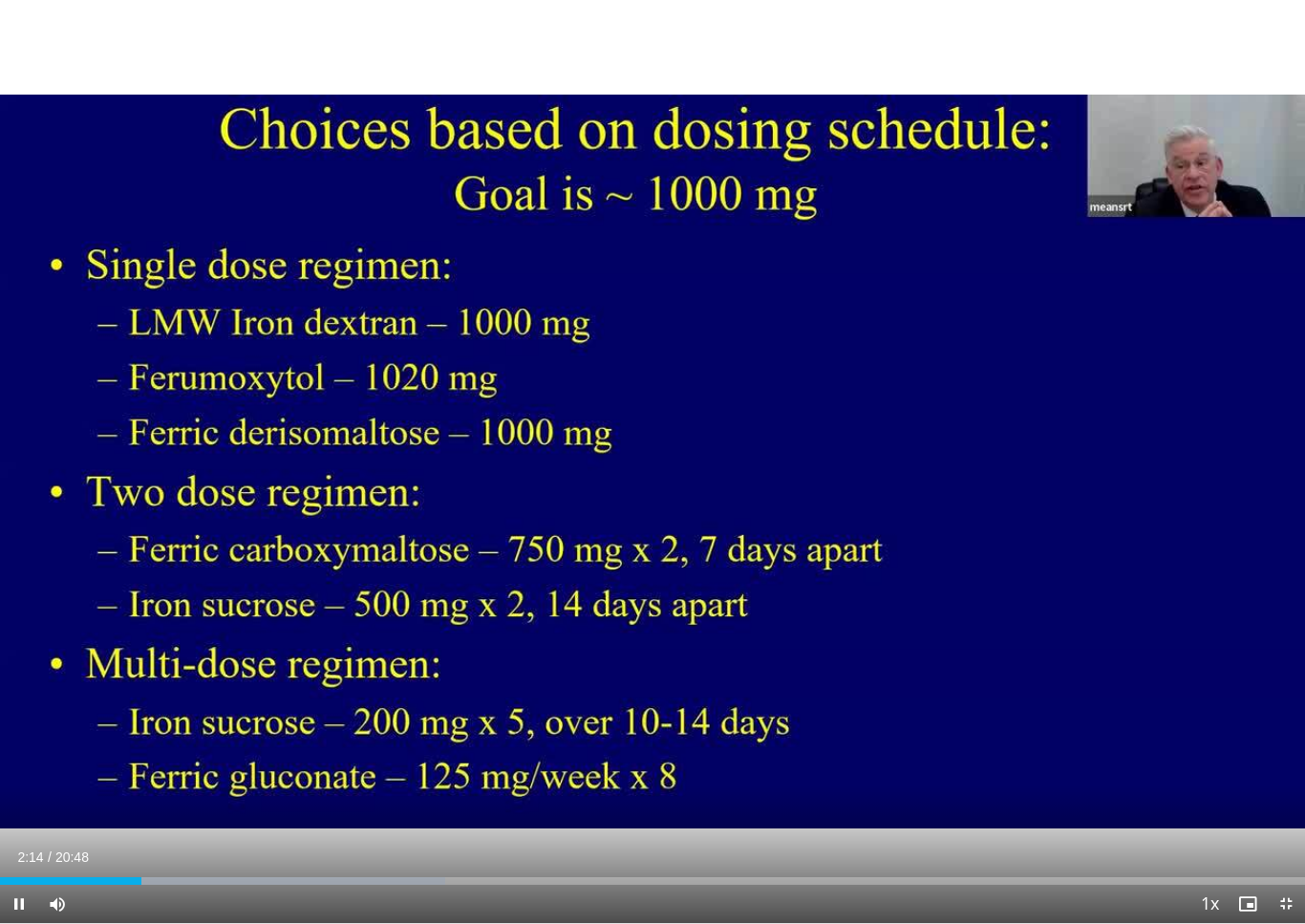 click on "10 seconds
Tap to unmute" at bounding box center [652, 462] 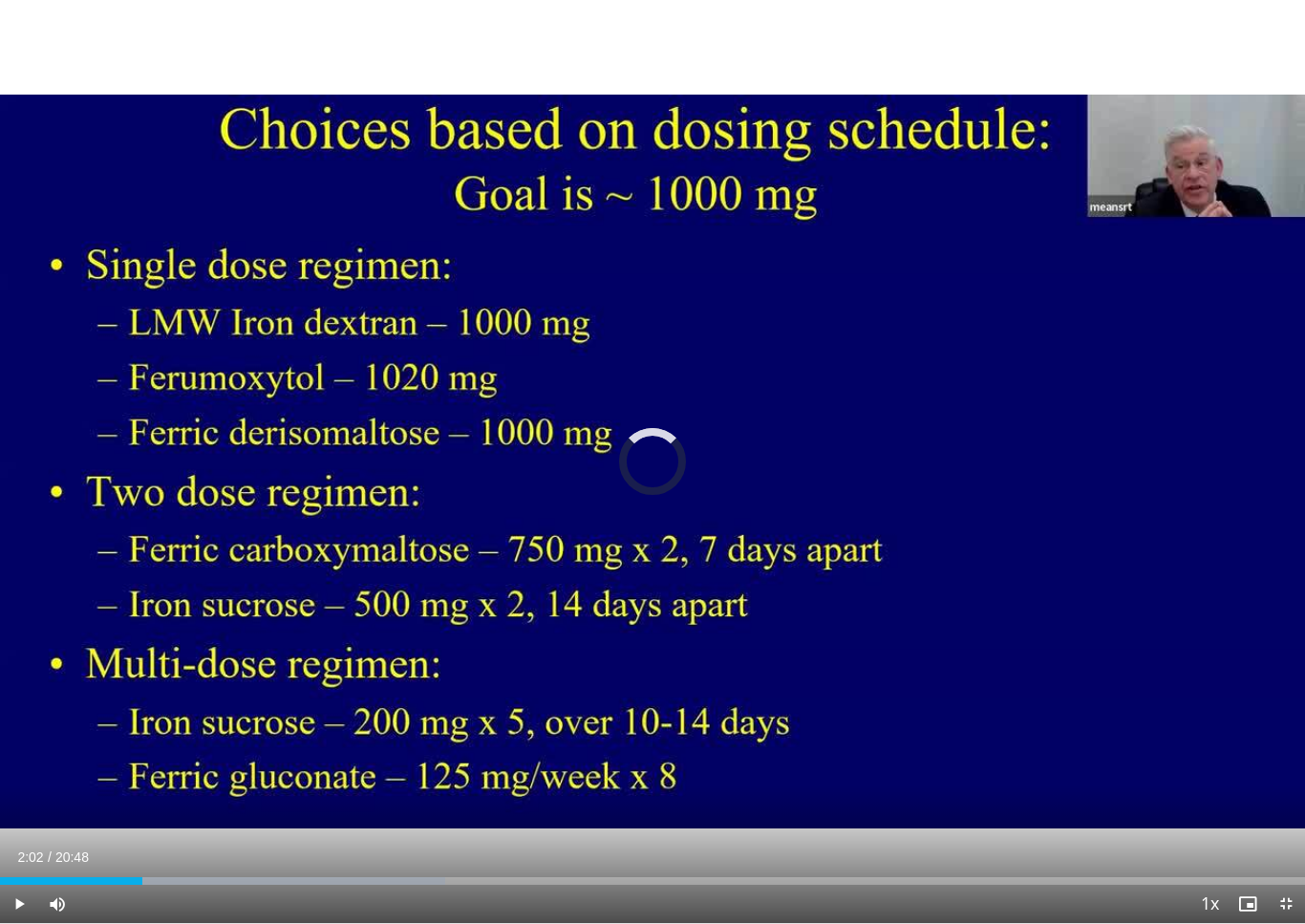 click at bounding box center [71, 881] 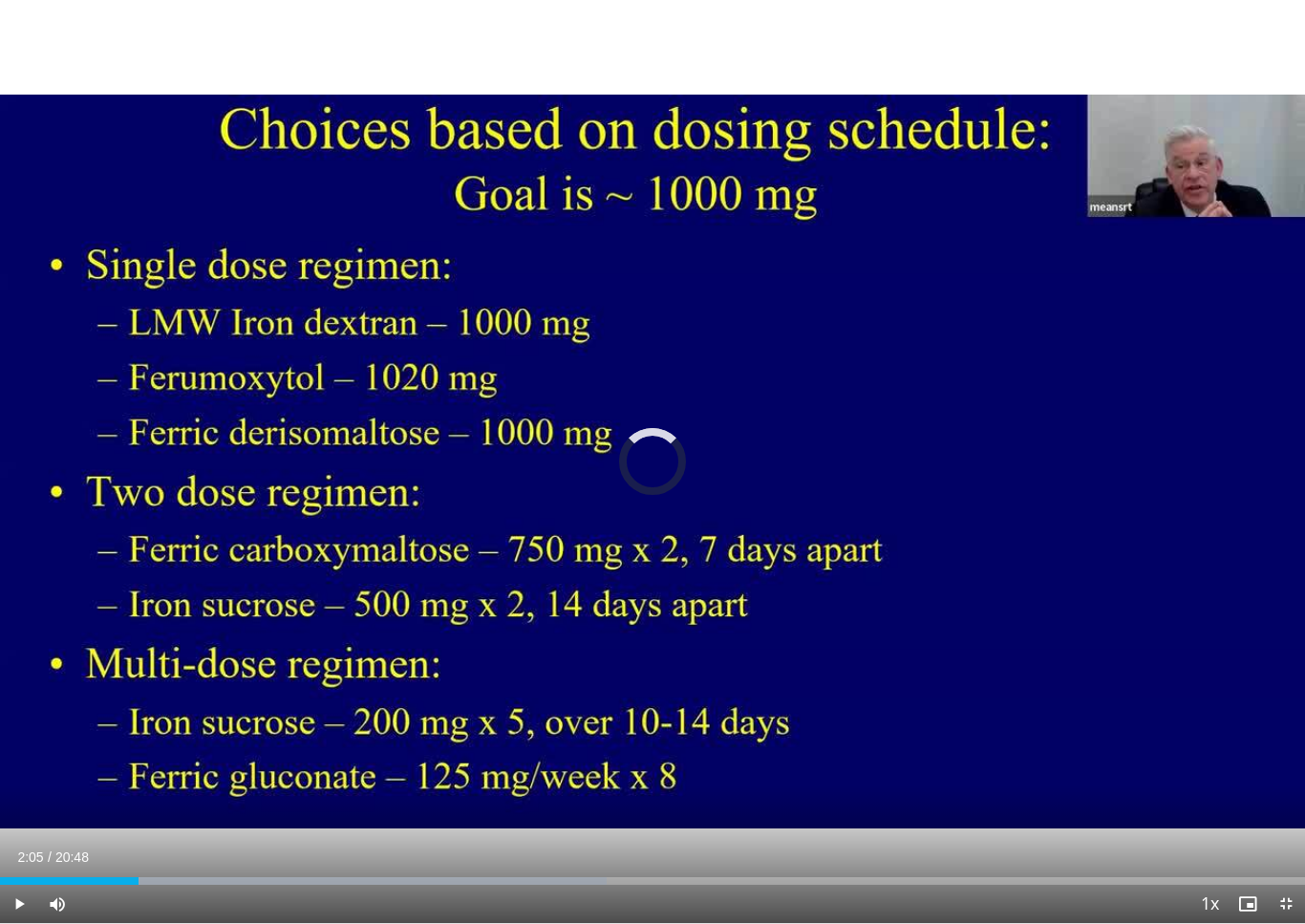 click at bounding box center [355, 881] 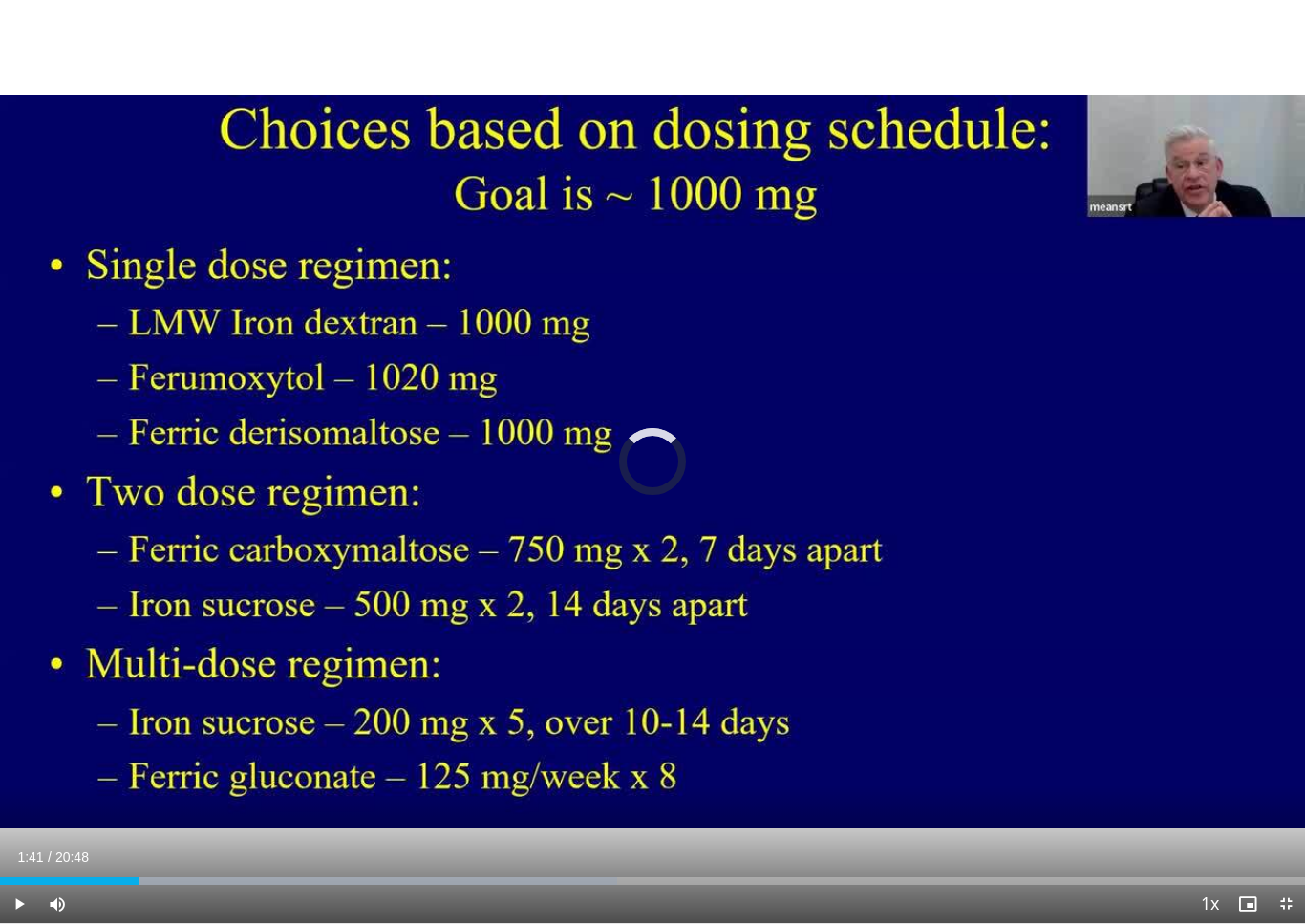 click at bounding box center [69, 881] 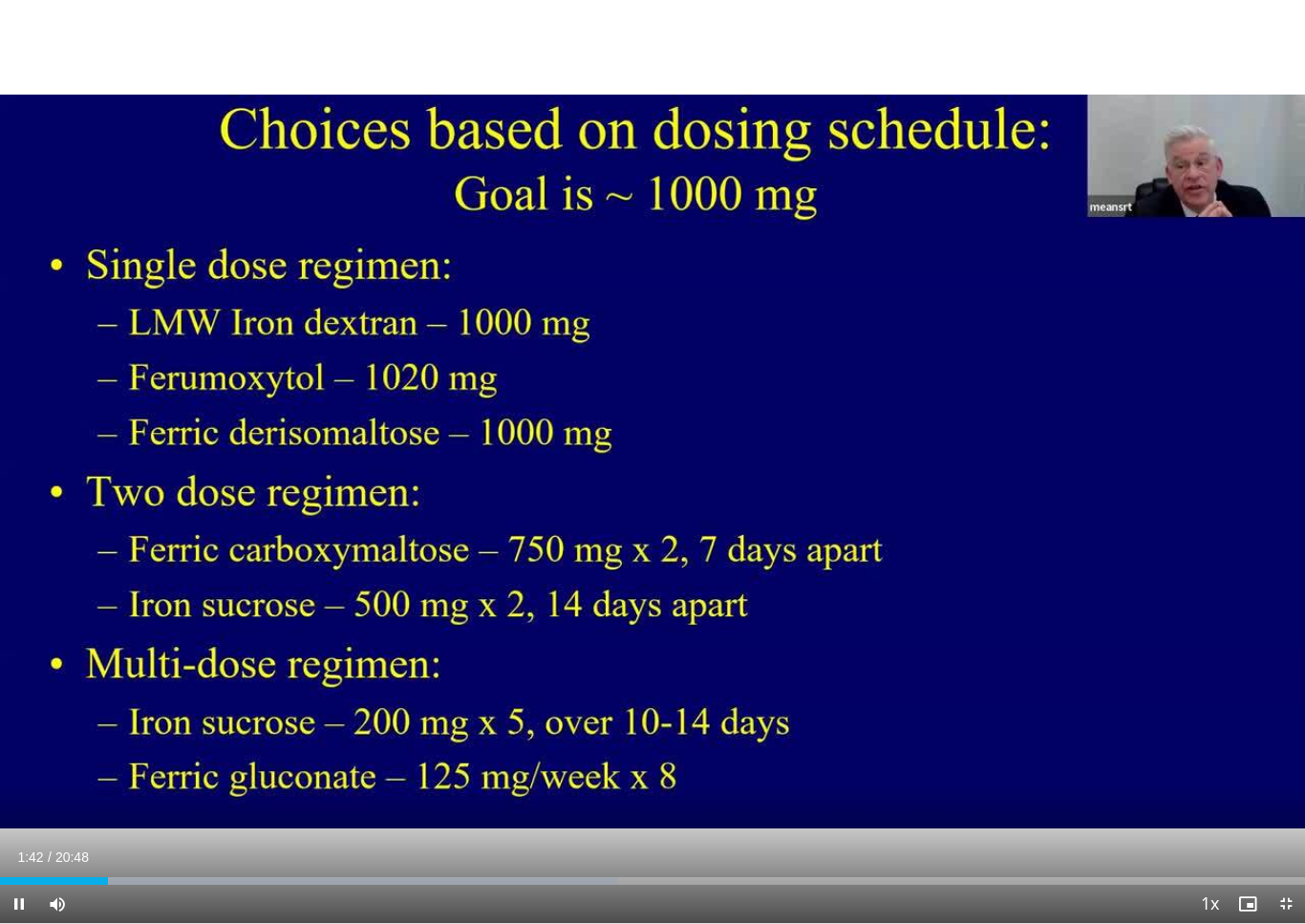 click at bounding box center [19, 904] 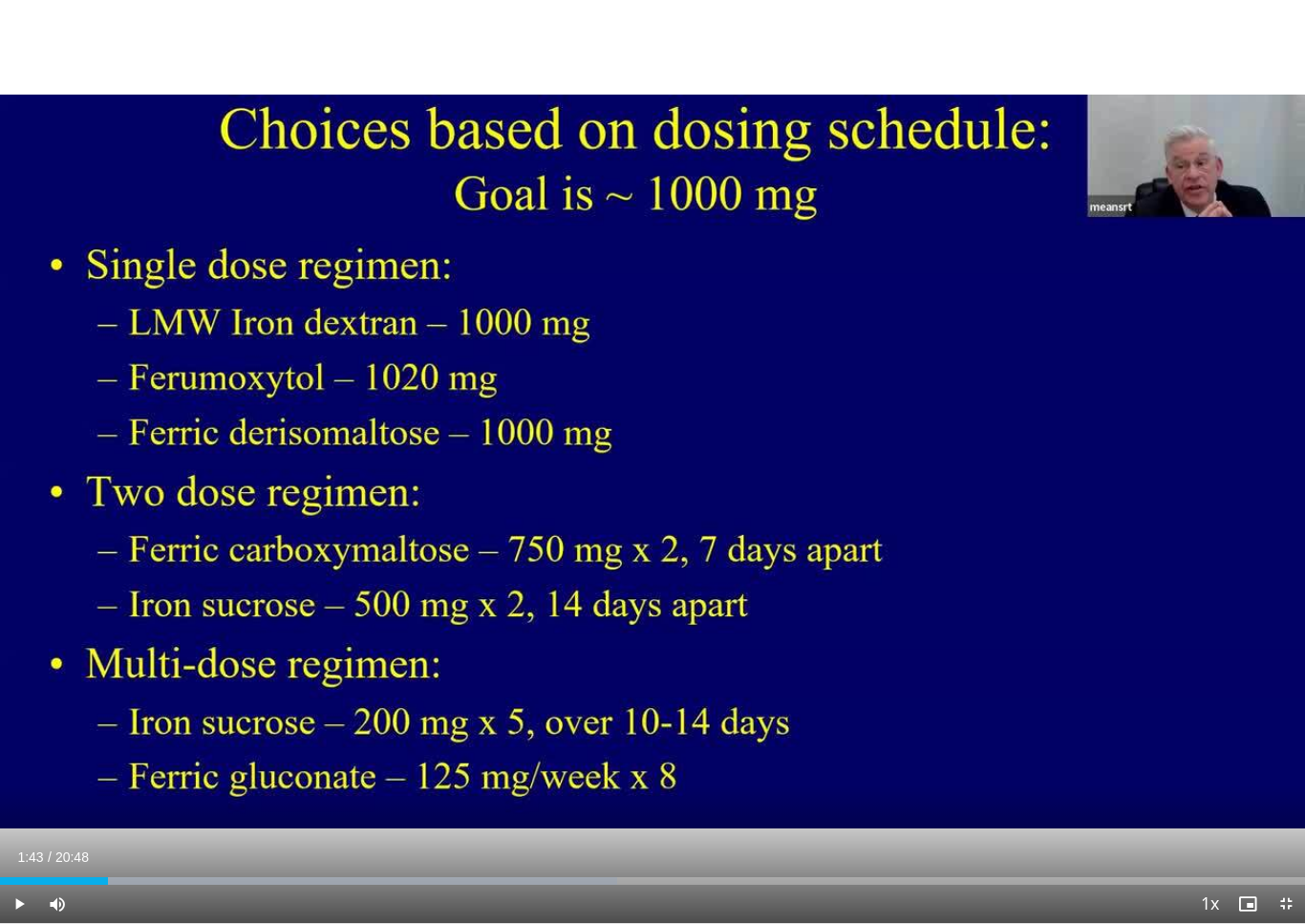 click at bounding box center [19, 904] 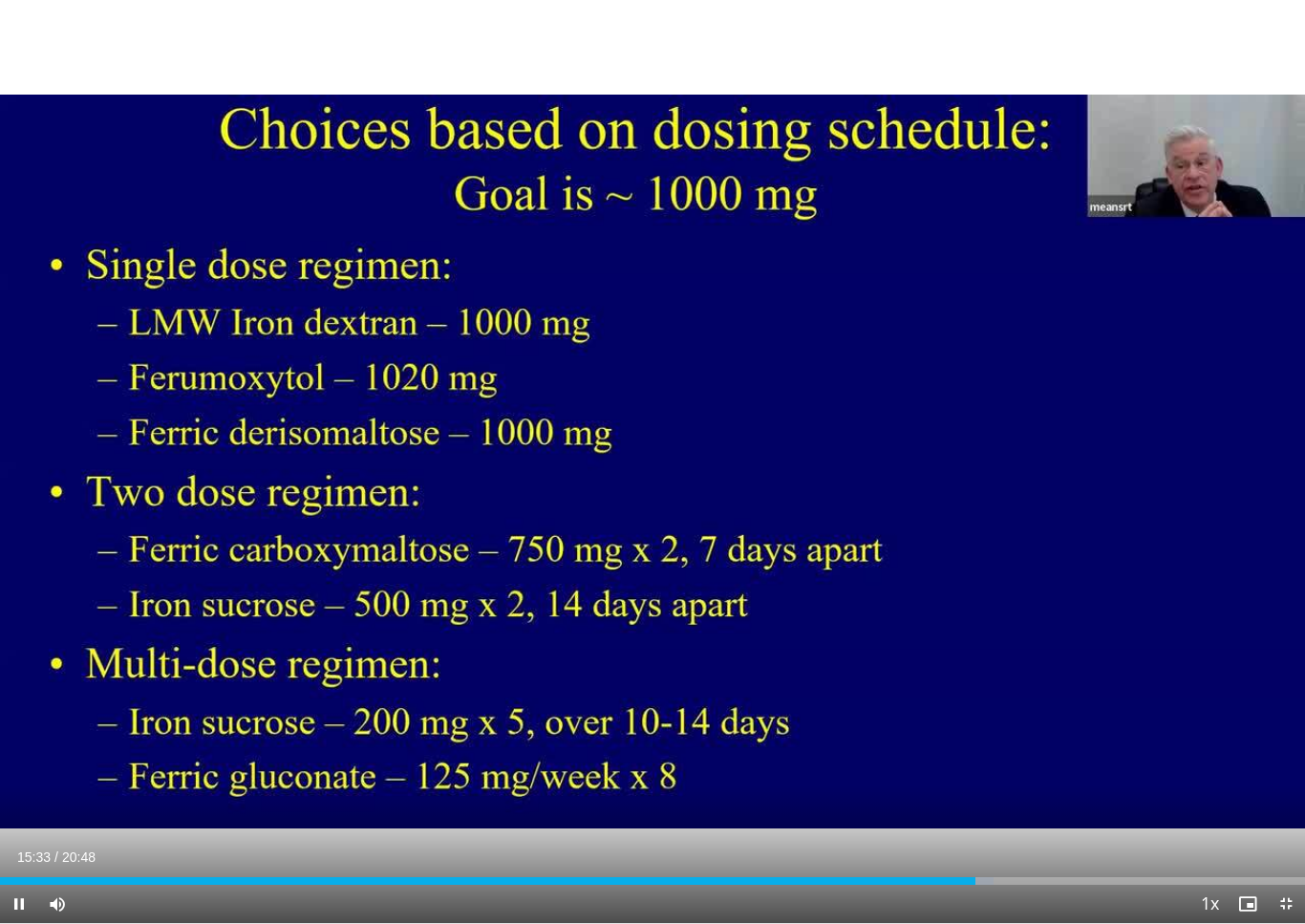 click on "10 seconds
Tap to unmute" at bounding box center [652, 462] 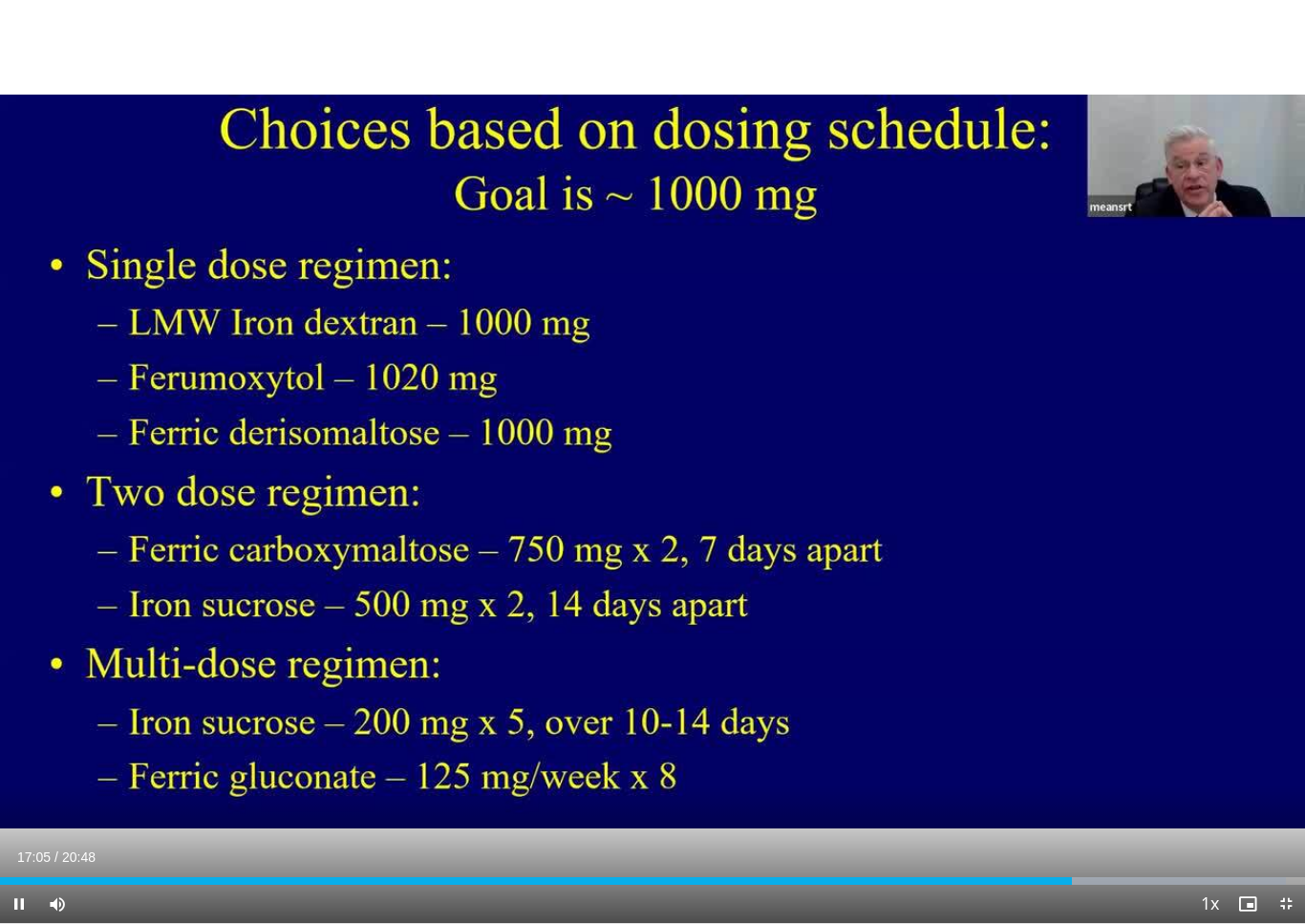 click on "10 seconds
Tap to unmute" at bounding box center [652, 462] 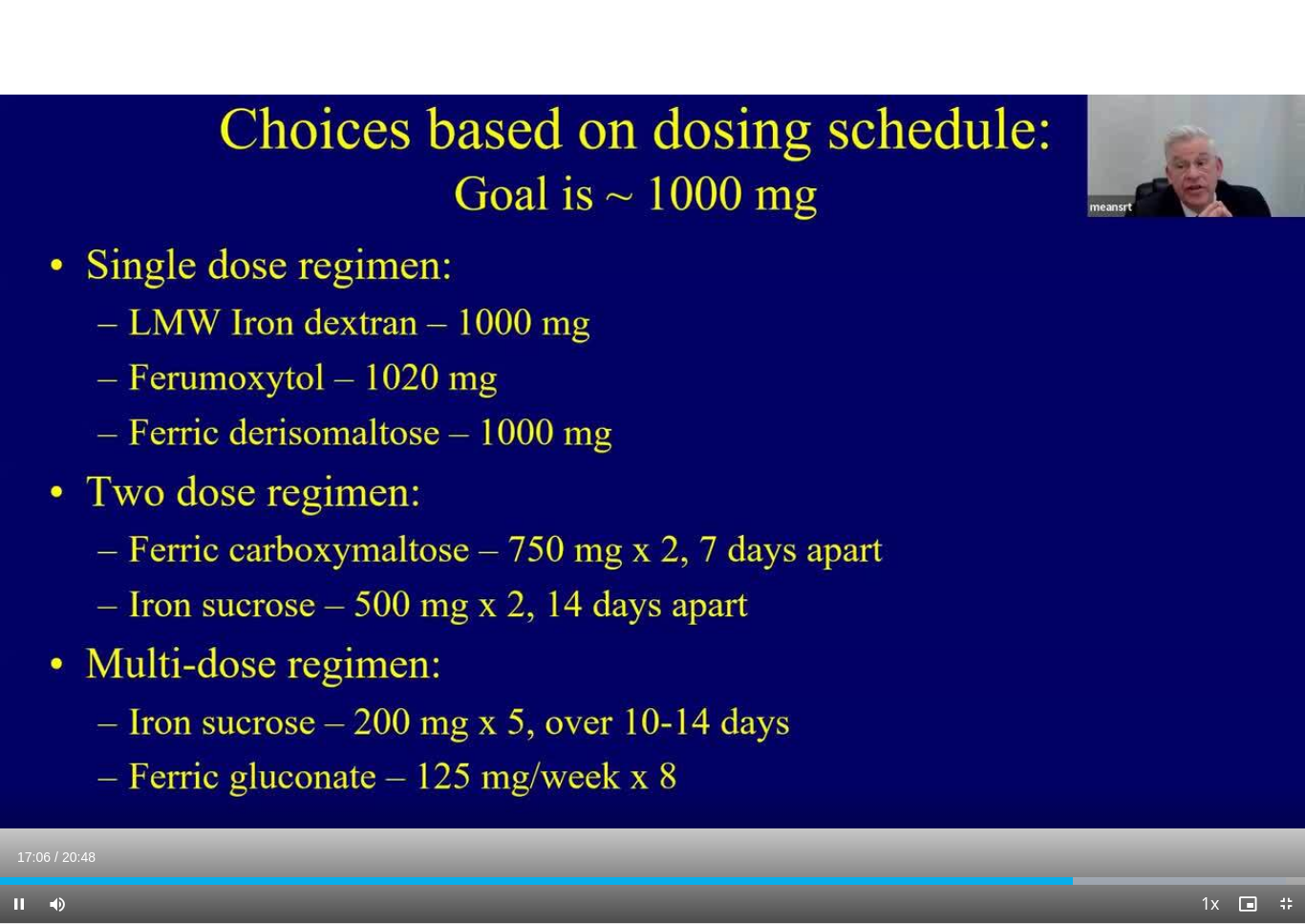 click at bounding box center [1073, 881] 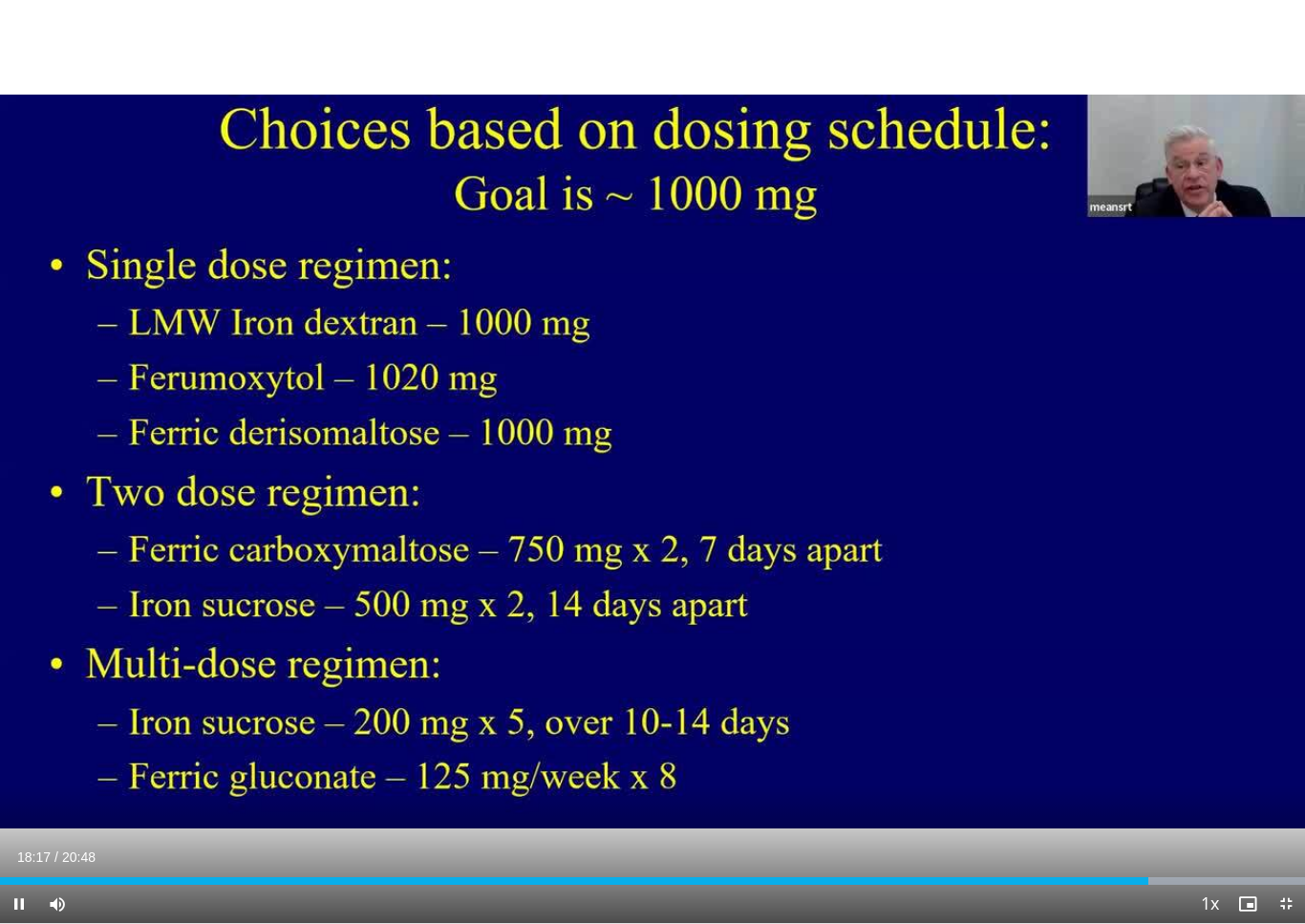 click at bounding box center (574, 881) 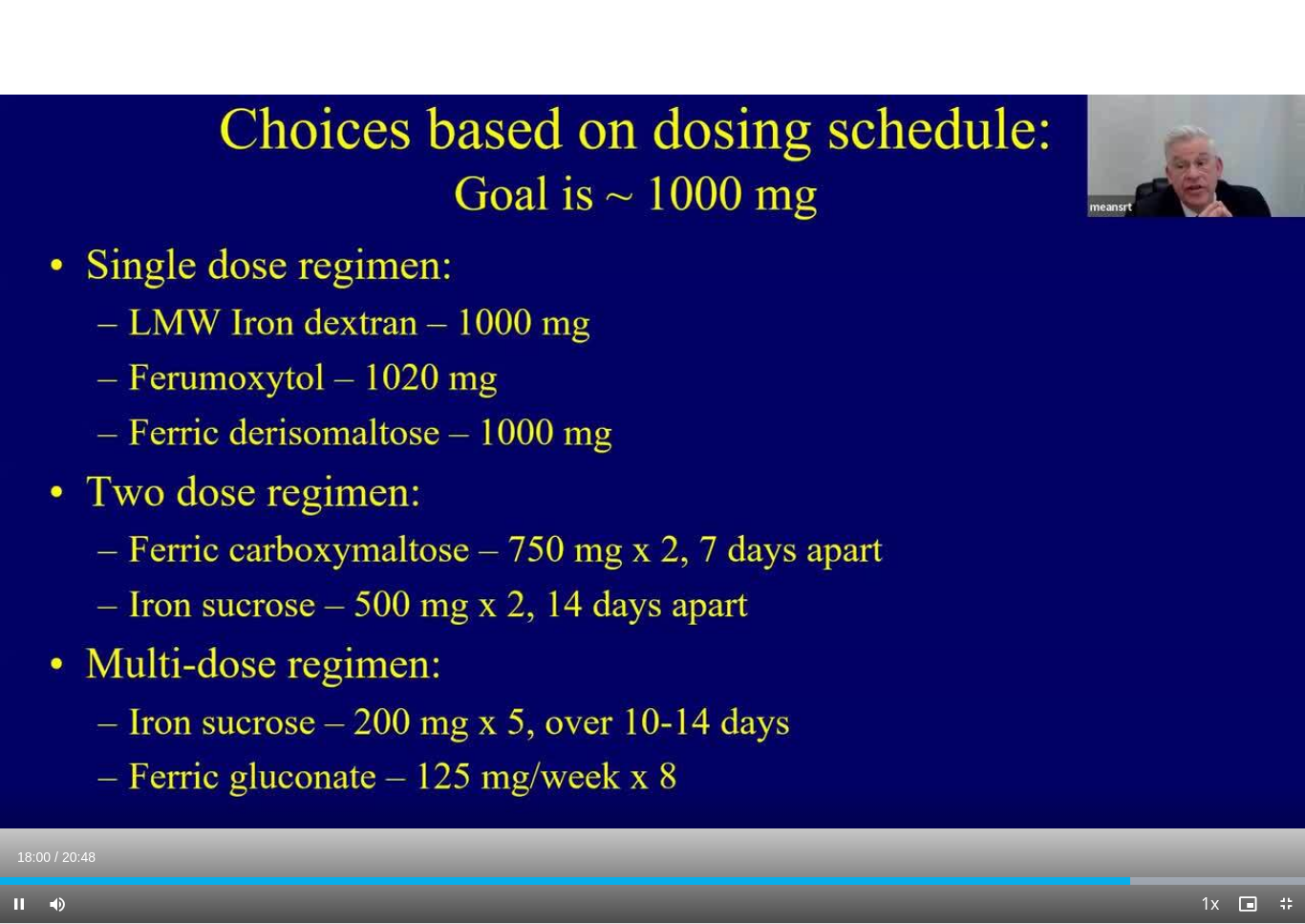 click at bounding box center (1088, 881) 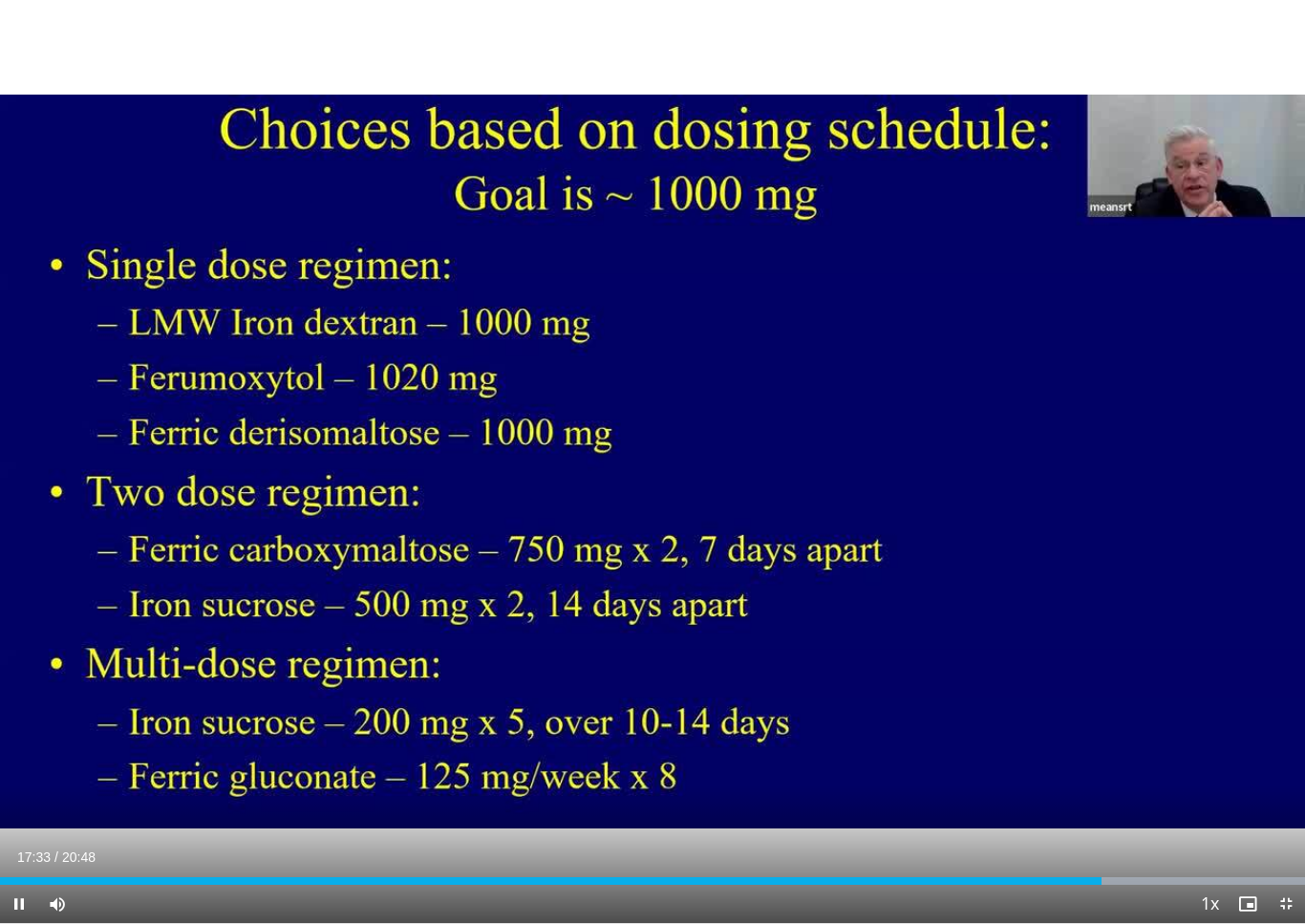 click on "10 seconds
Tap to unmute" at bounding box center (652, 462) 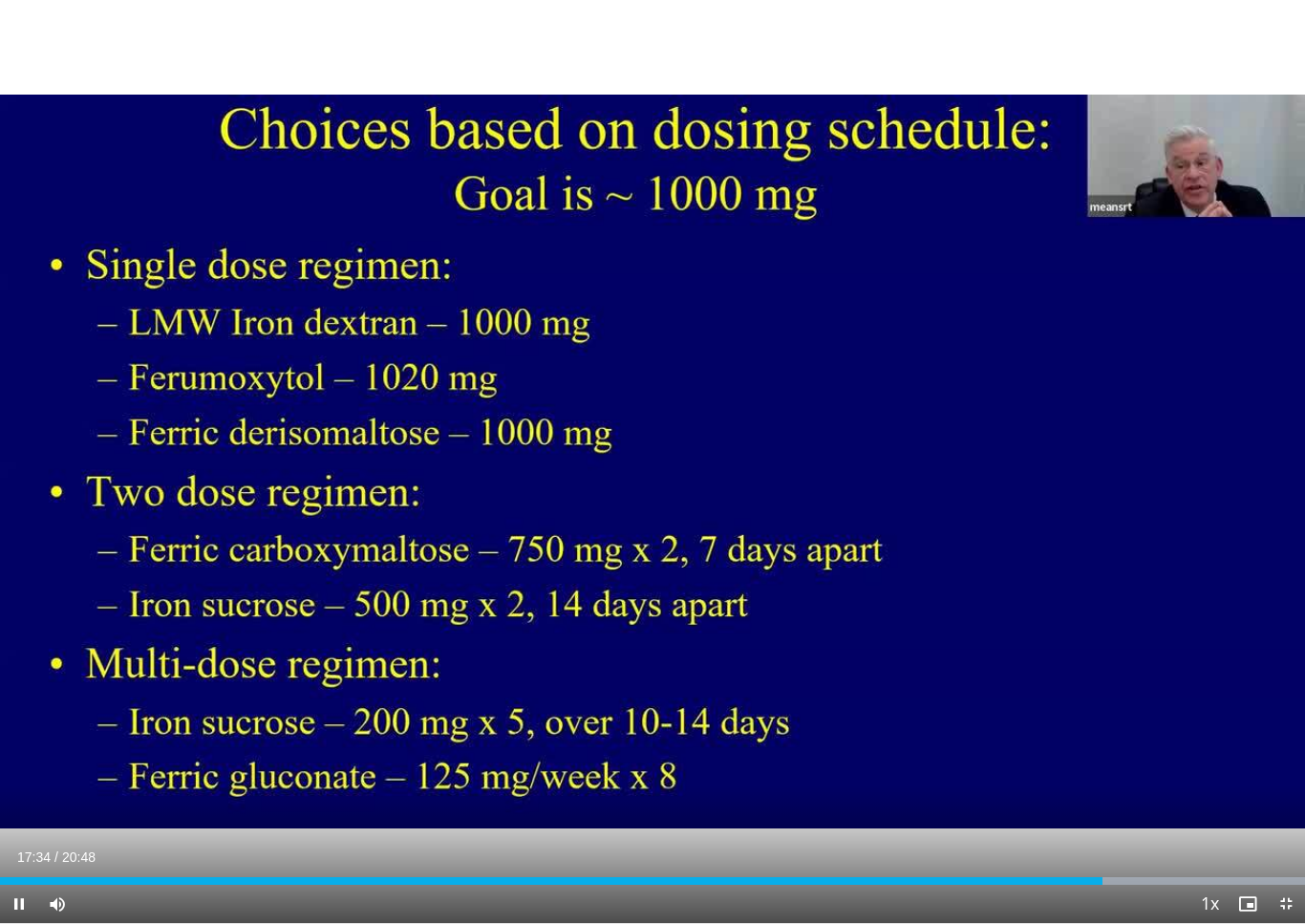 click at bounding box center [1088, 881] 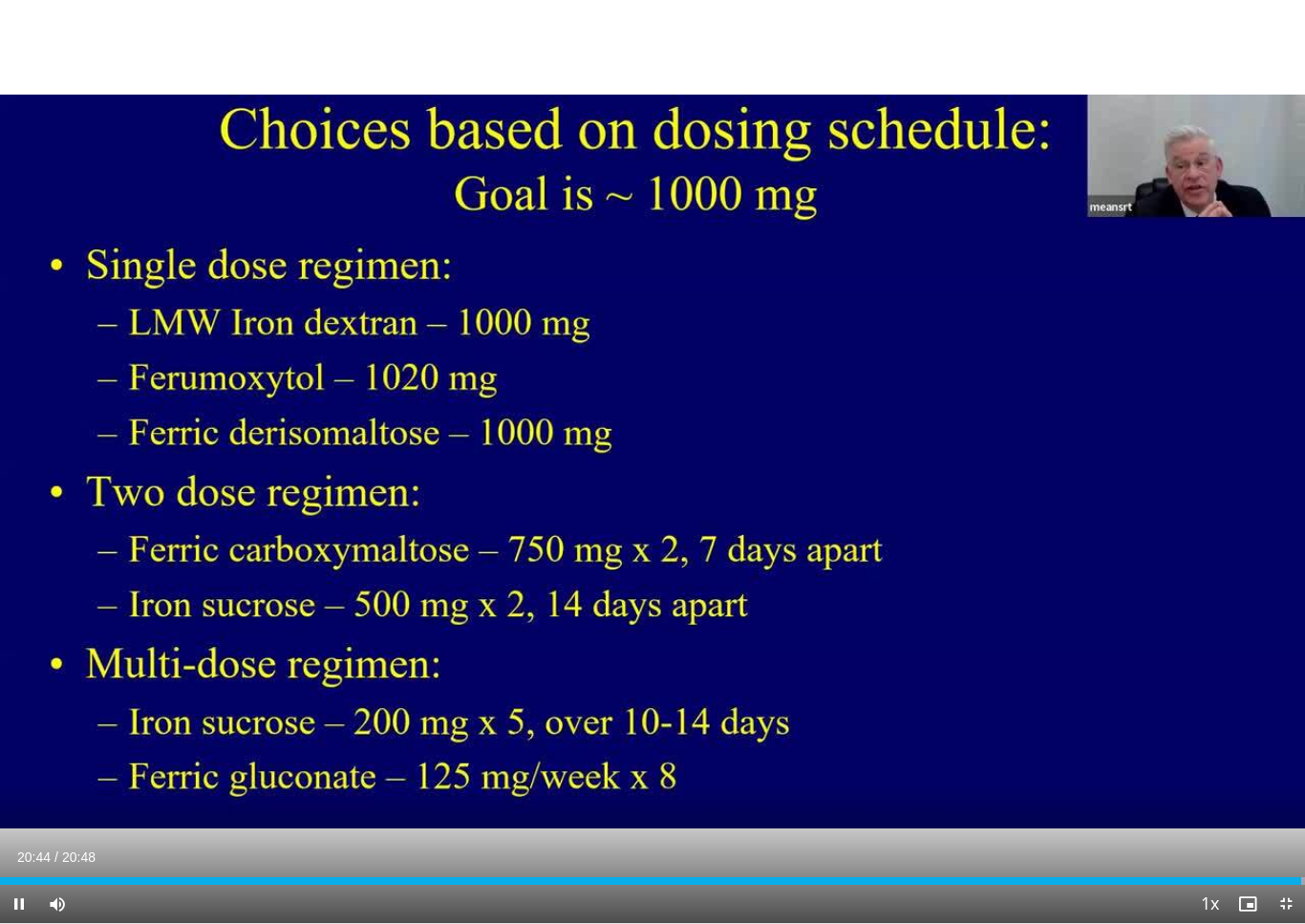 click on "10 seconds
Tap to unmute" at bounding box center [652, 462] 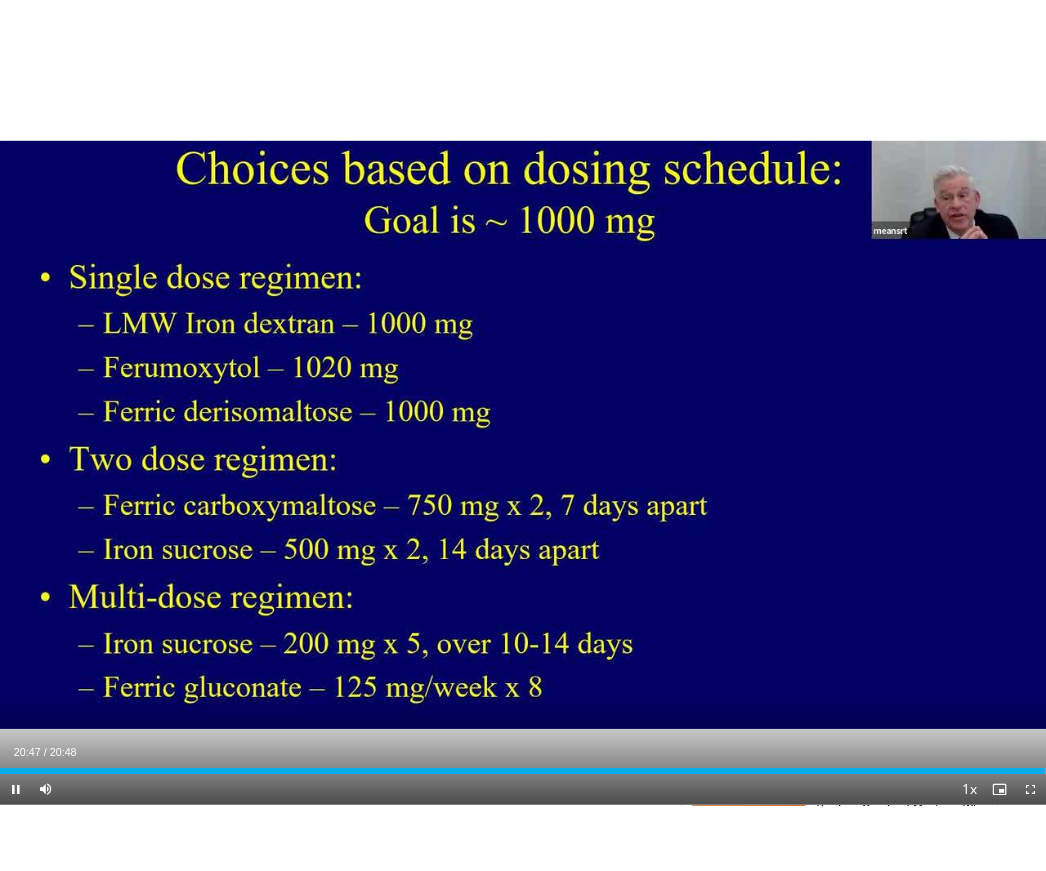 scroll, scrollTop: 0, scrollLeft: 0, axis: both 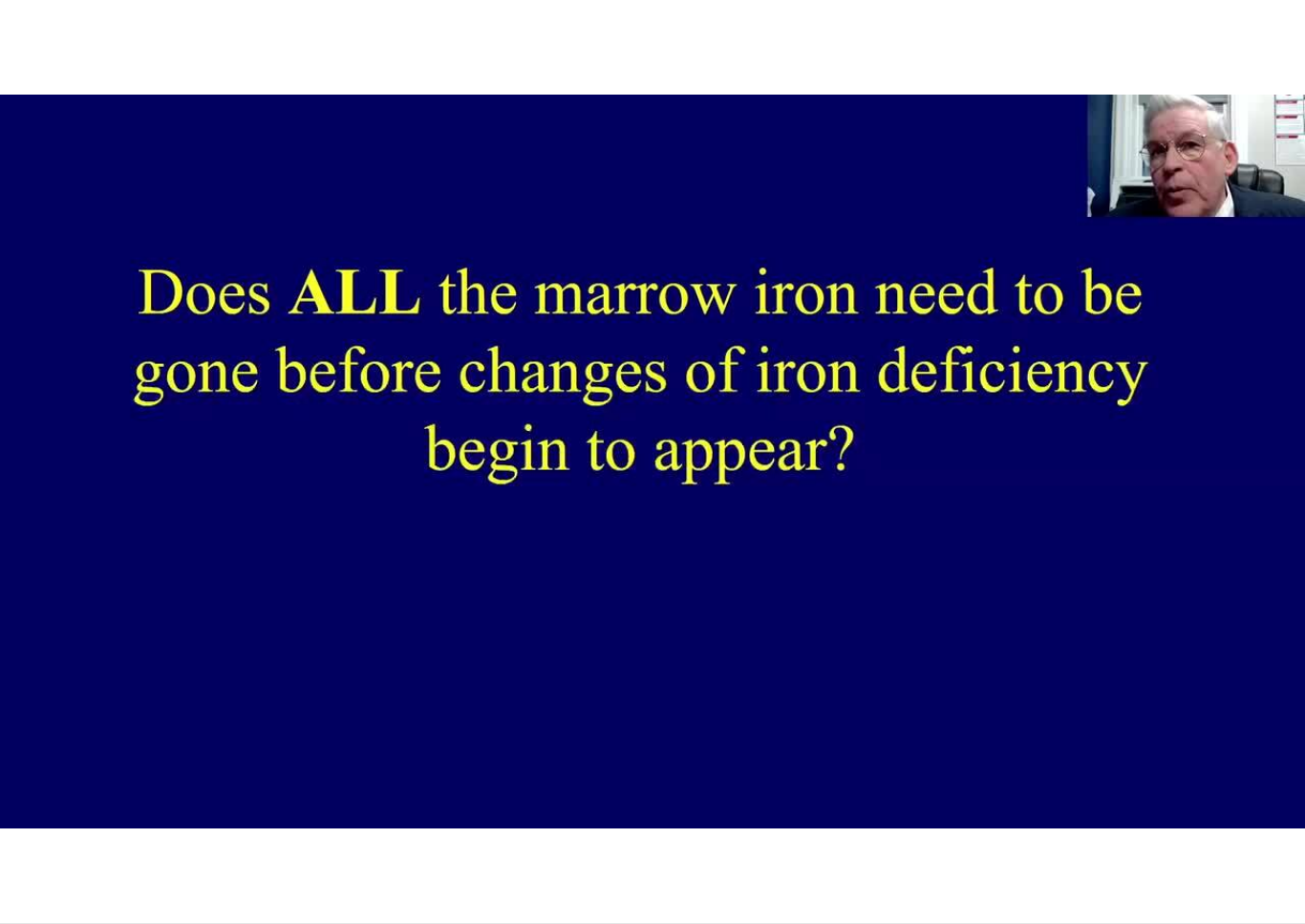 click on "10 seconds
Tap to unmute" at bounding box center [652, 462] 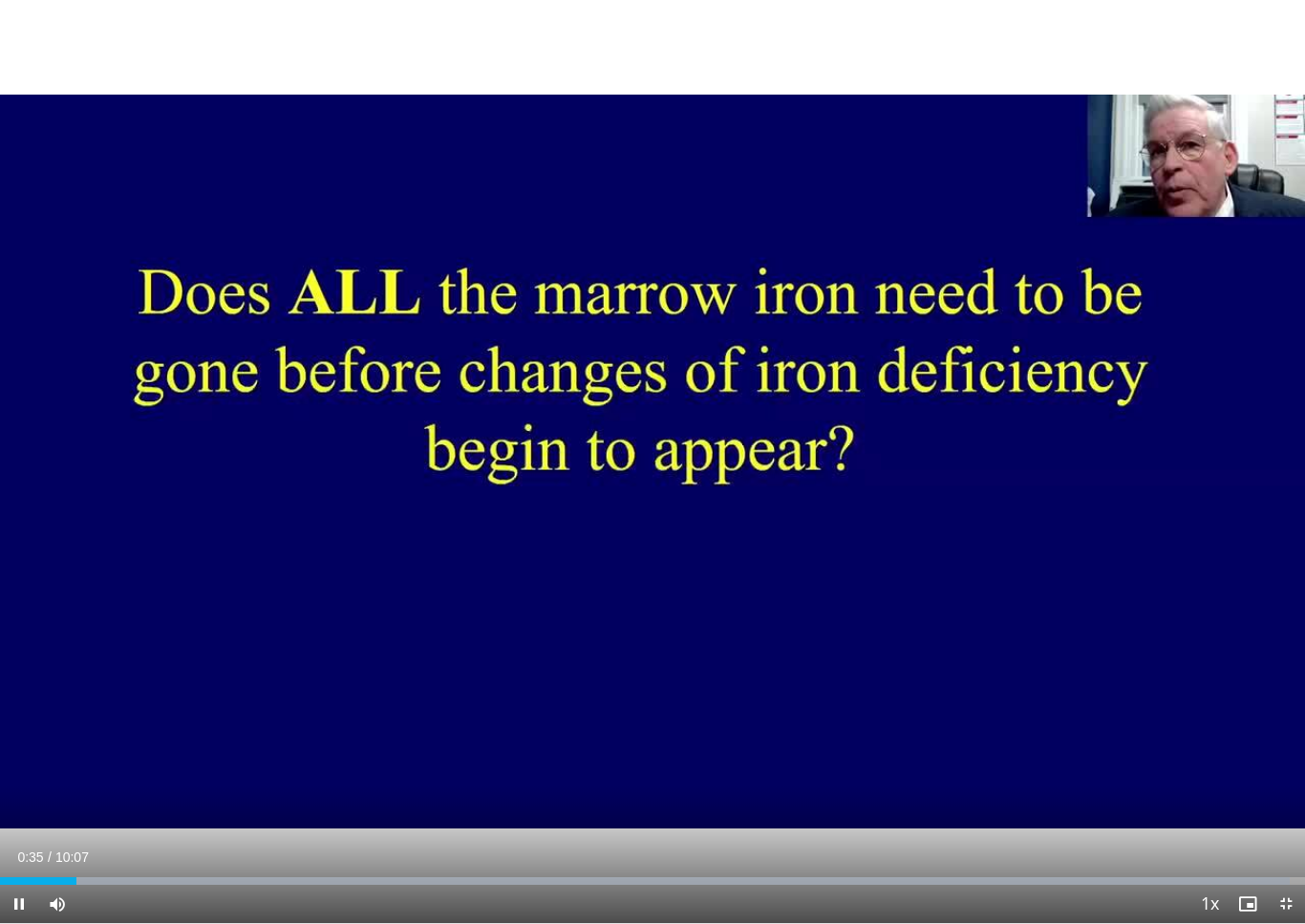 click at bounding box center (38, 881) 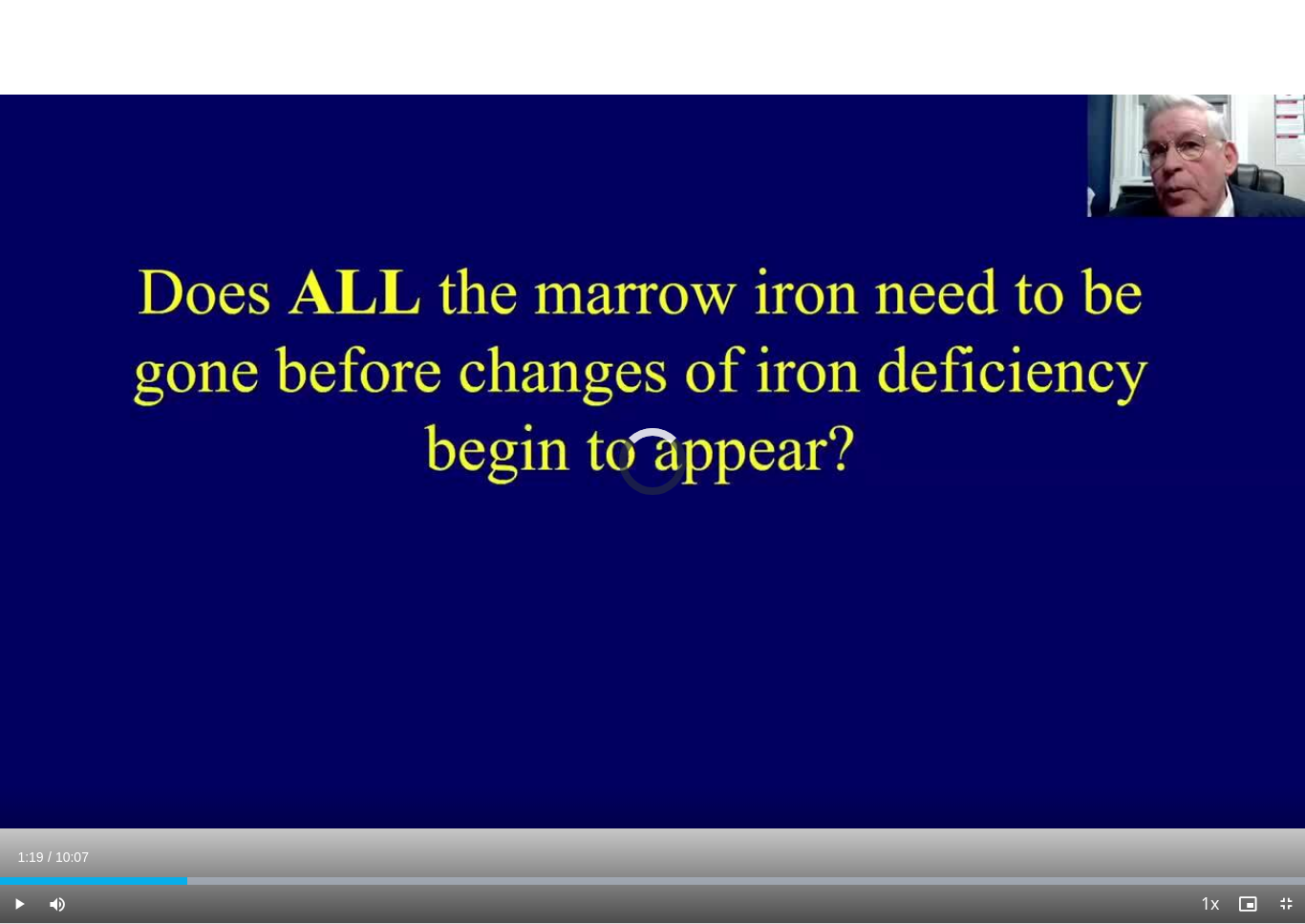 click at bounding box center (94, 881) 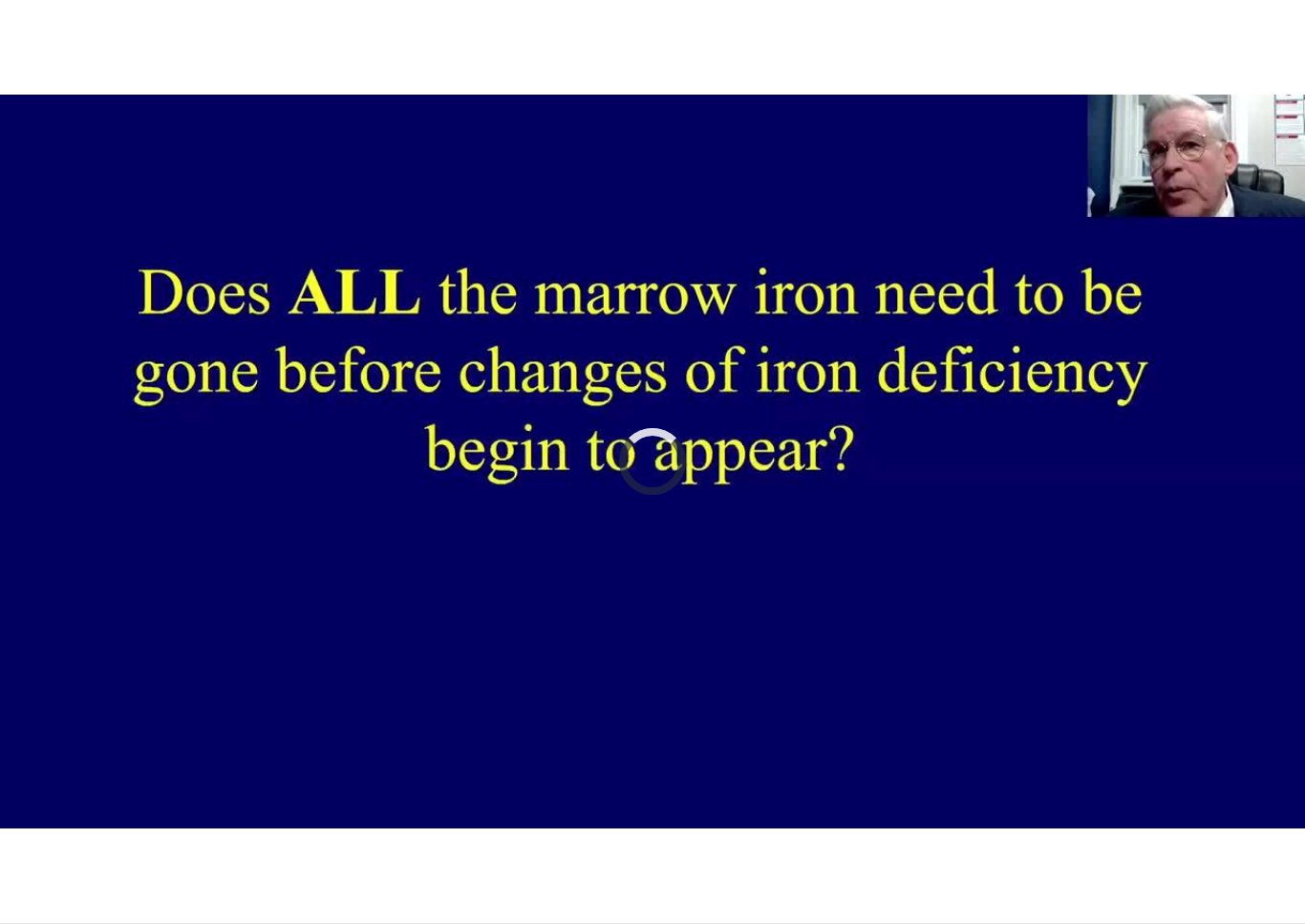 click on "Loaded :  99.99%" at bounding box center (652, 913) 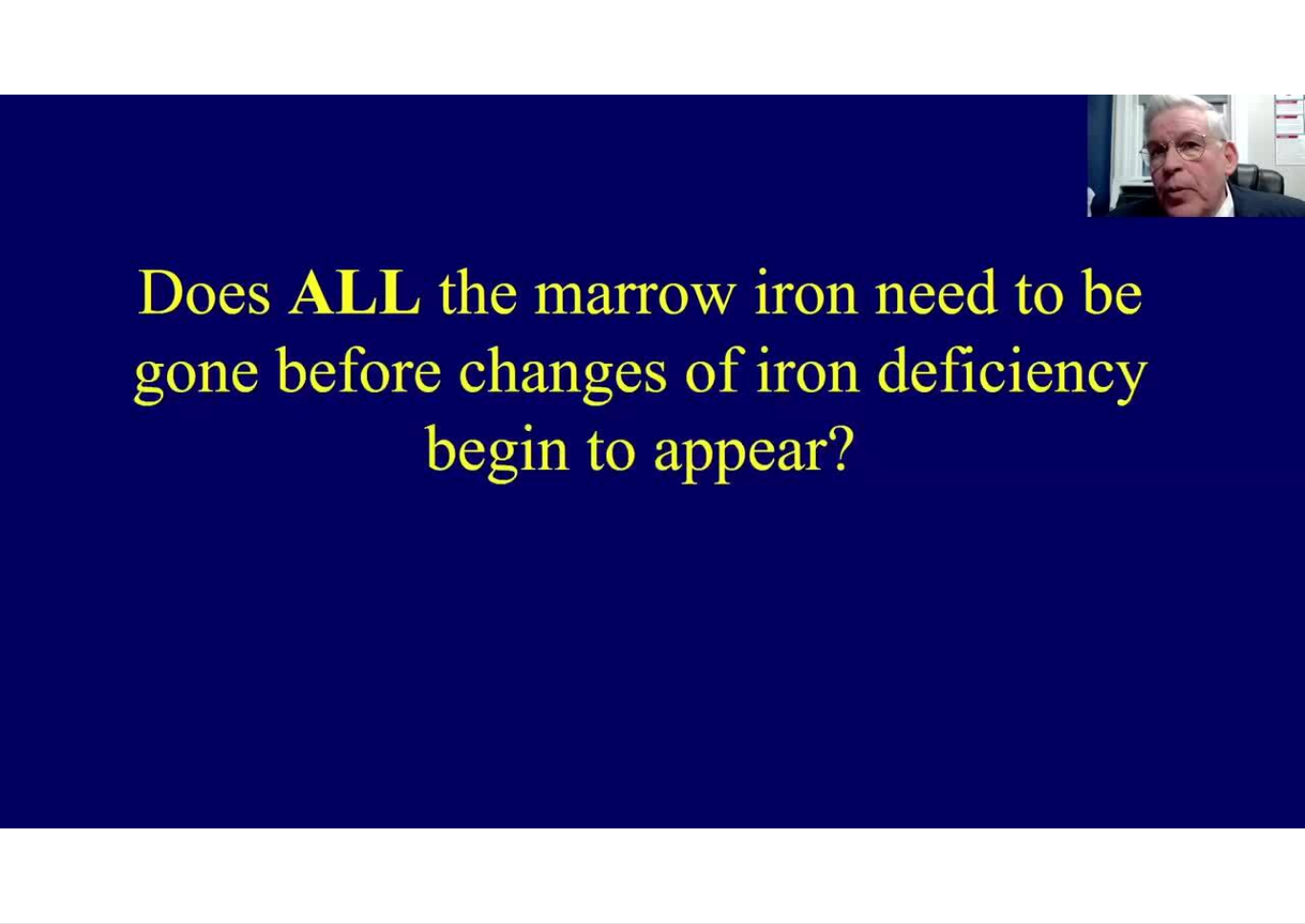 click on "10 seconds
Tap to unmute" at bounding box center (652, 462) 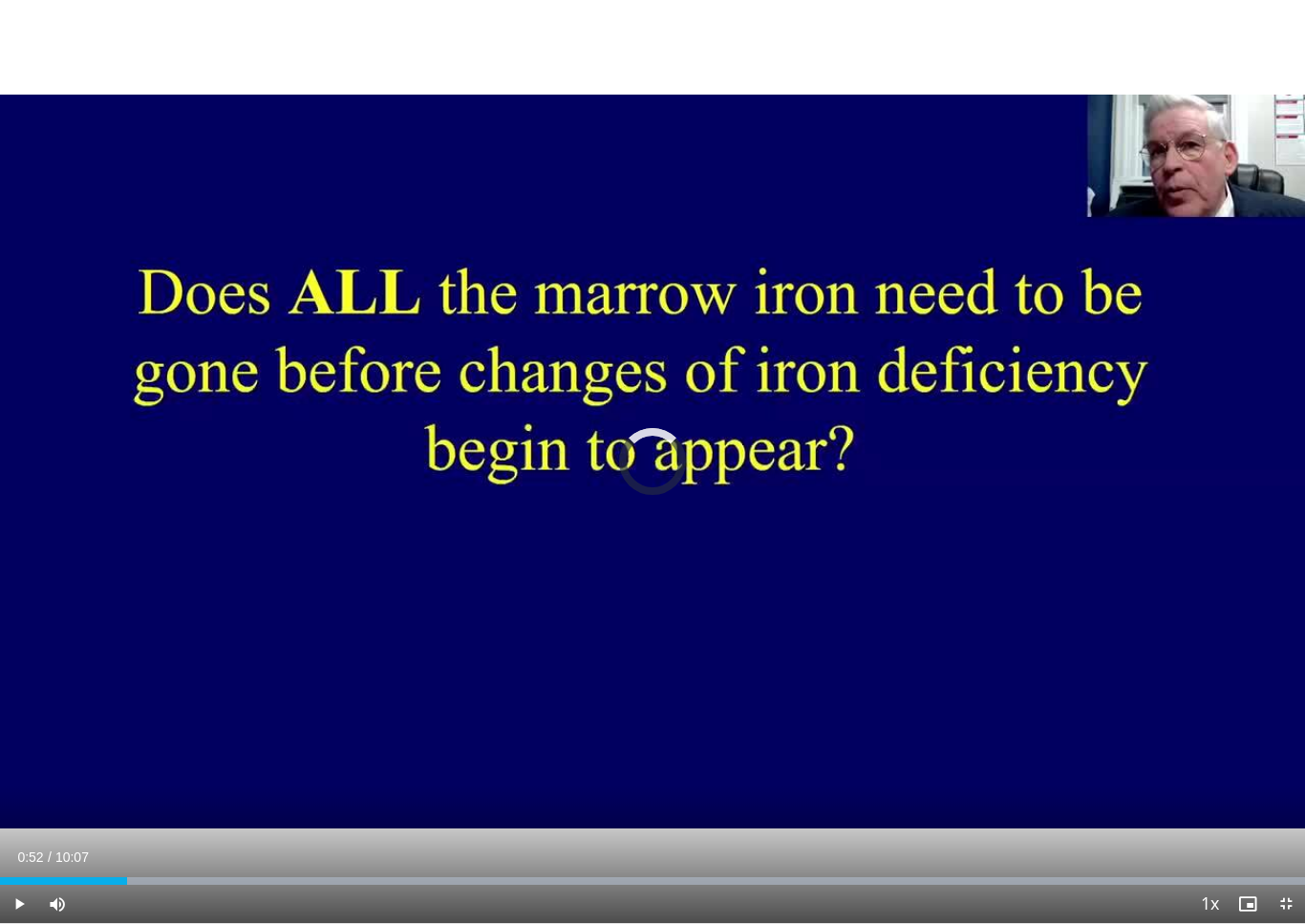 click at bounding box center [652, 881] 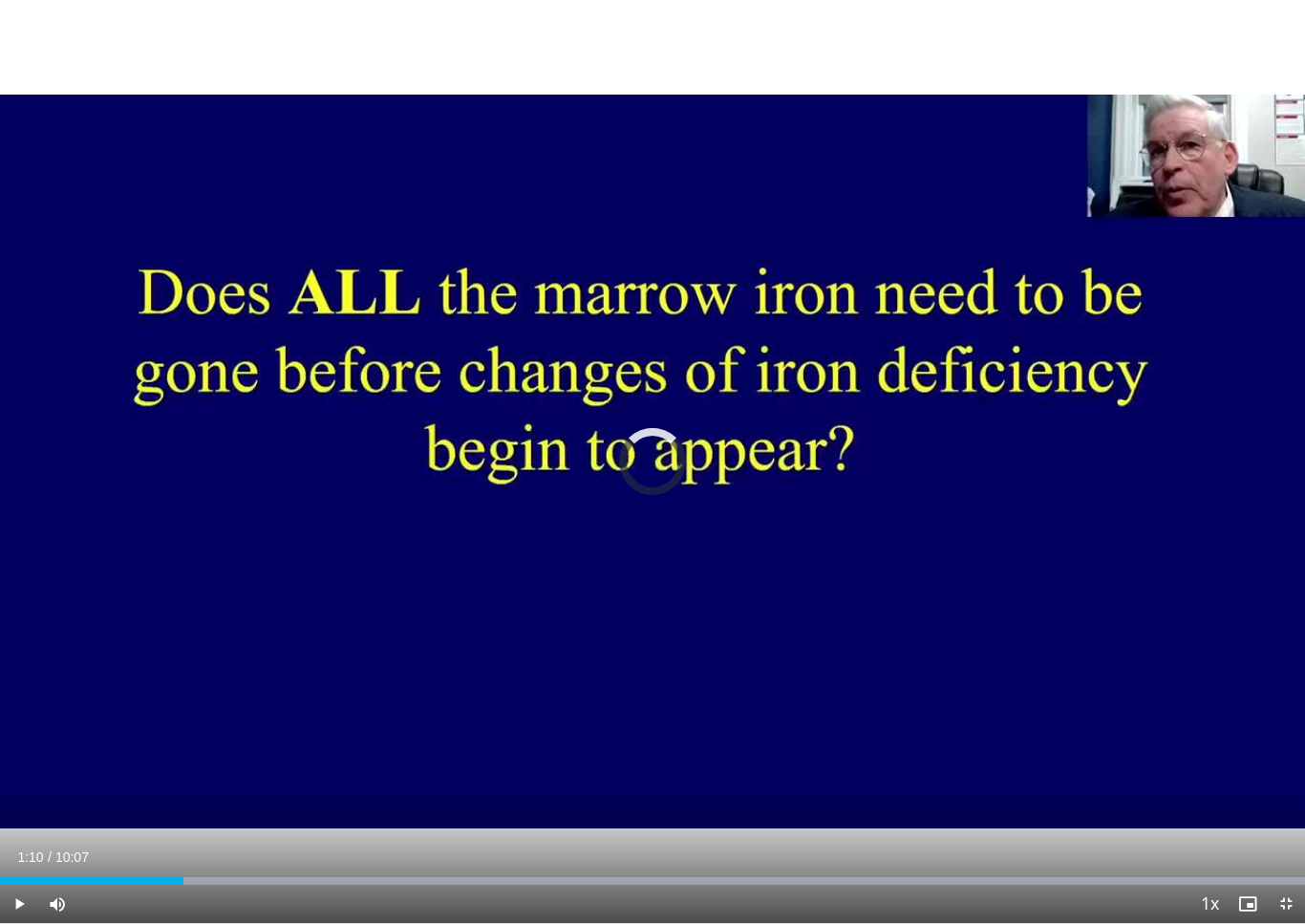 click at bounding box center (652, 881) 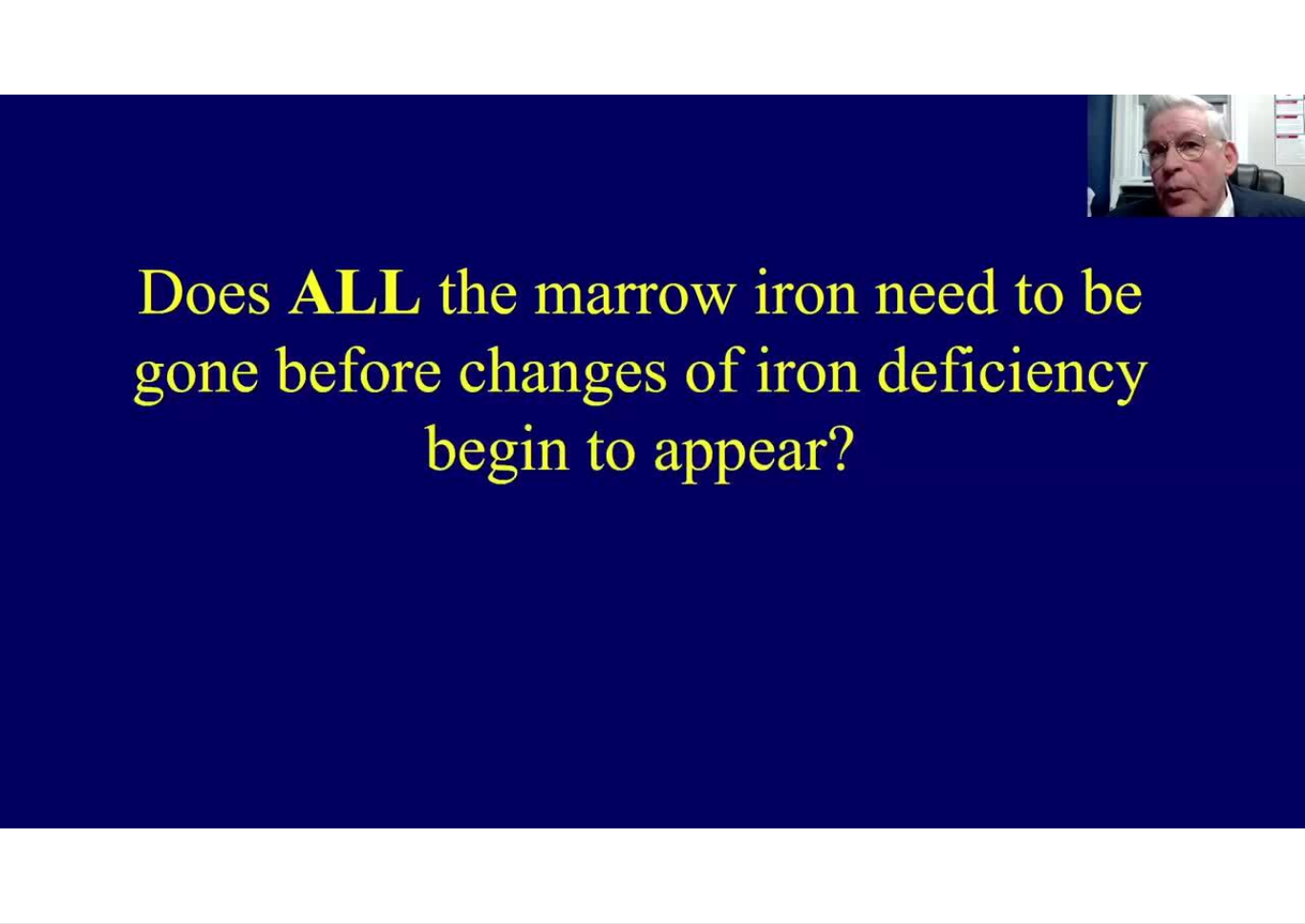 click on "10 seconds
Tap to unmute" at bounding box center [652, 462] 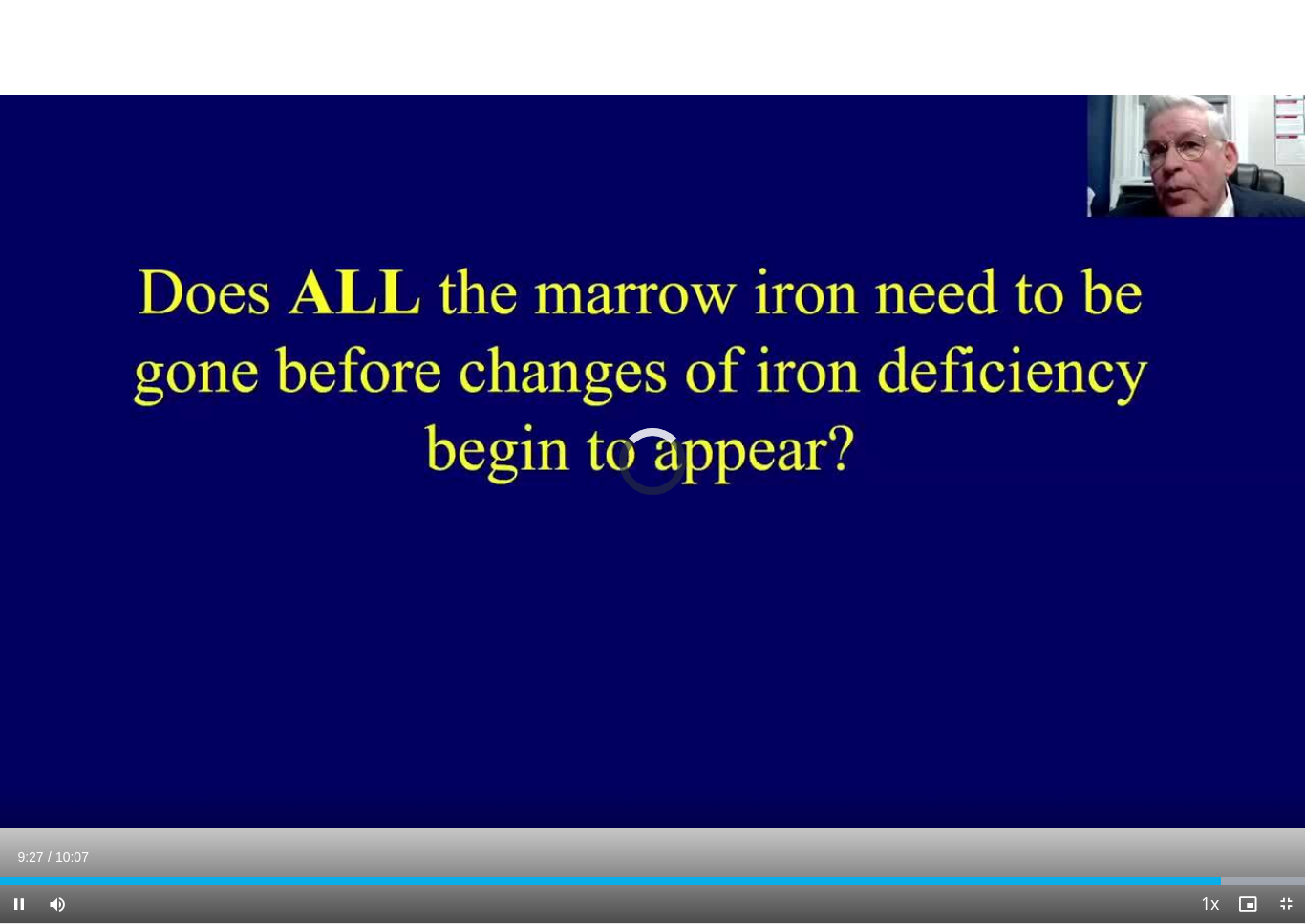 click on "Loaded :  99.99%" at bounding box center (652, 875) 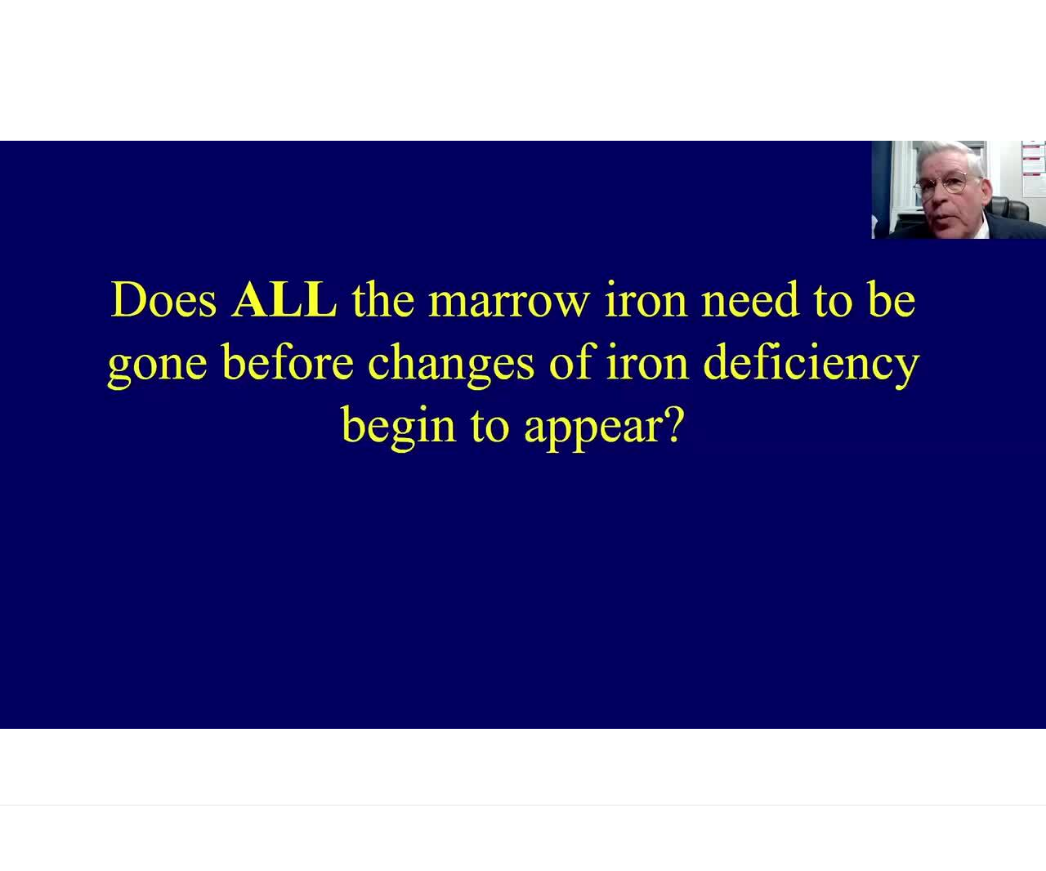 scroll, scrollTop: 0, scrollLeft: 0, axis: both 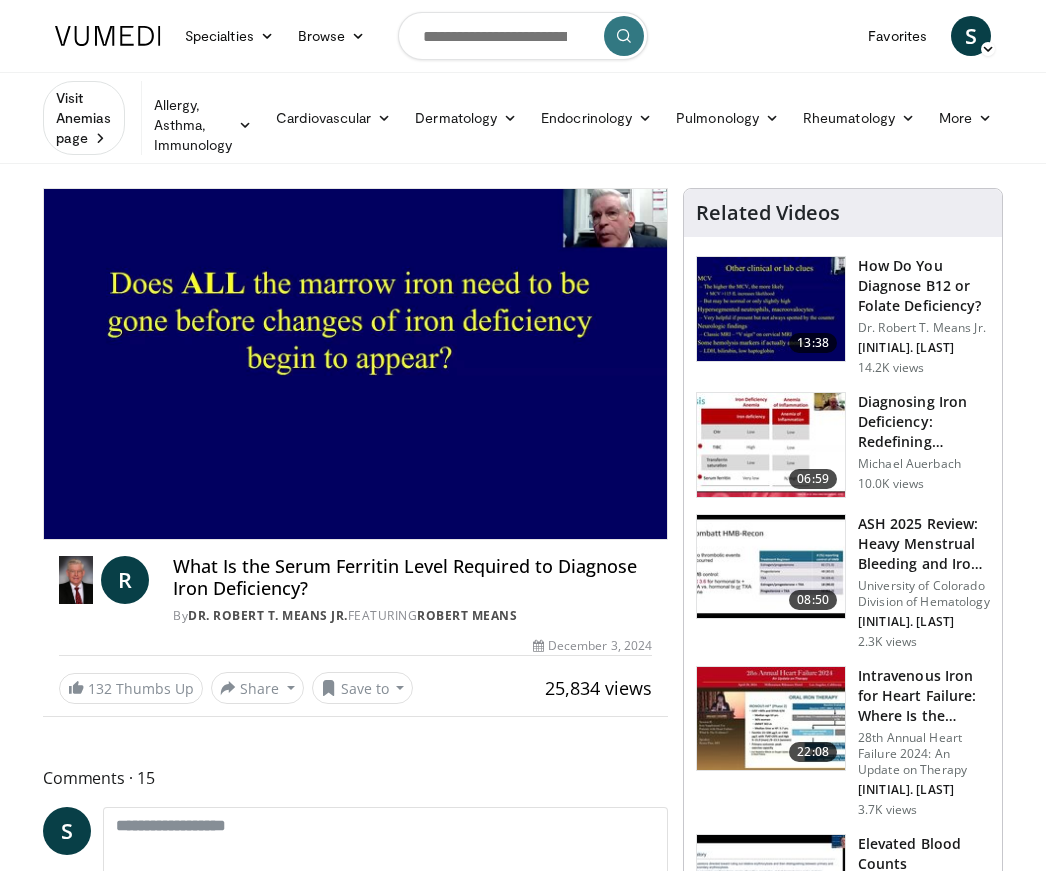 click at bounding box center [76, 580] 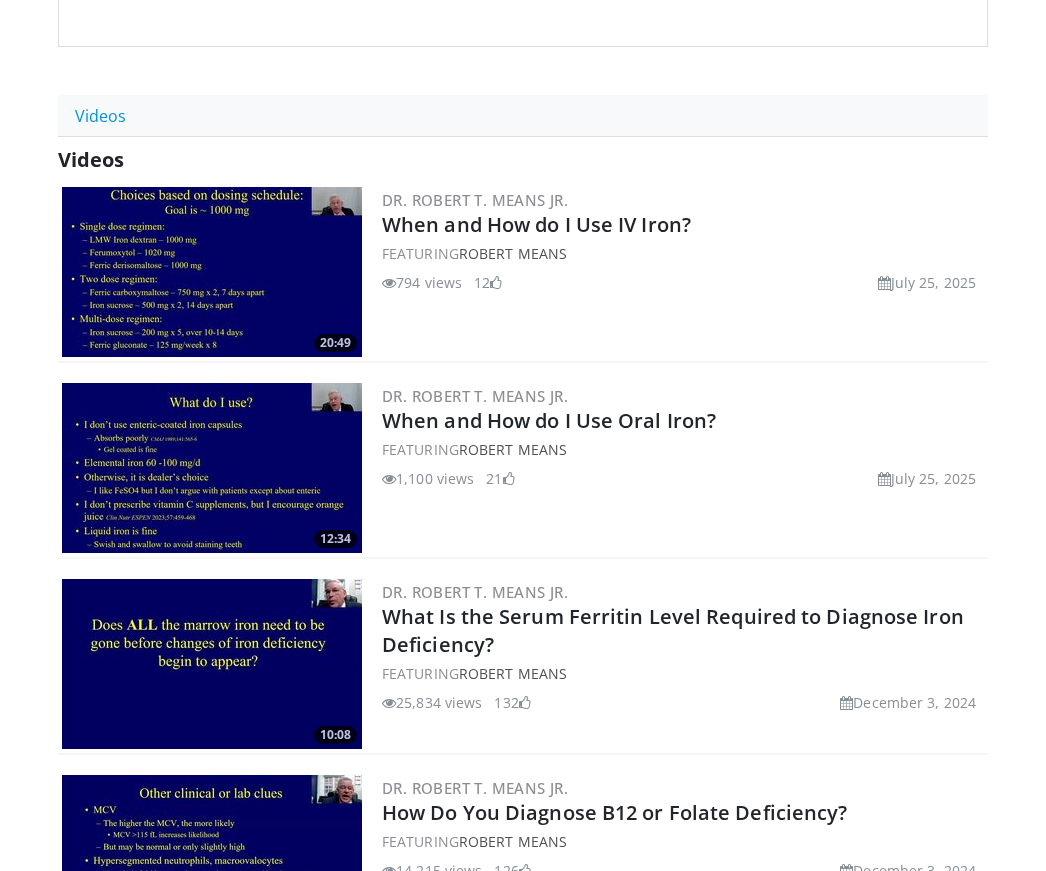 scroll, scrollTop: 874, scrollLeft: 0, axis: vertical 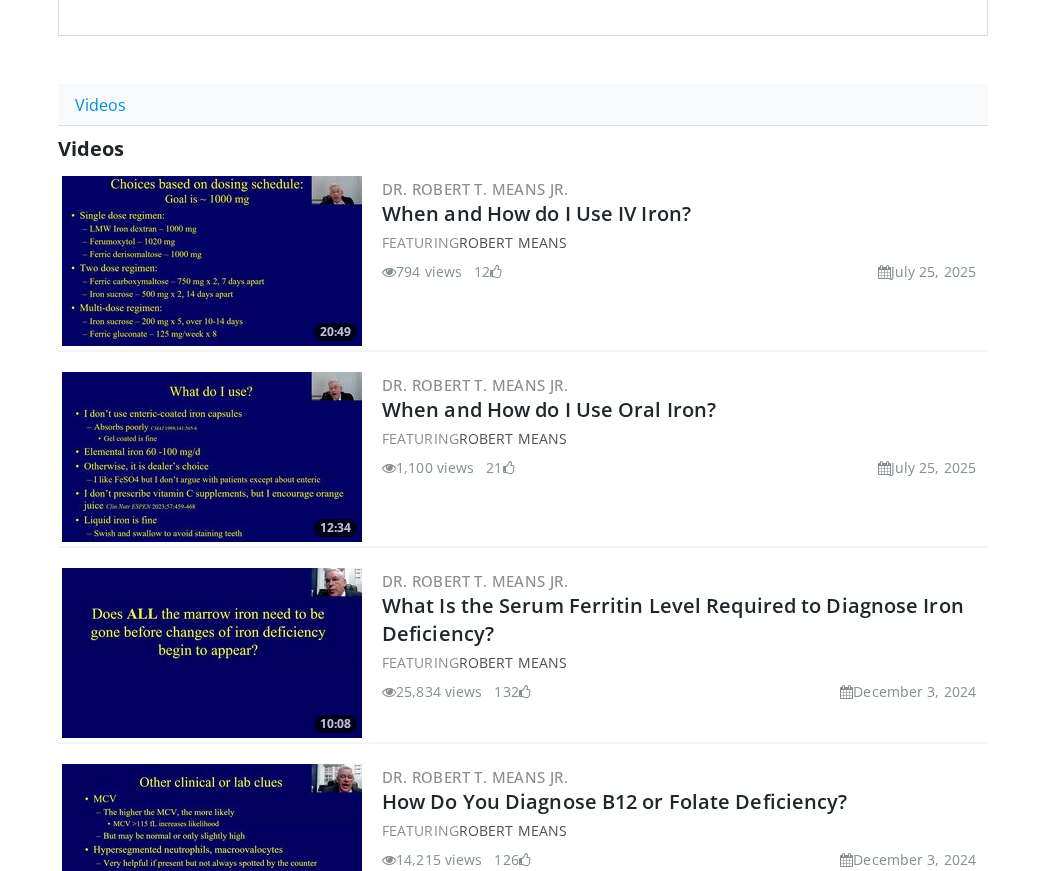click at bounding box center [212, 458] 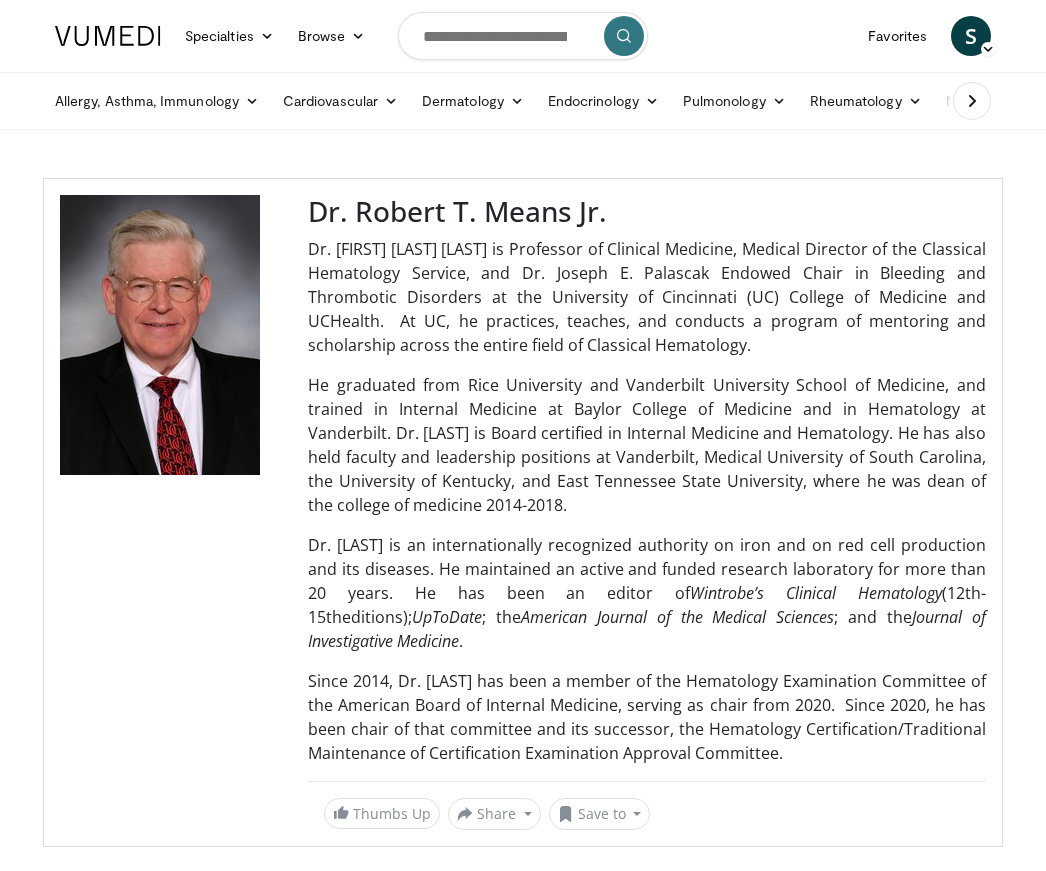 scroll, scrollTop: 0, scrollLeft: 0, axis: both 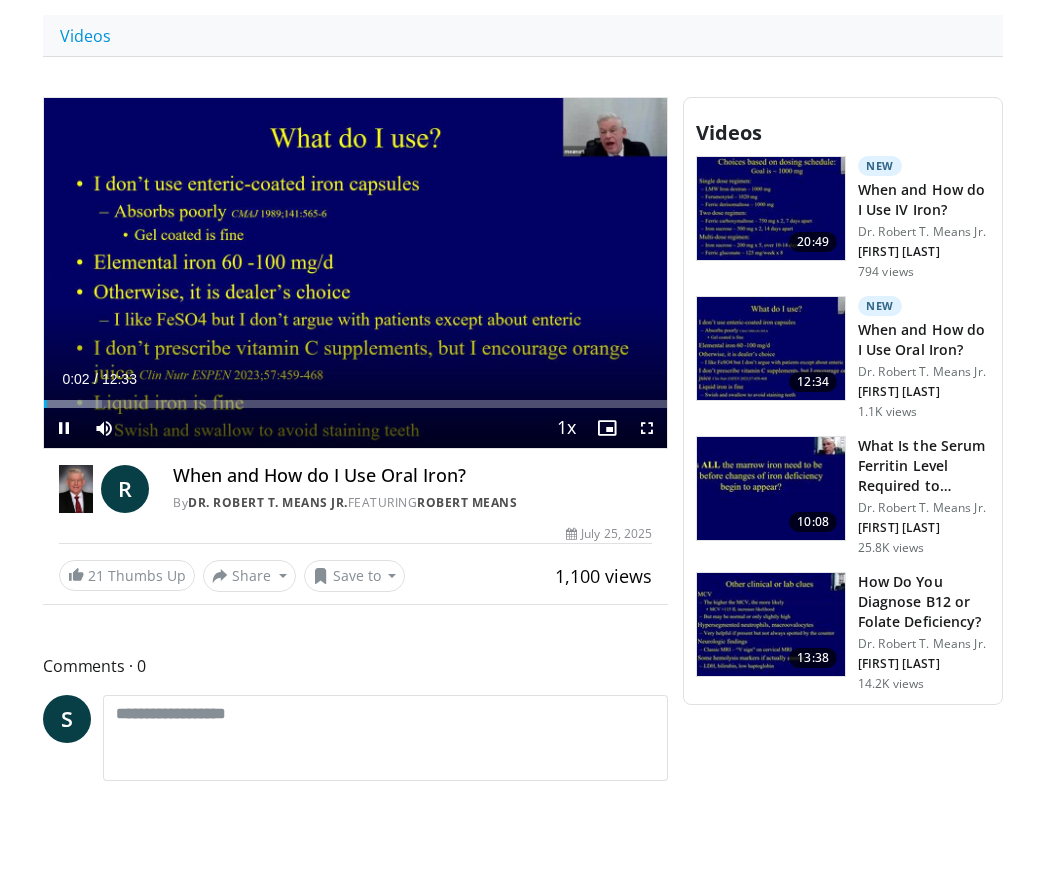 click at bounding box center (45, 404) 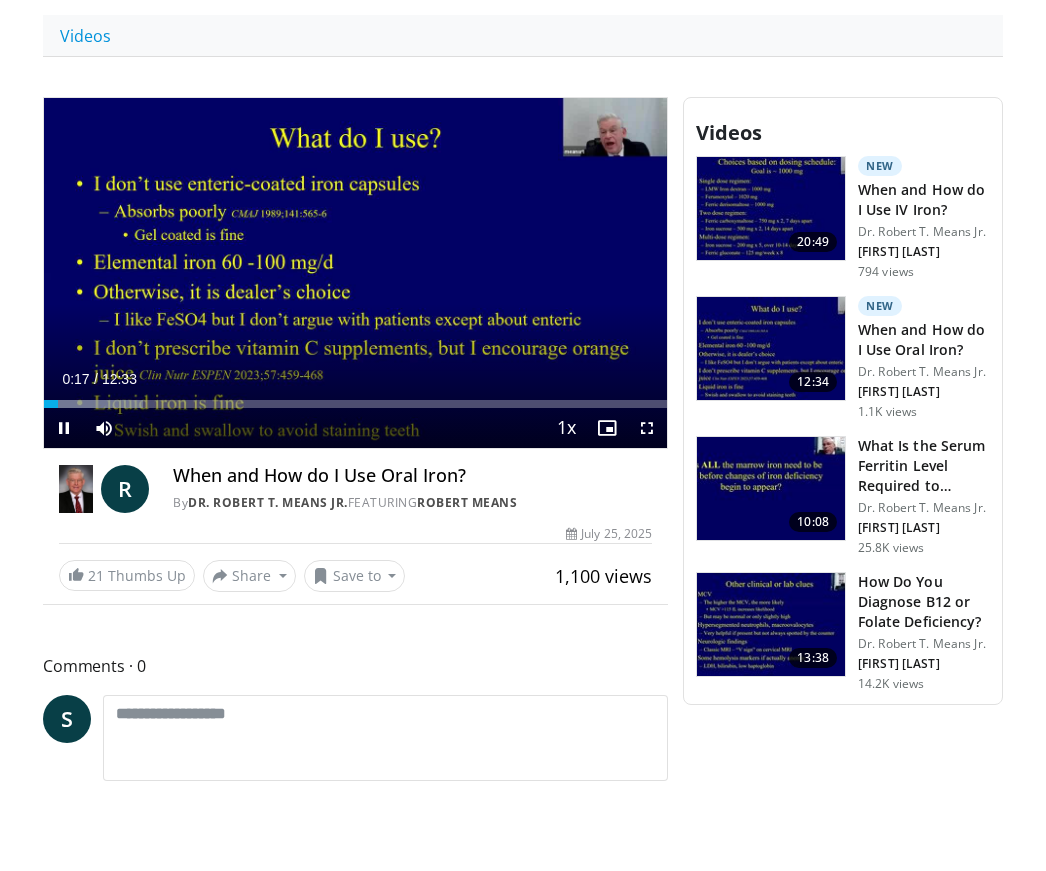 click at bounding box center (93, 404) 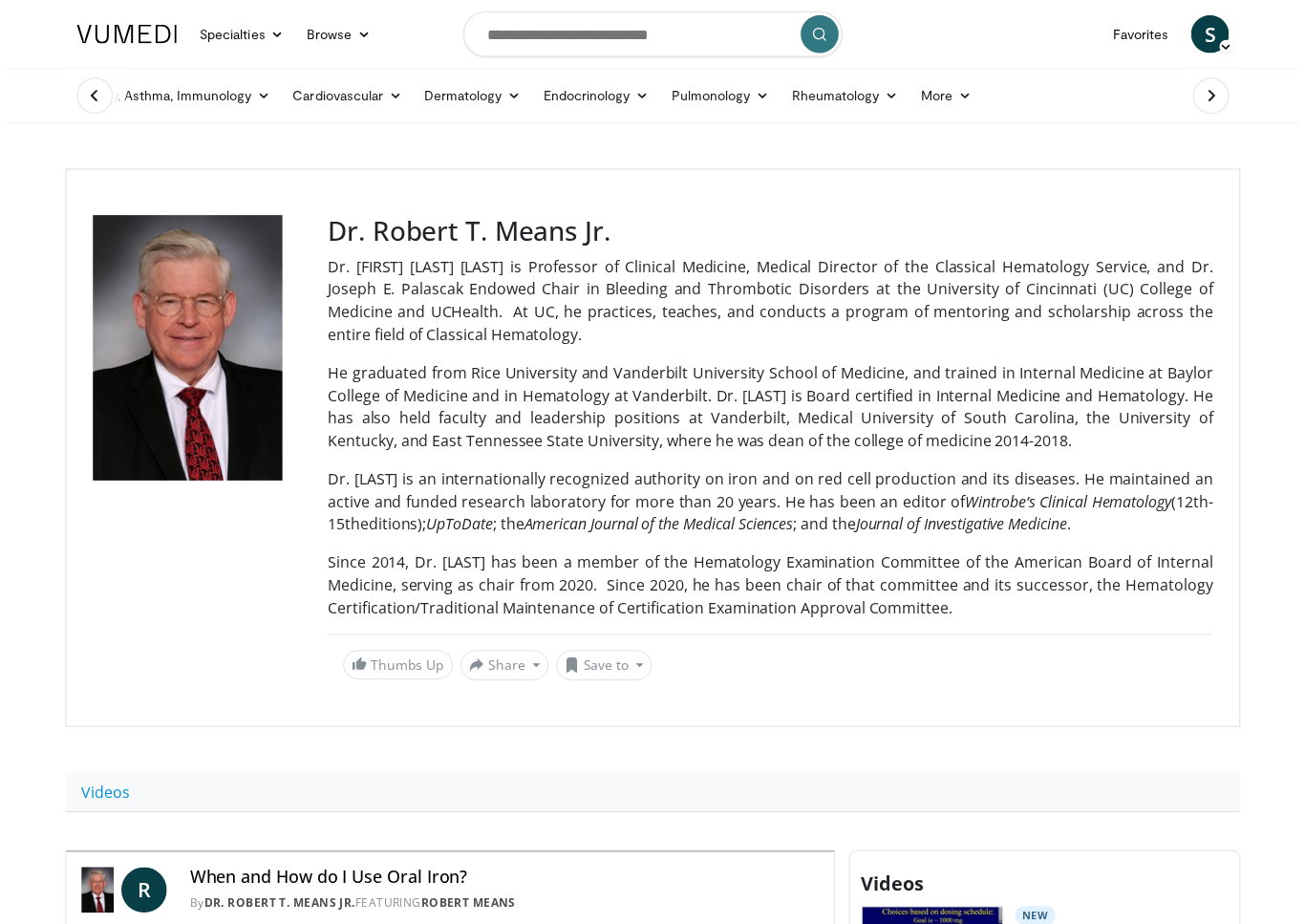 scroll, scrollTop: 23, scrollLeft: 0, axis: vertical 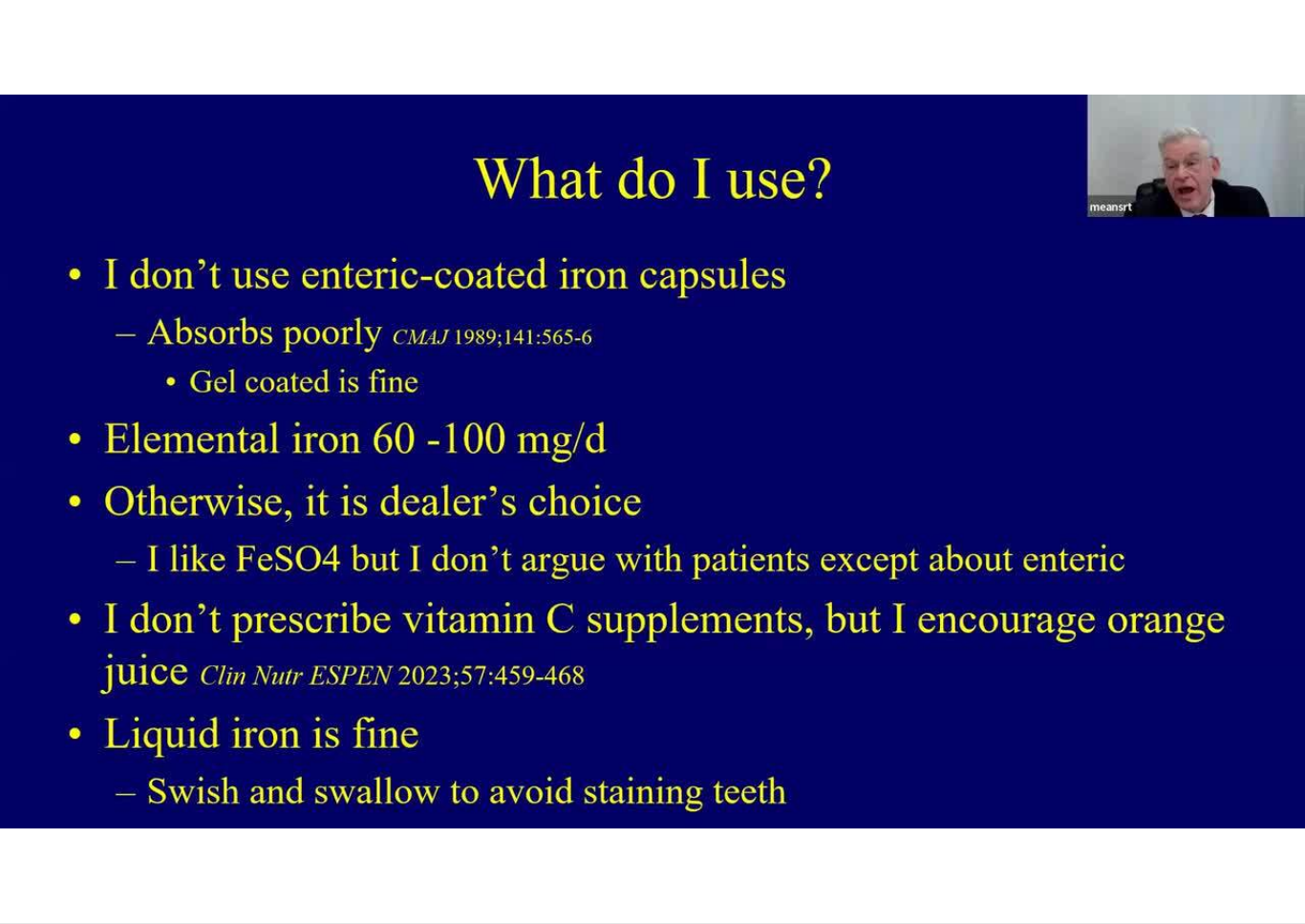 click on "10 seconds
Tap to unmute" at bounding box center [652, 462] 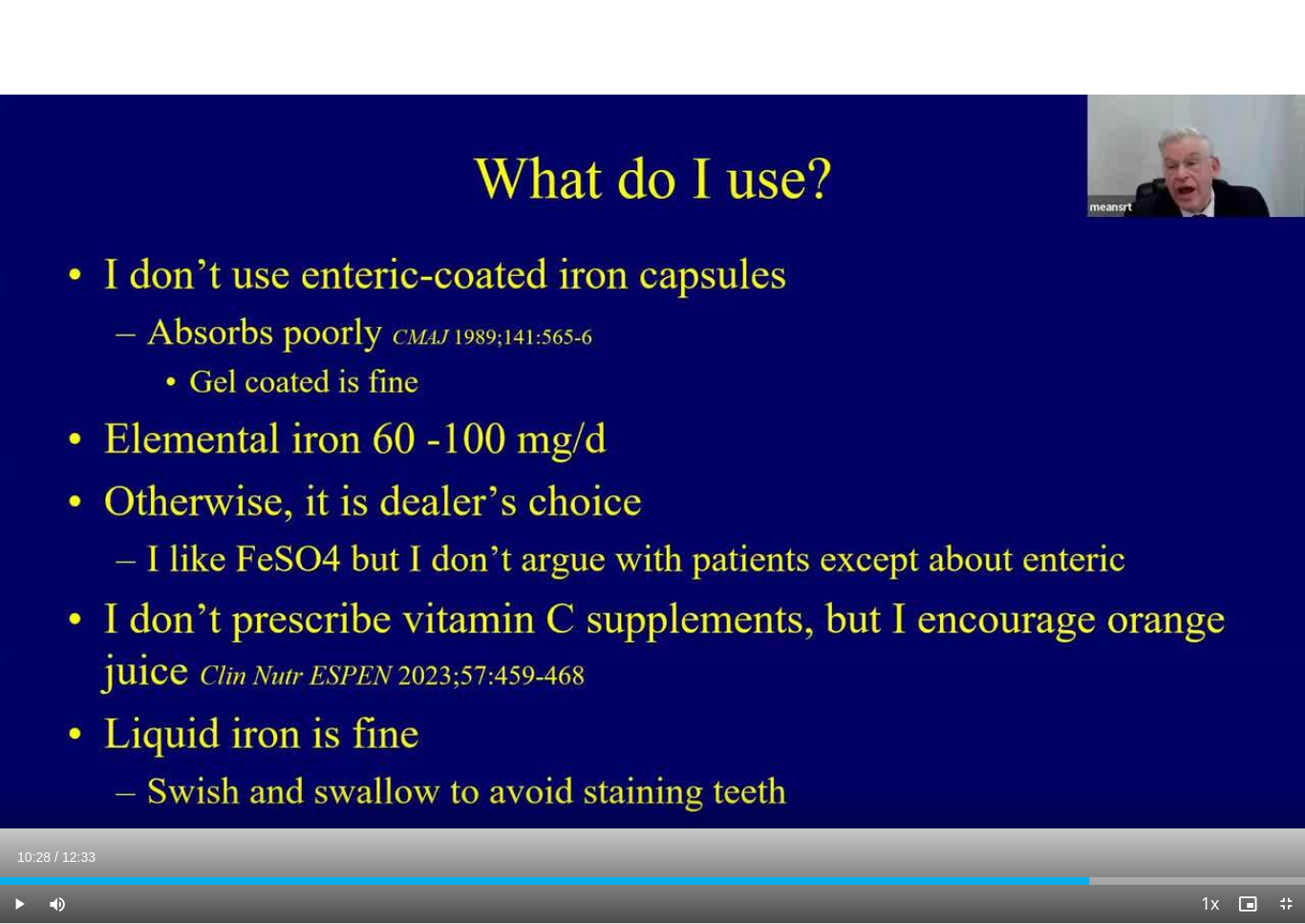 click at bounding box center [19, 904] 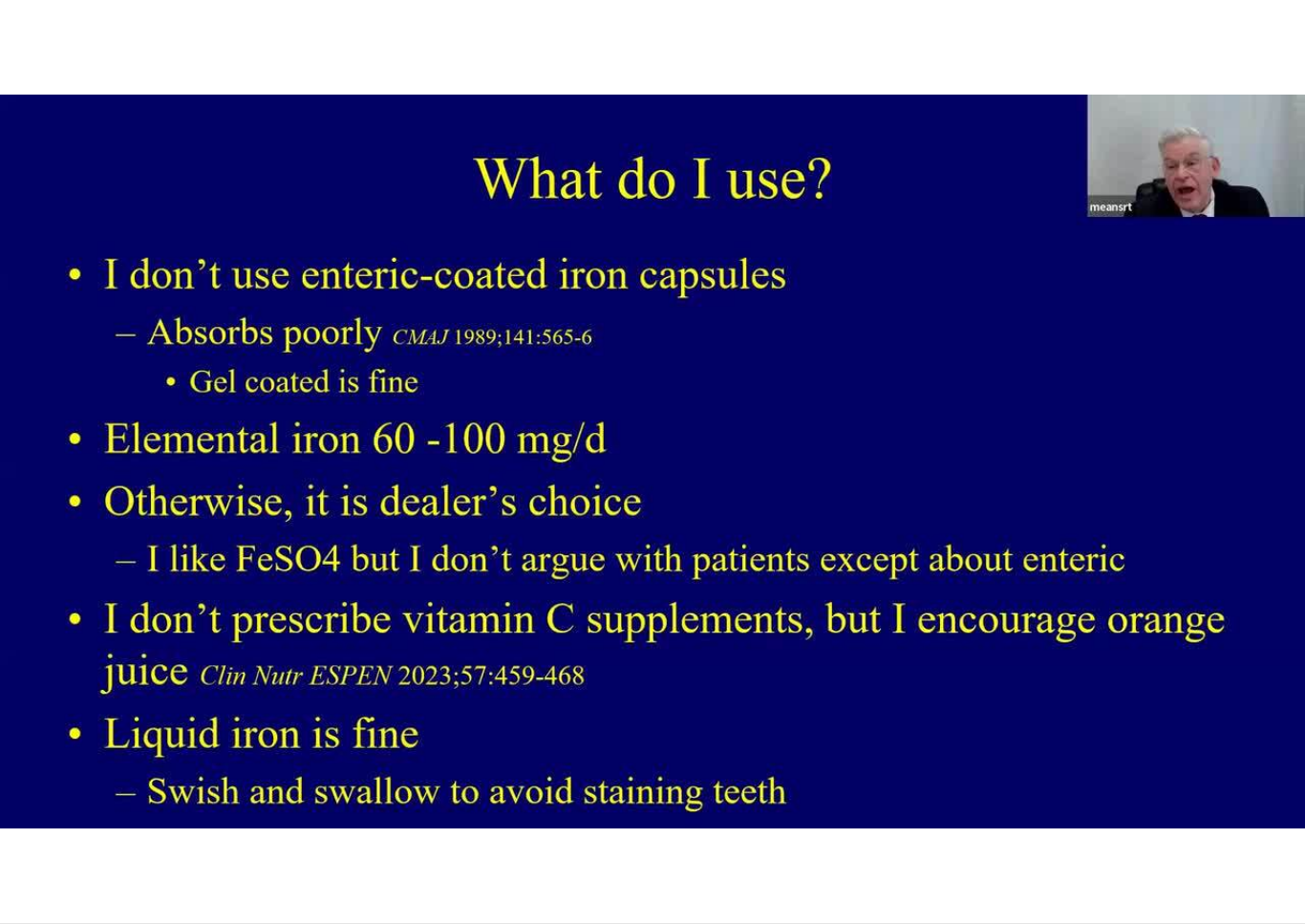 click on "10 seconds
Tap to unmute" at bounding box center (652, 462) 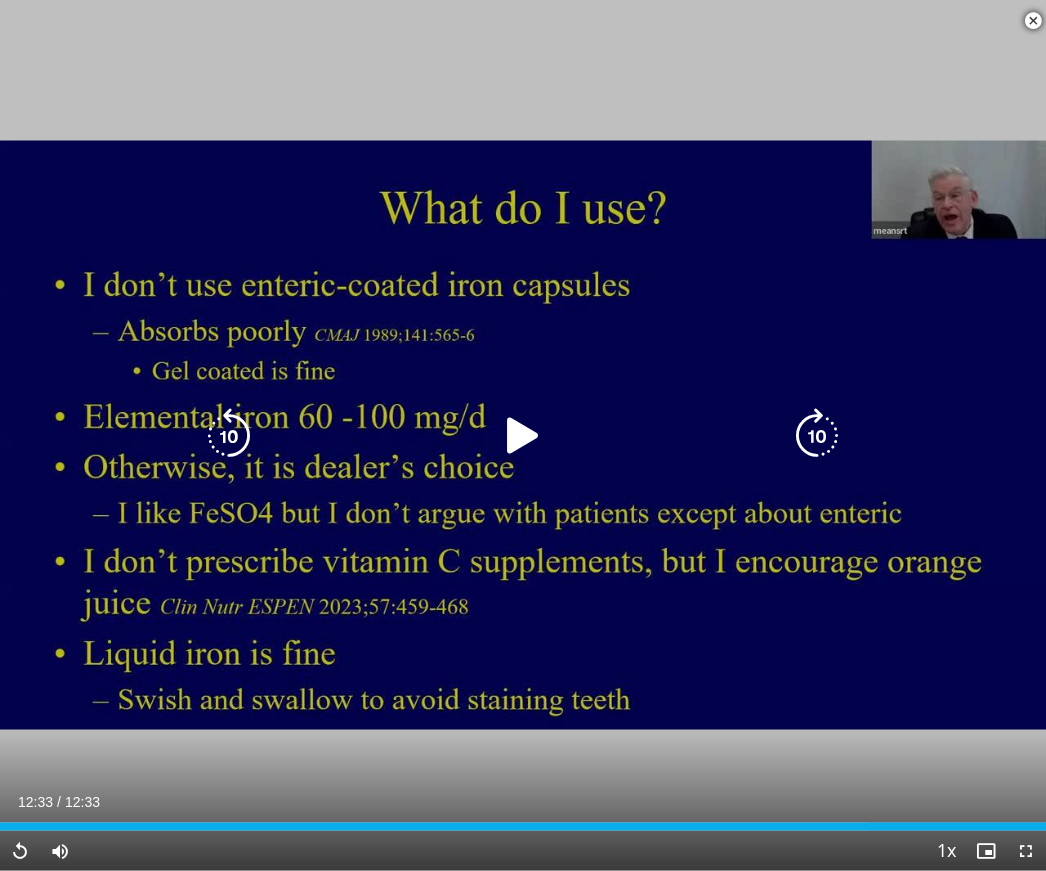scroll, scrollTop: 0, scrollLeft: 0, axis: both 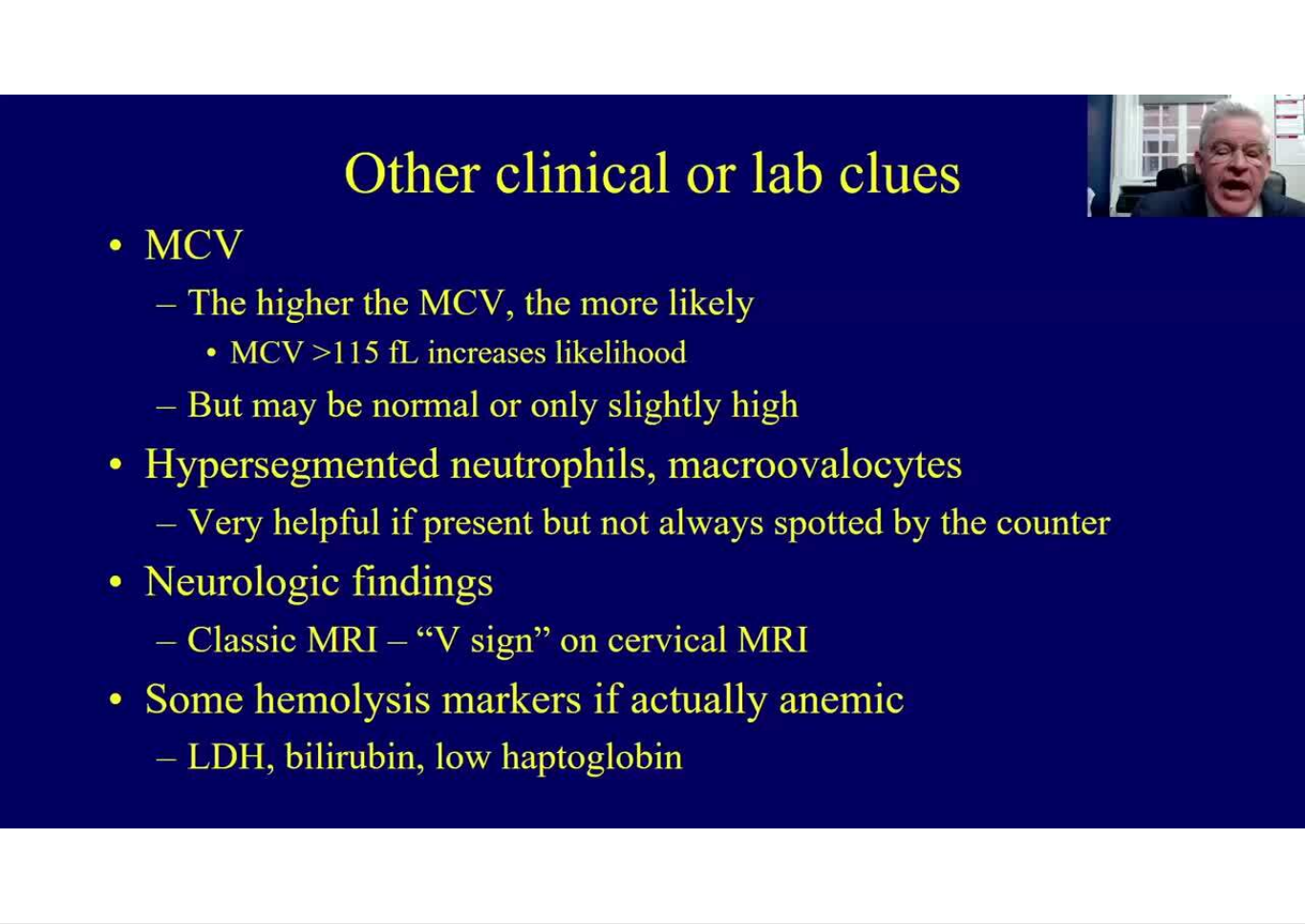 click on "10 seconds
Tap to unmute" at bounding box center (652, 462) 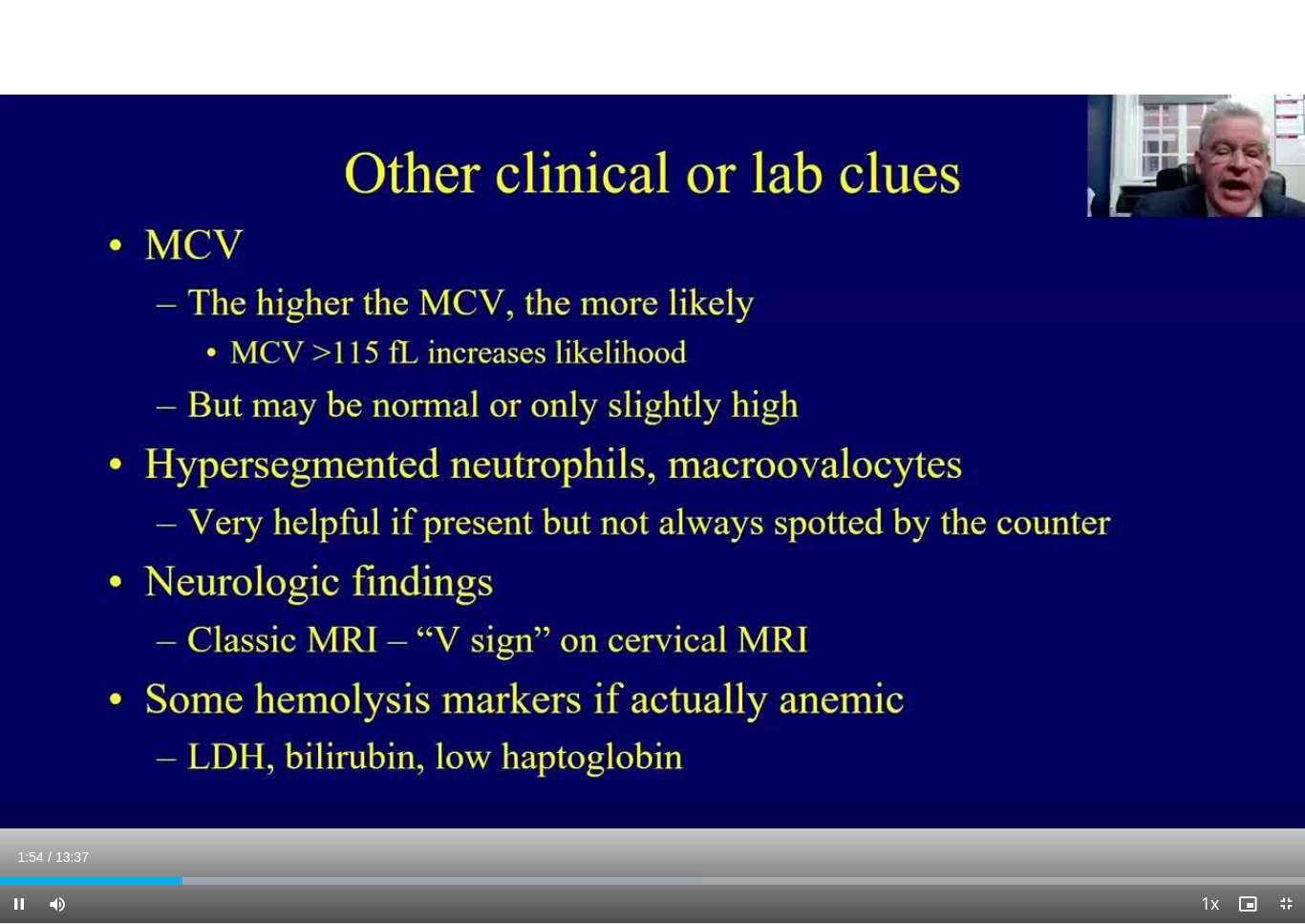 click at bounding box center [351, 881] 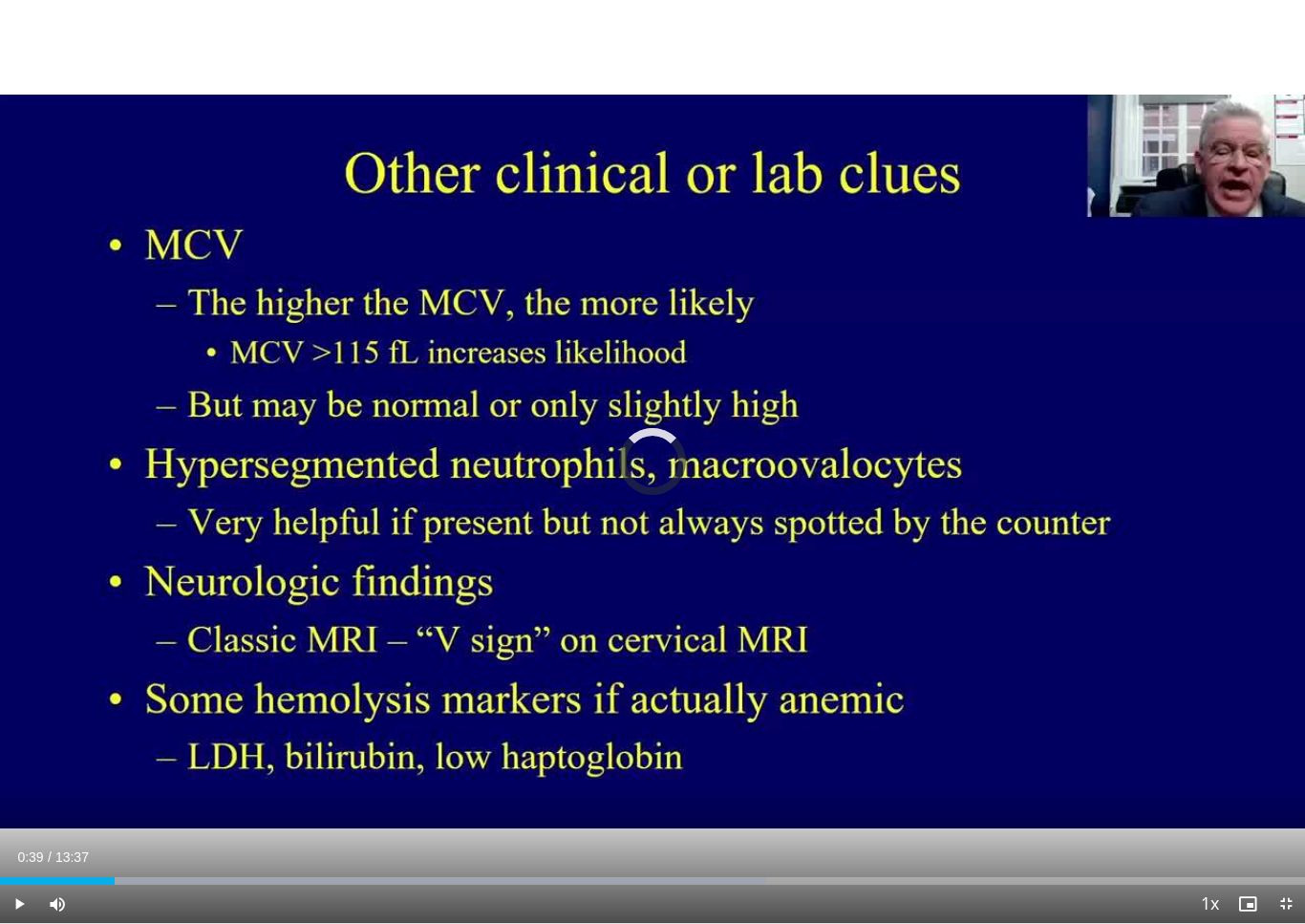 click at bounding box center (57, 881) 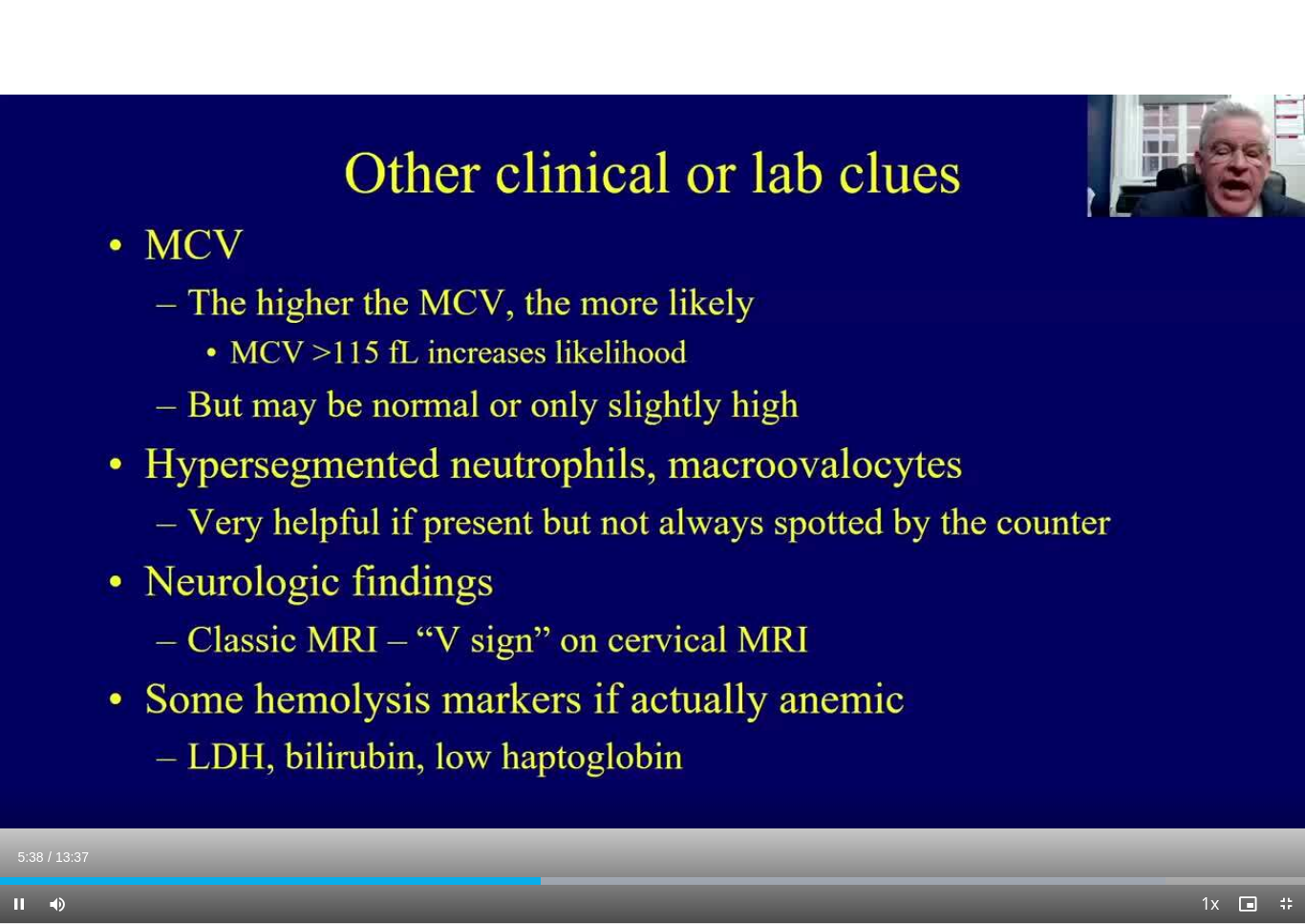click at bounding box center [270, 881] 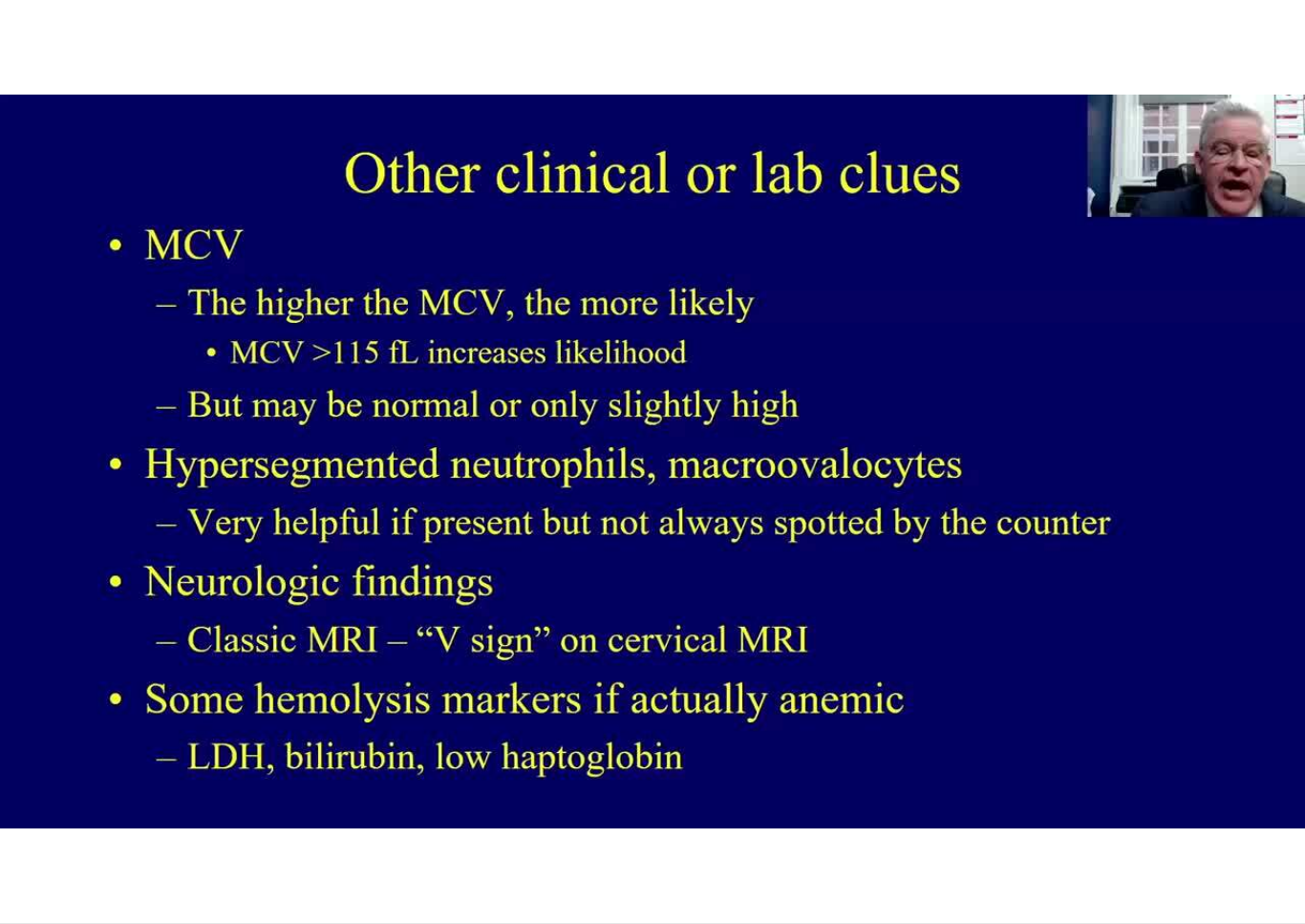 click on "10 seconds
Tap to unmute" at bounding box center [652, 462] 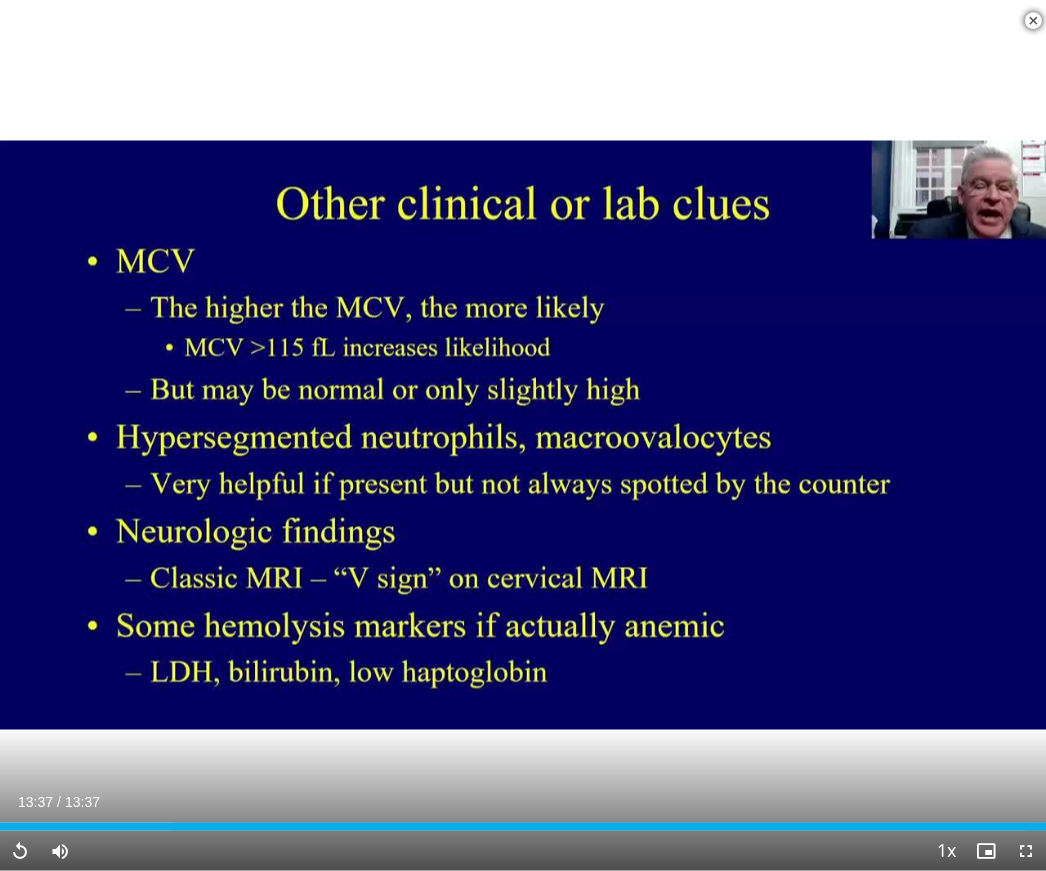 scroll, scrollTop: 0, scrollLeft: 0, axis: both 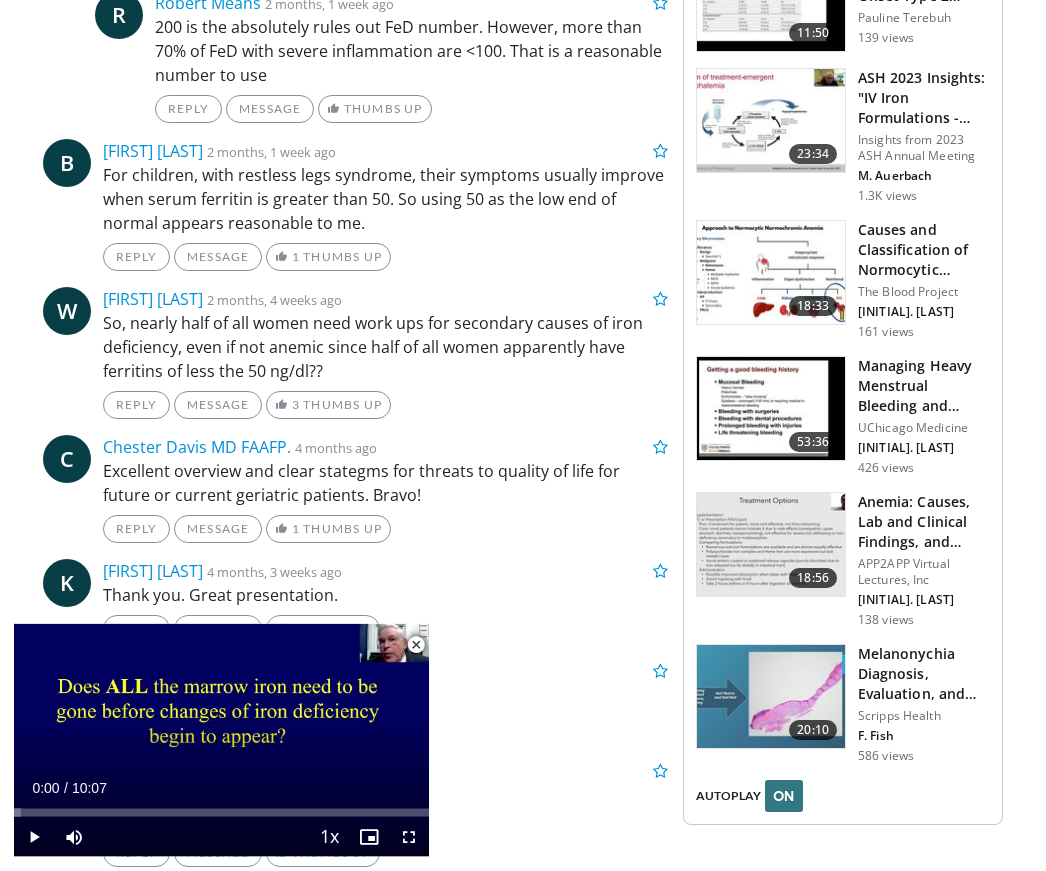 click at bounding box center [771, 410] 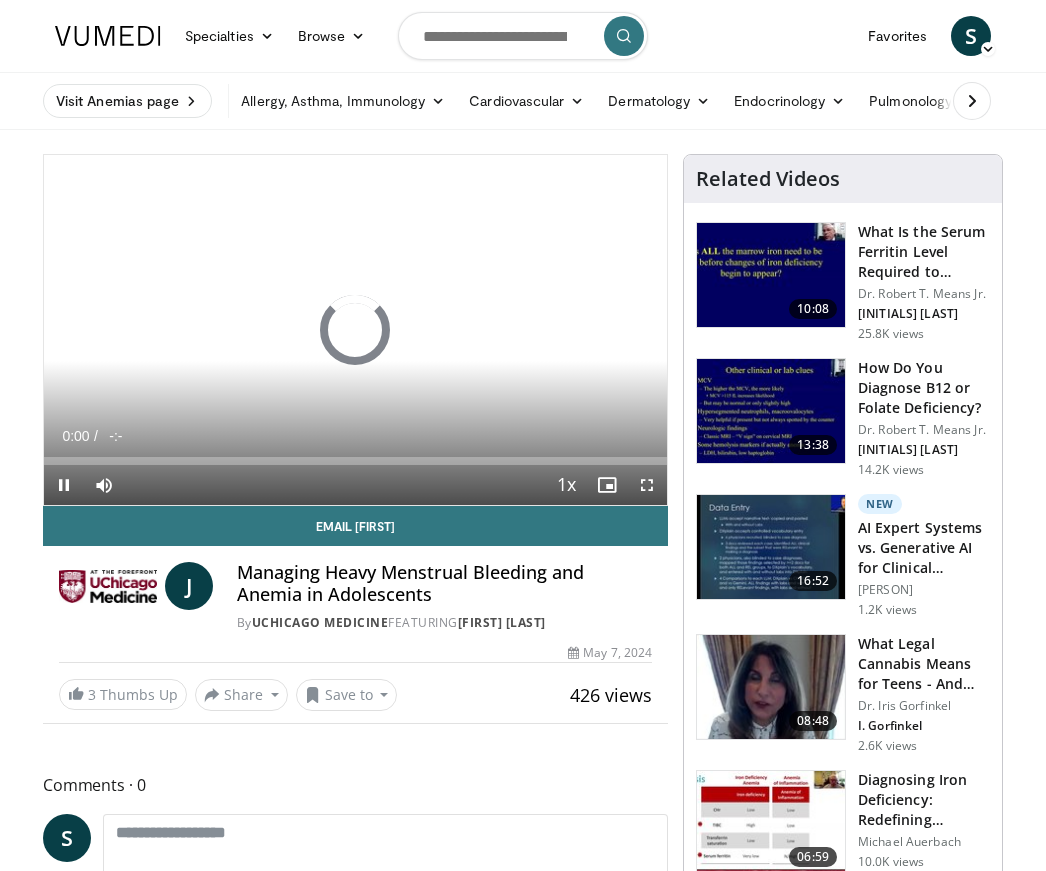 scroll, scrollTop: 0, scrollLeft: 0, axis: both 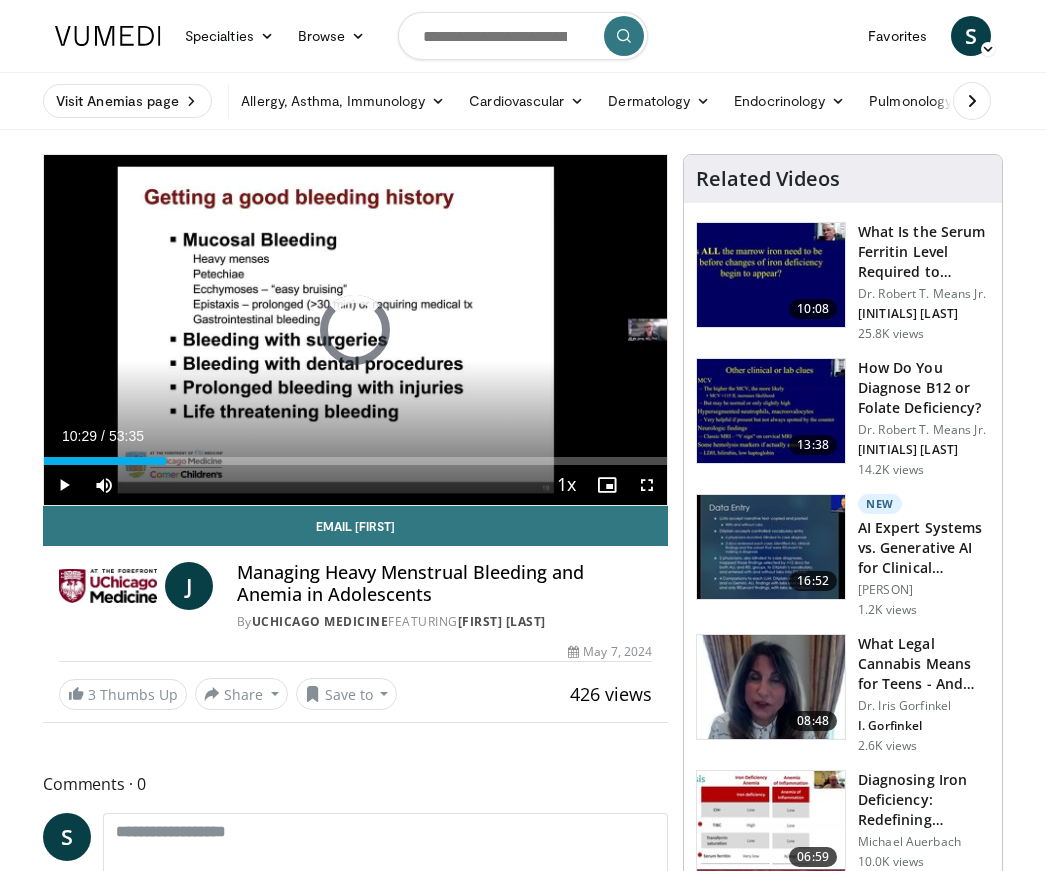 click on "Loaded :  0.14%" at bounding box center [355, 455] 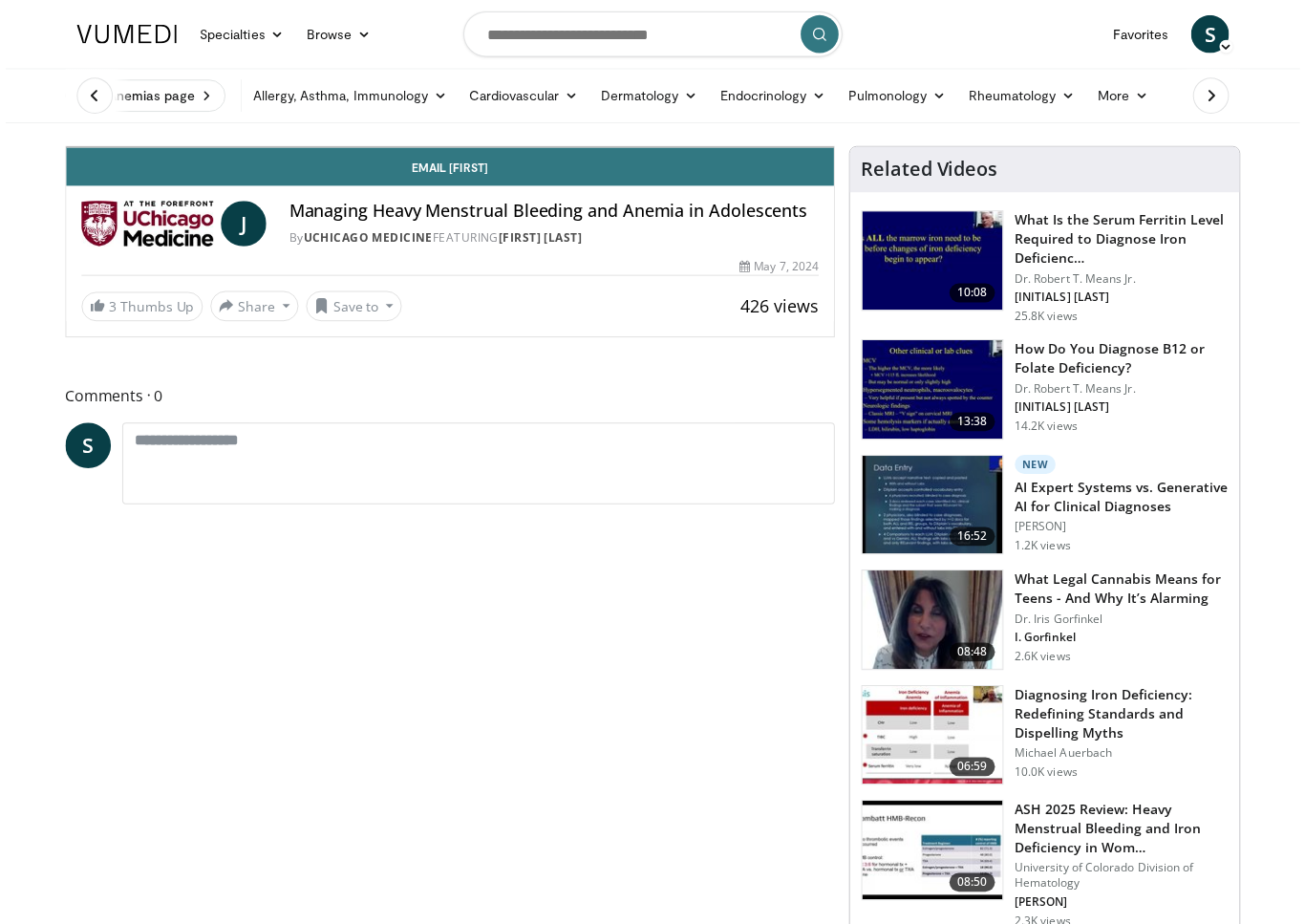 scroll, scrollTop: 23, scrollLeft: 0, axis: vertical 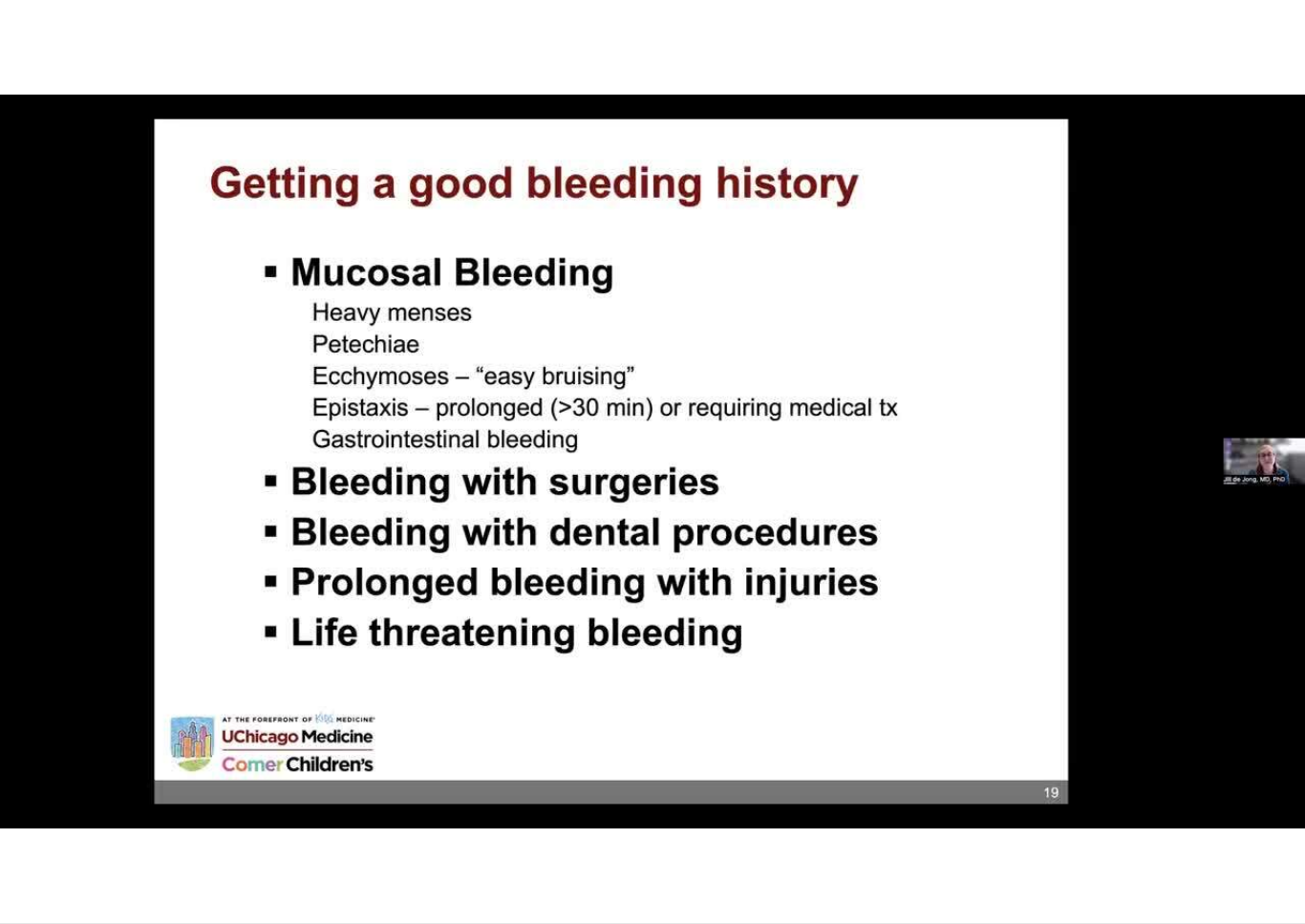 click on "10 seconds
Tap to unmute" at bounding box center (652, 462) 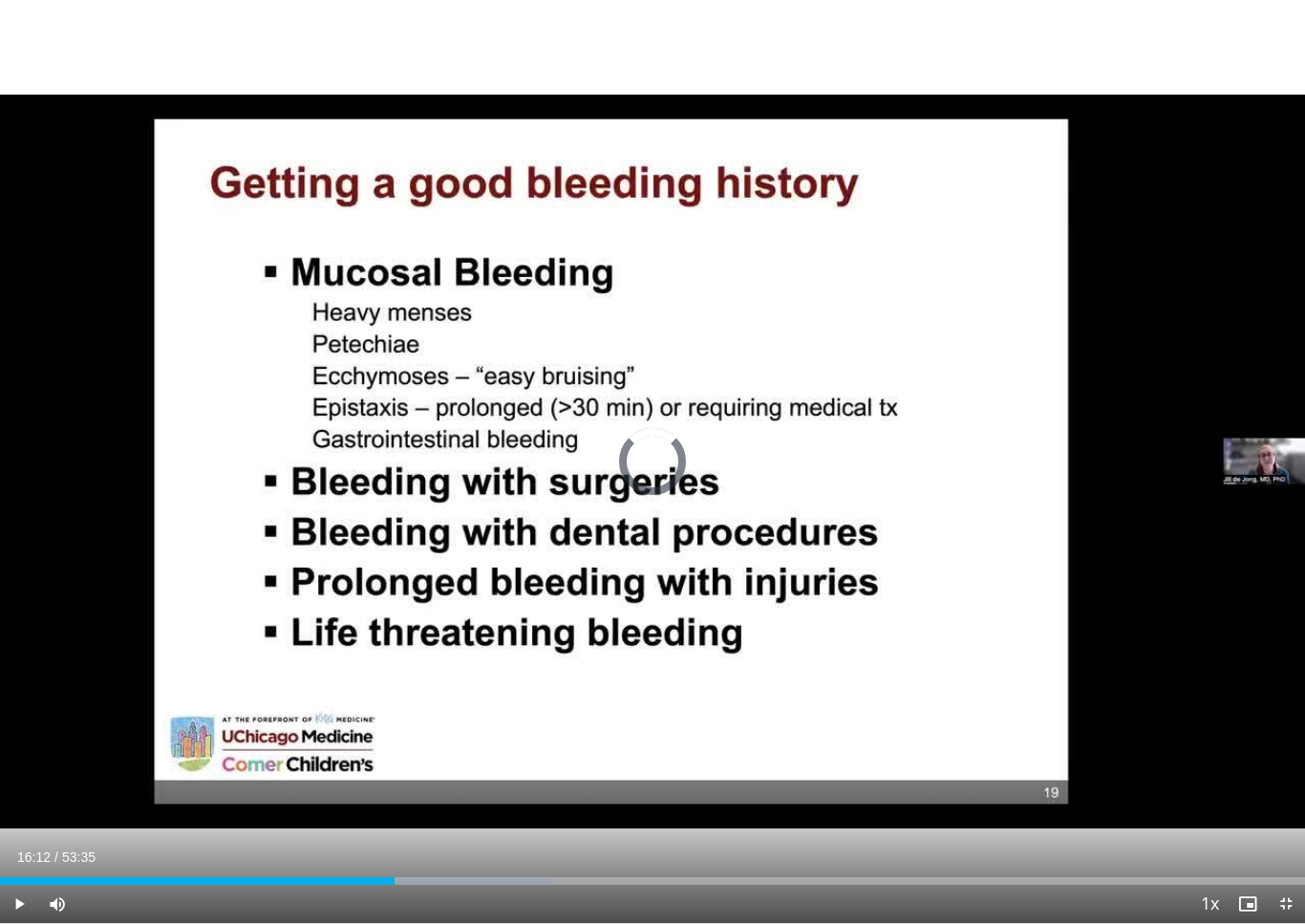 click on "Loaded :  42.29%" at bounding box center [652, 875] 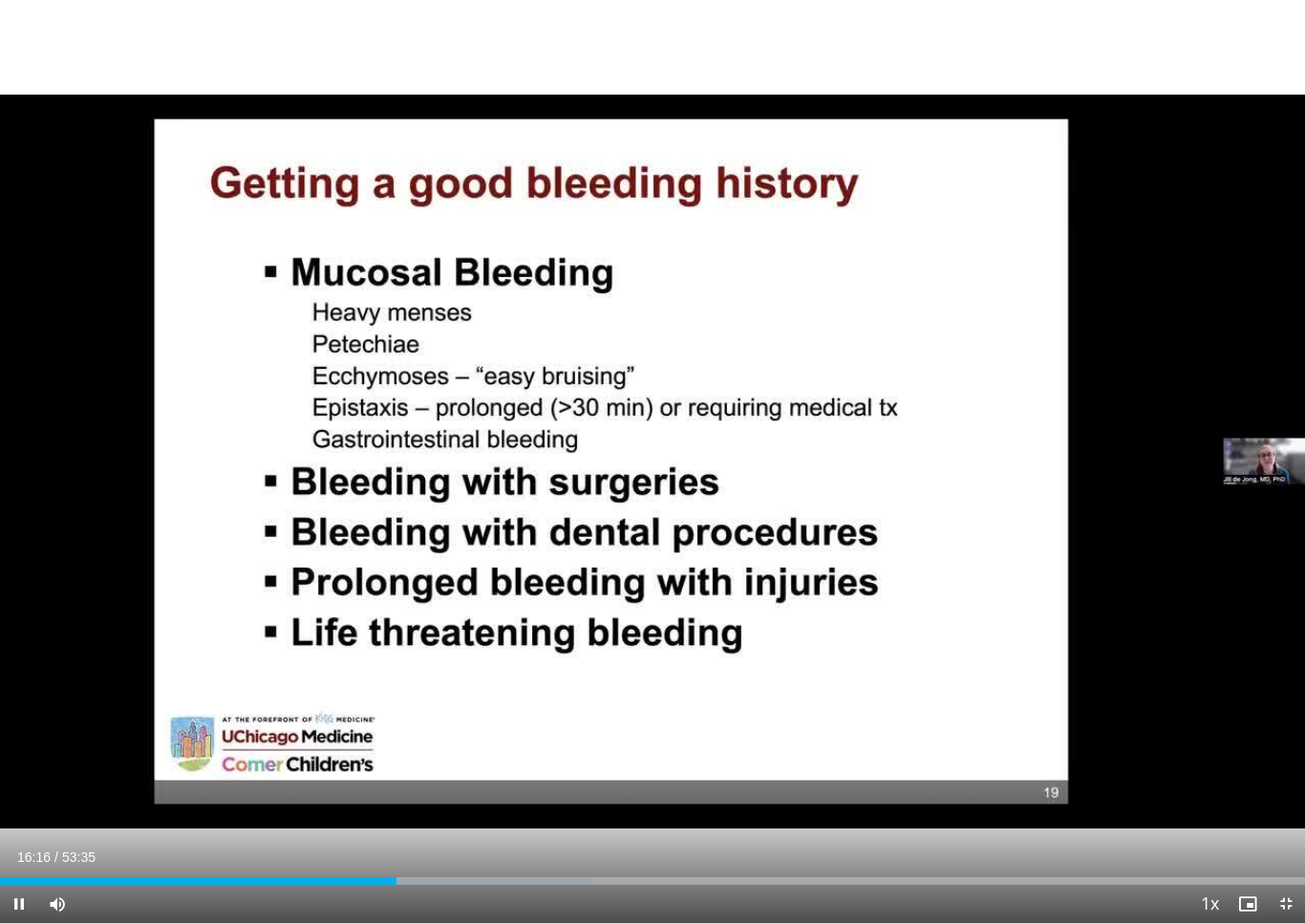 click on "10 seconds
Tap to unmute" at bounding box center (652, 462) 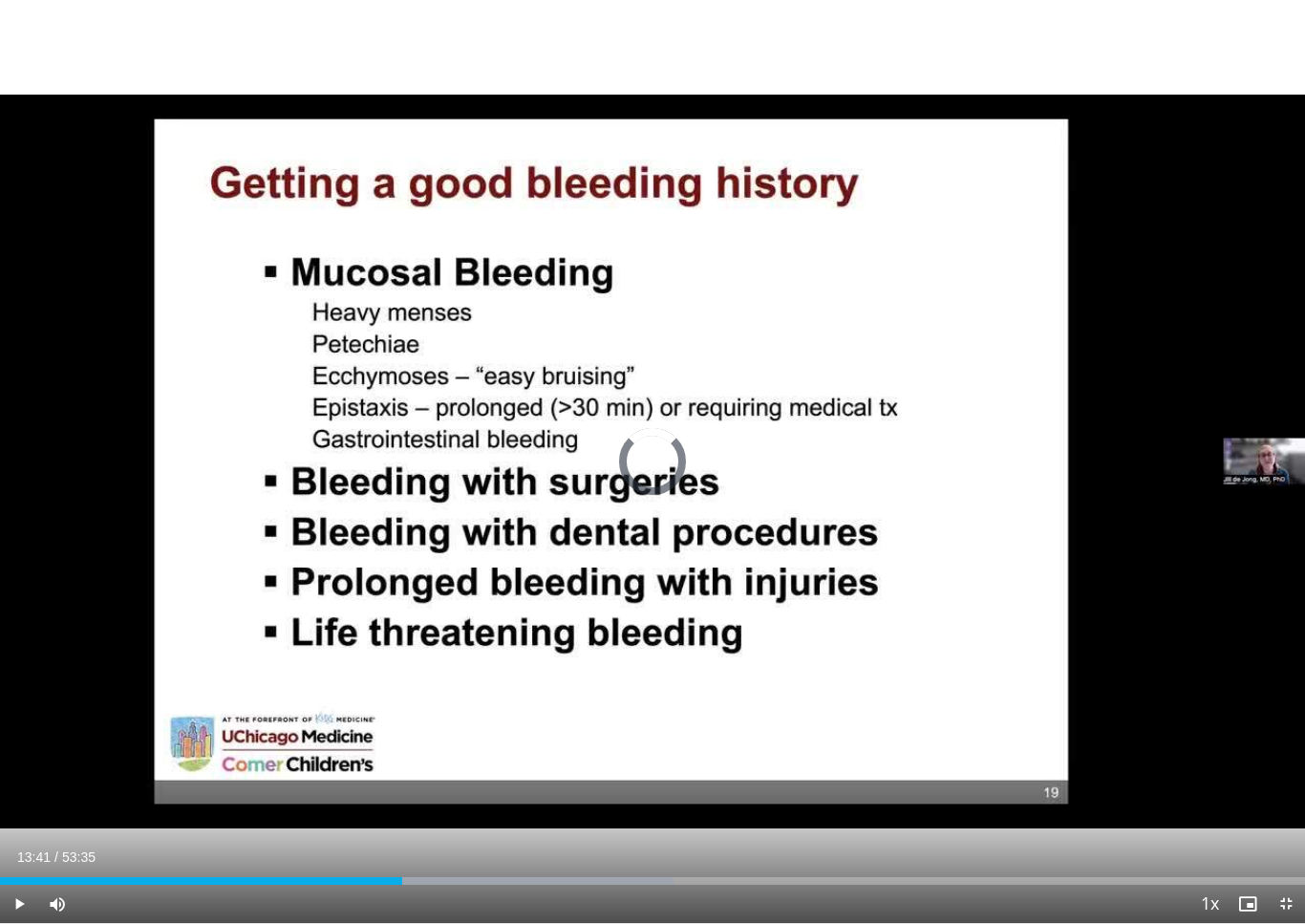 click at bounding box center (201, 881) 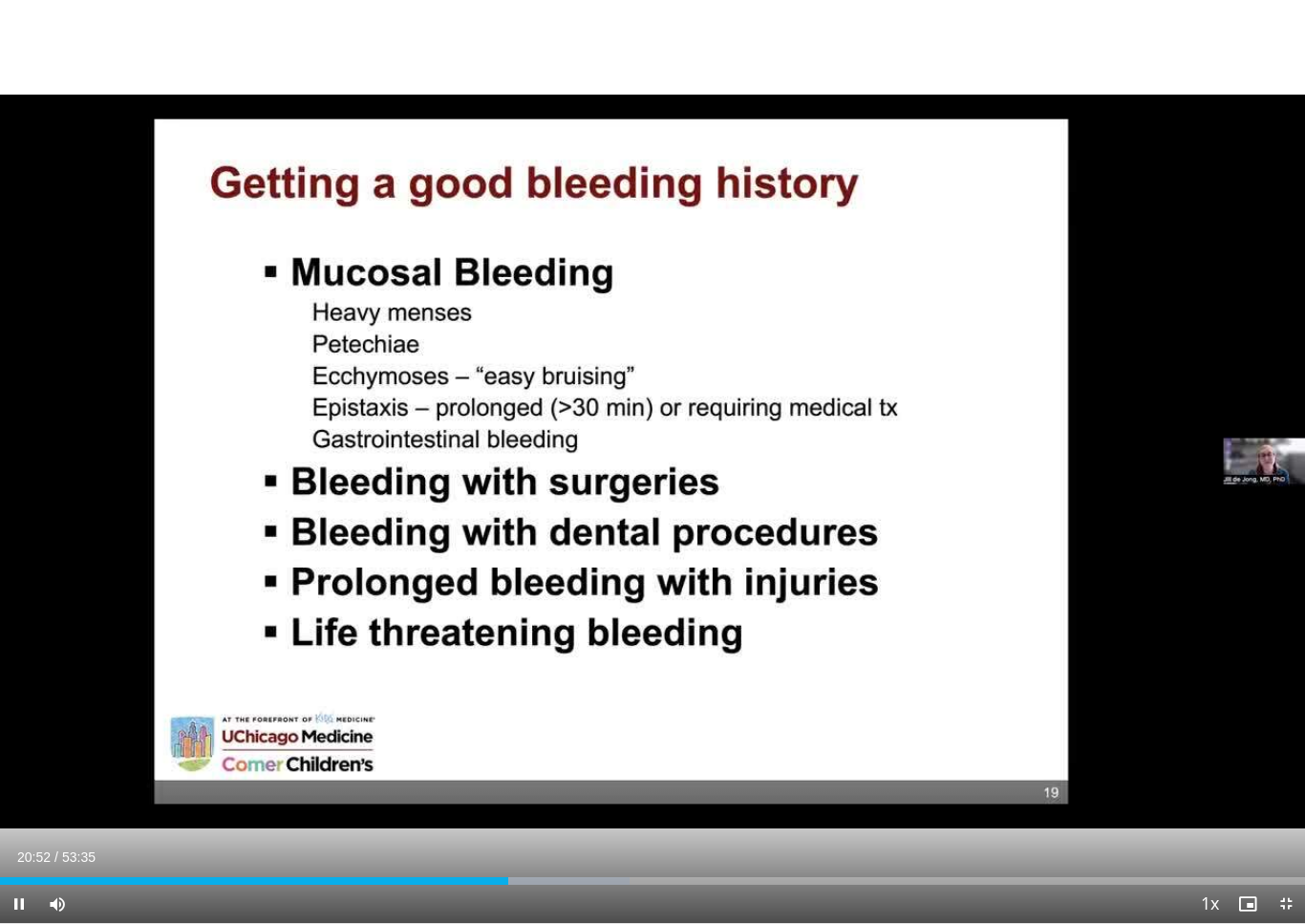 click on "10 seconds
Tap to unmute" at bounding box center (652, 462) 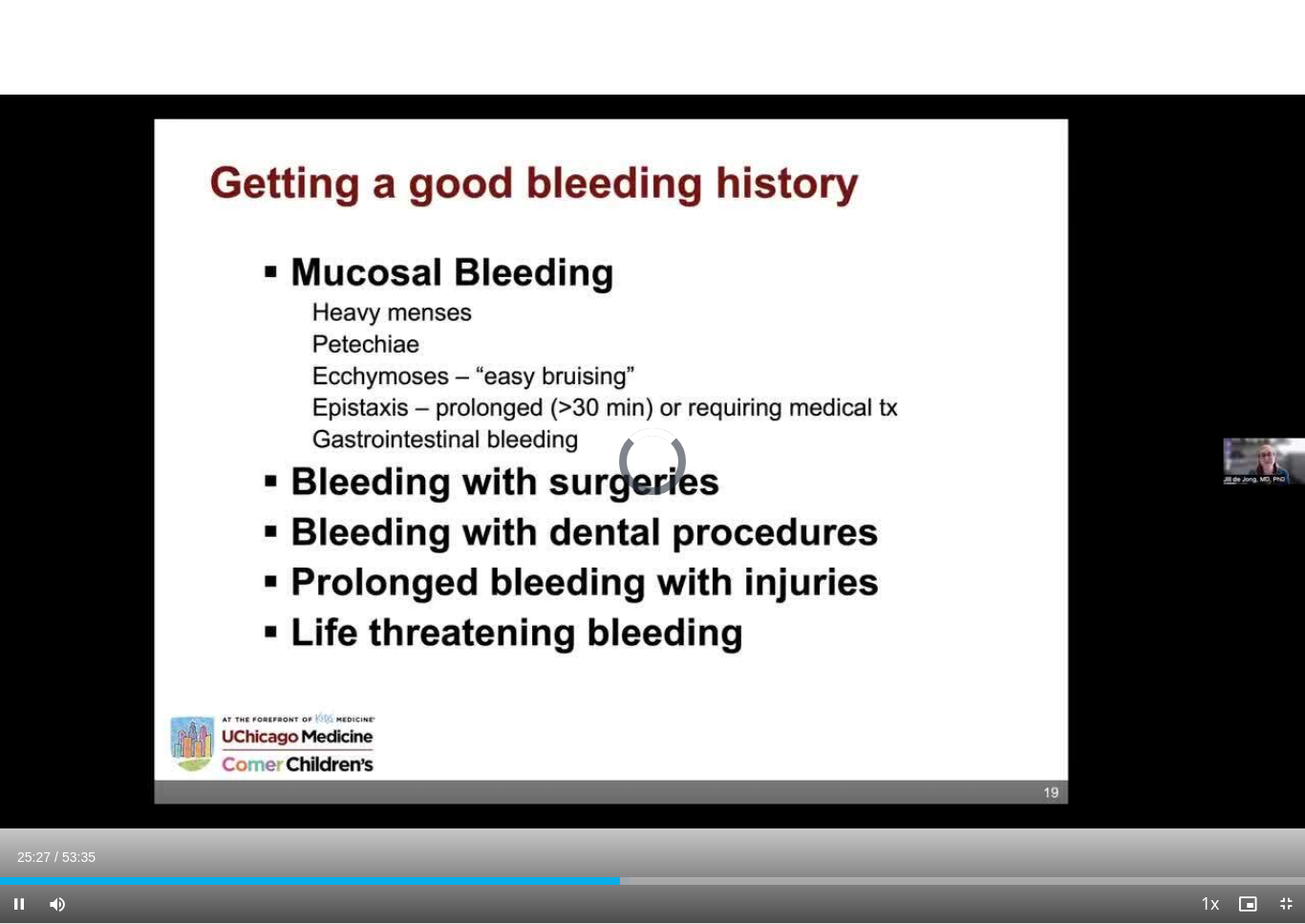 click at bounding box center [481, 881] 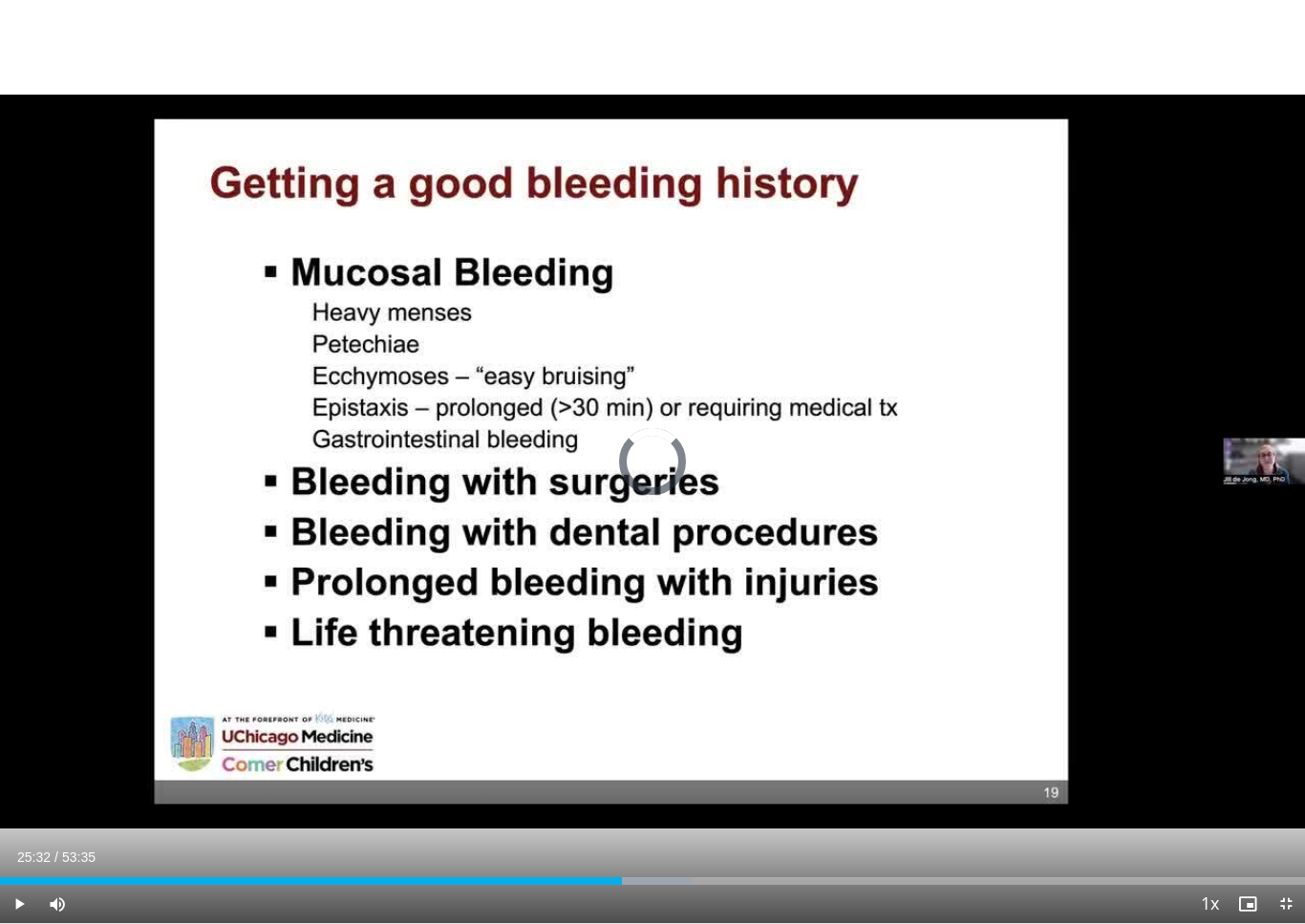 click on "Loaded :  53.05%" at bounding box center (652, 881) 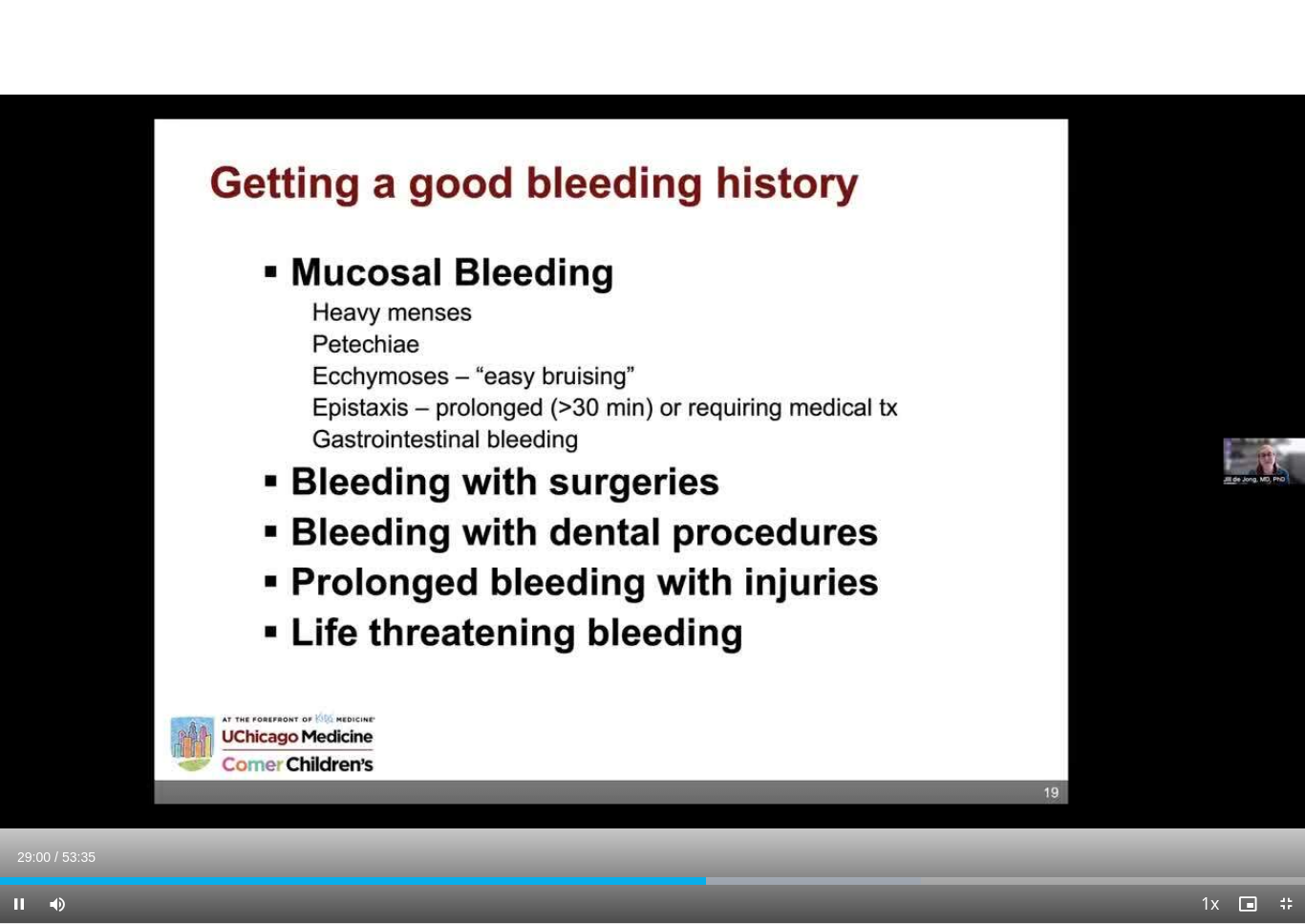 click on "10 seconds
Tap to unmute" at bounding box center (652, 462) 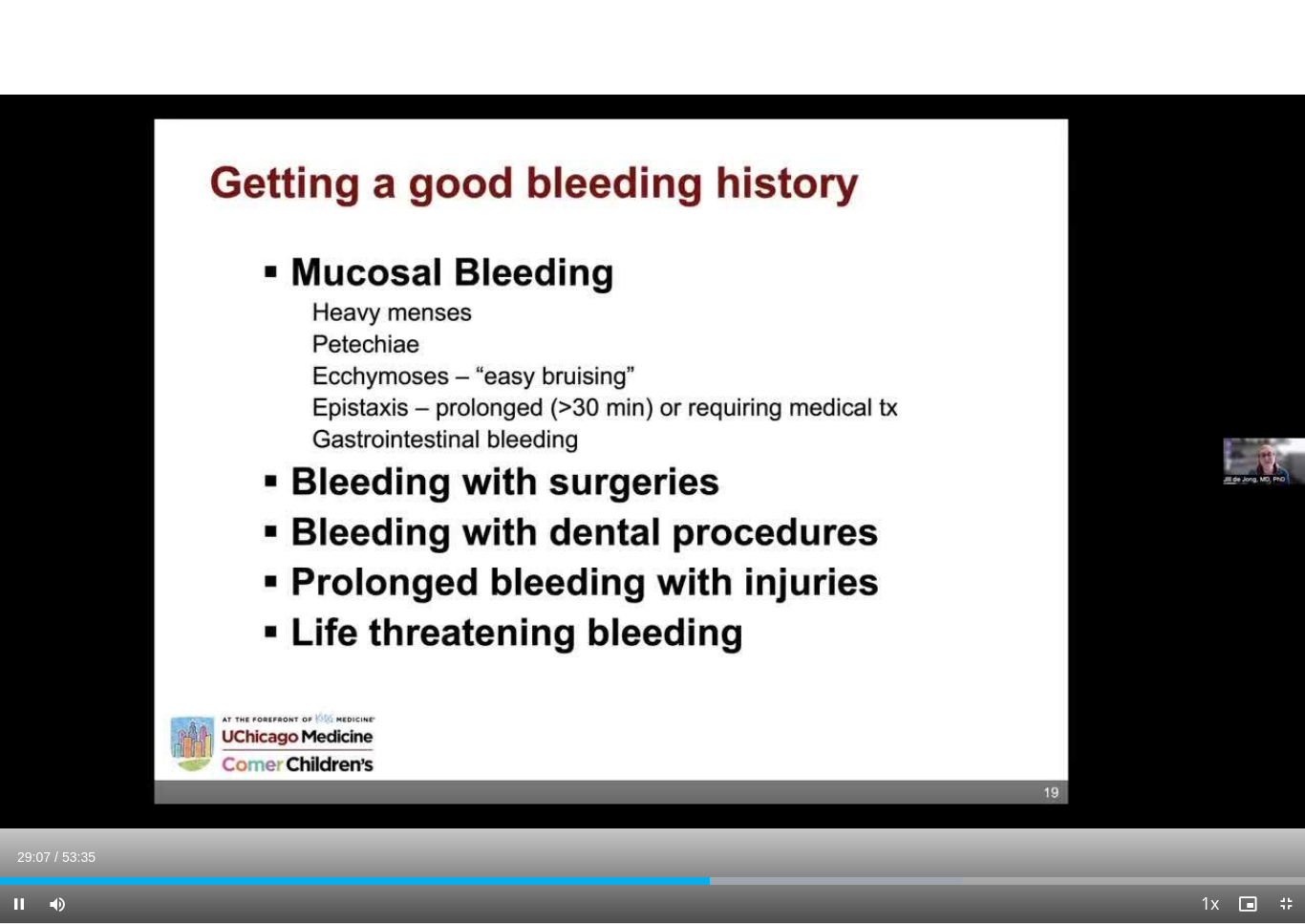 click on "10 seconds
Tap to unmute" at bounding box center [652, 462] 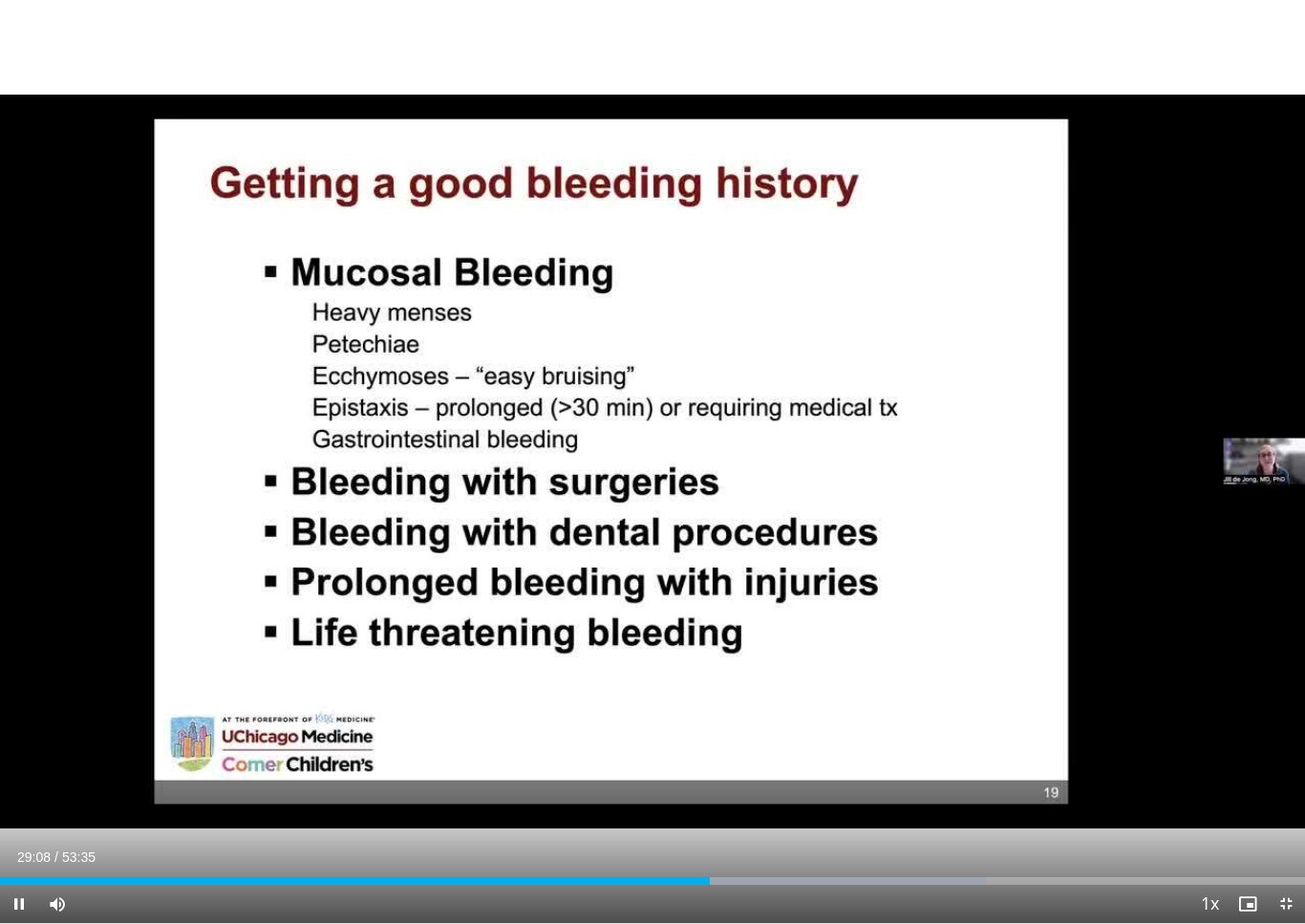 click at bounding box center [838, 881] 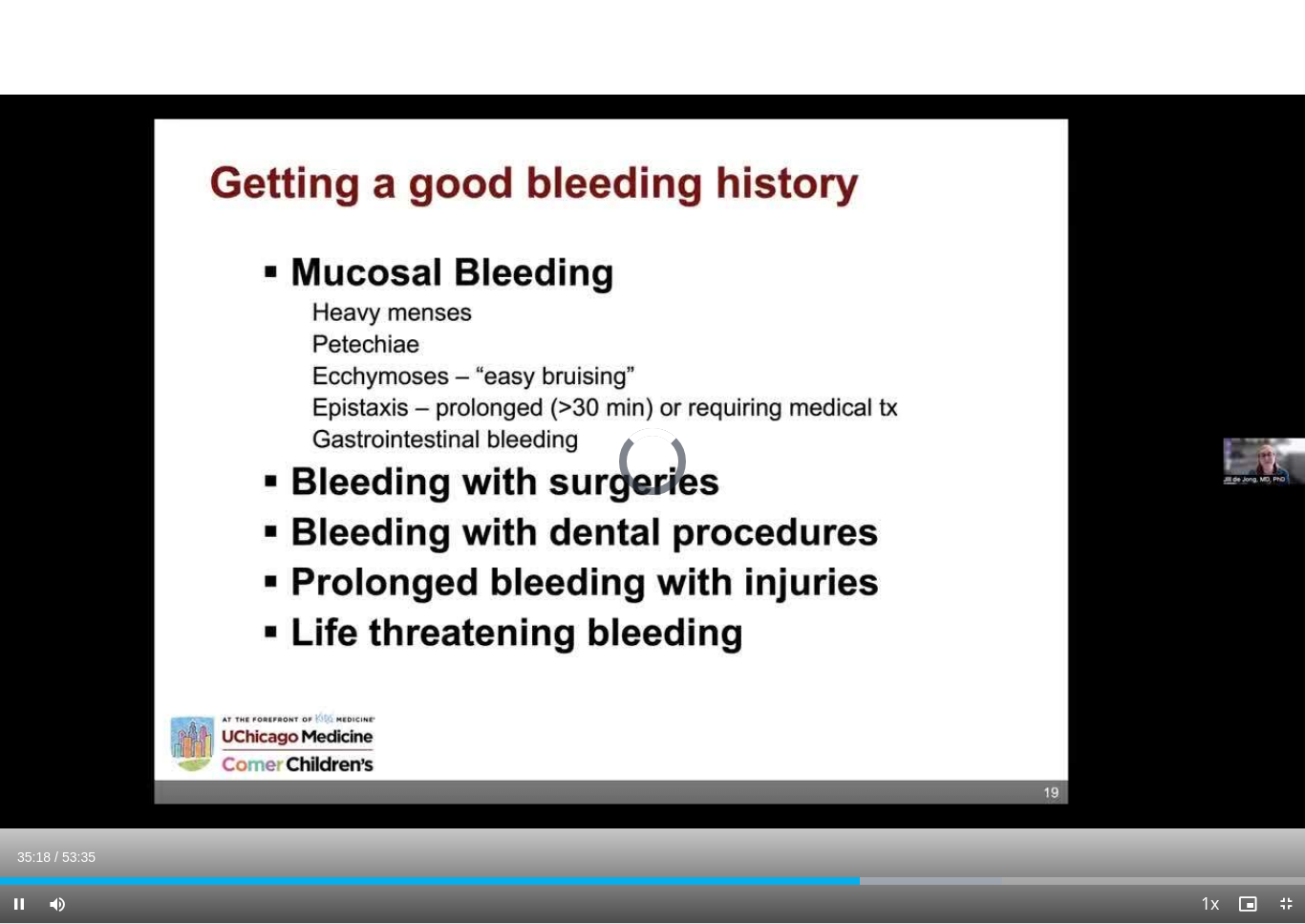 click on "Loaded :  76.81%" at bounding box center [652, 875] 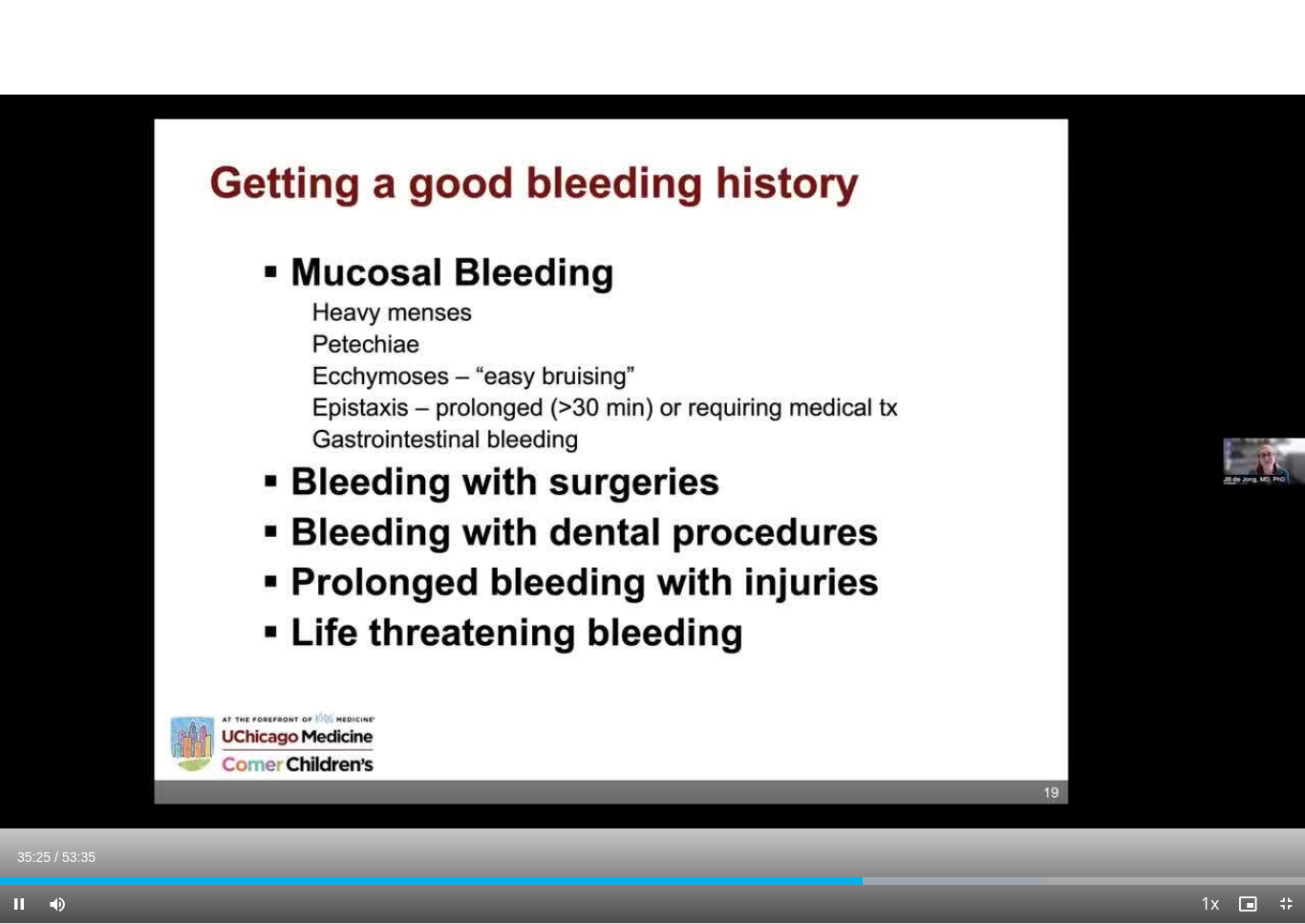 click on "10 seconds
Tap to unmute" at bounding box center (652, 462) 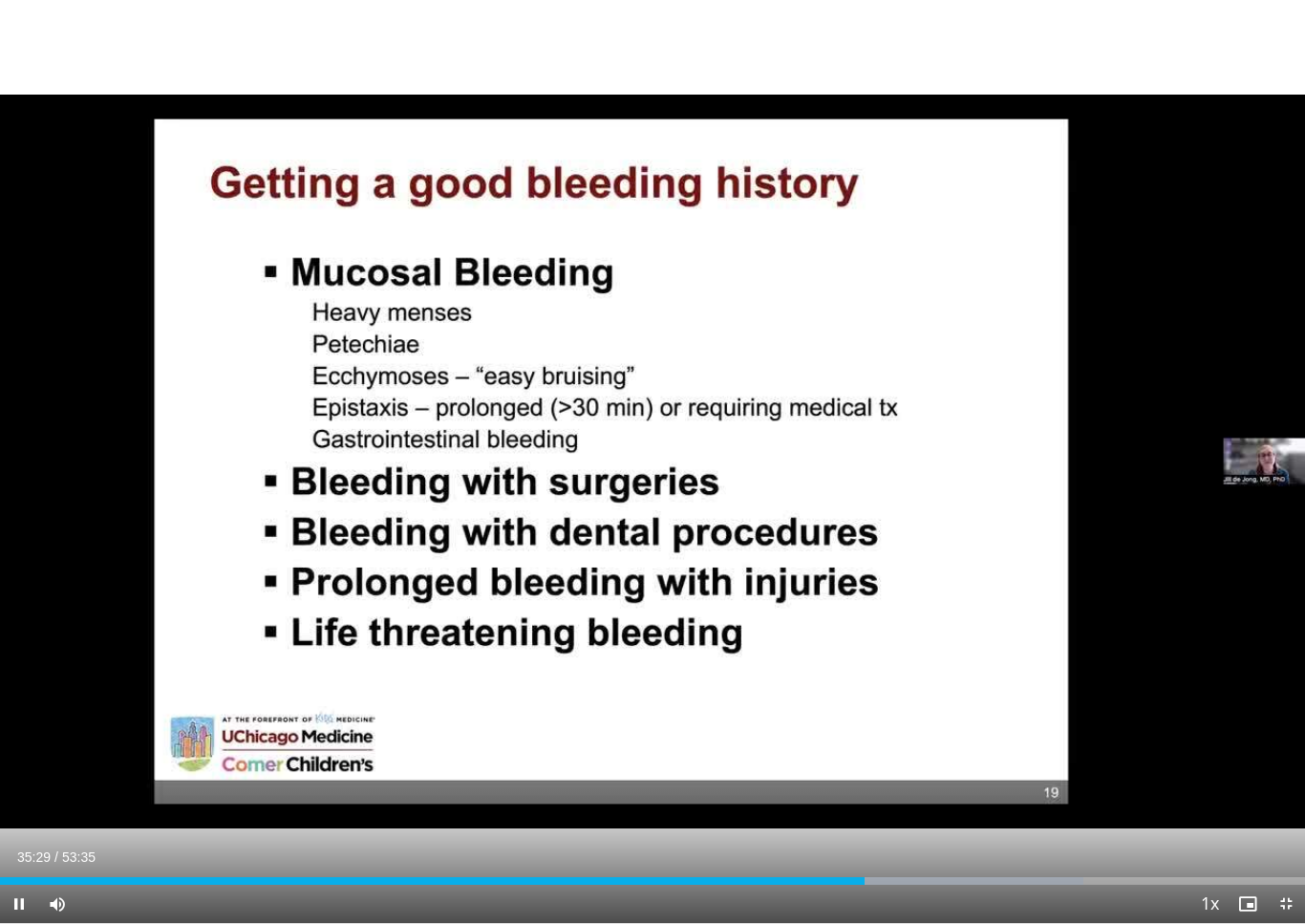 click on "10 seconds
Tap to unmute" at bounding box center (652, 462) 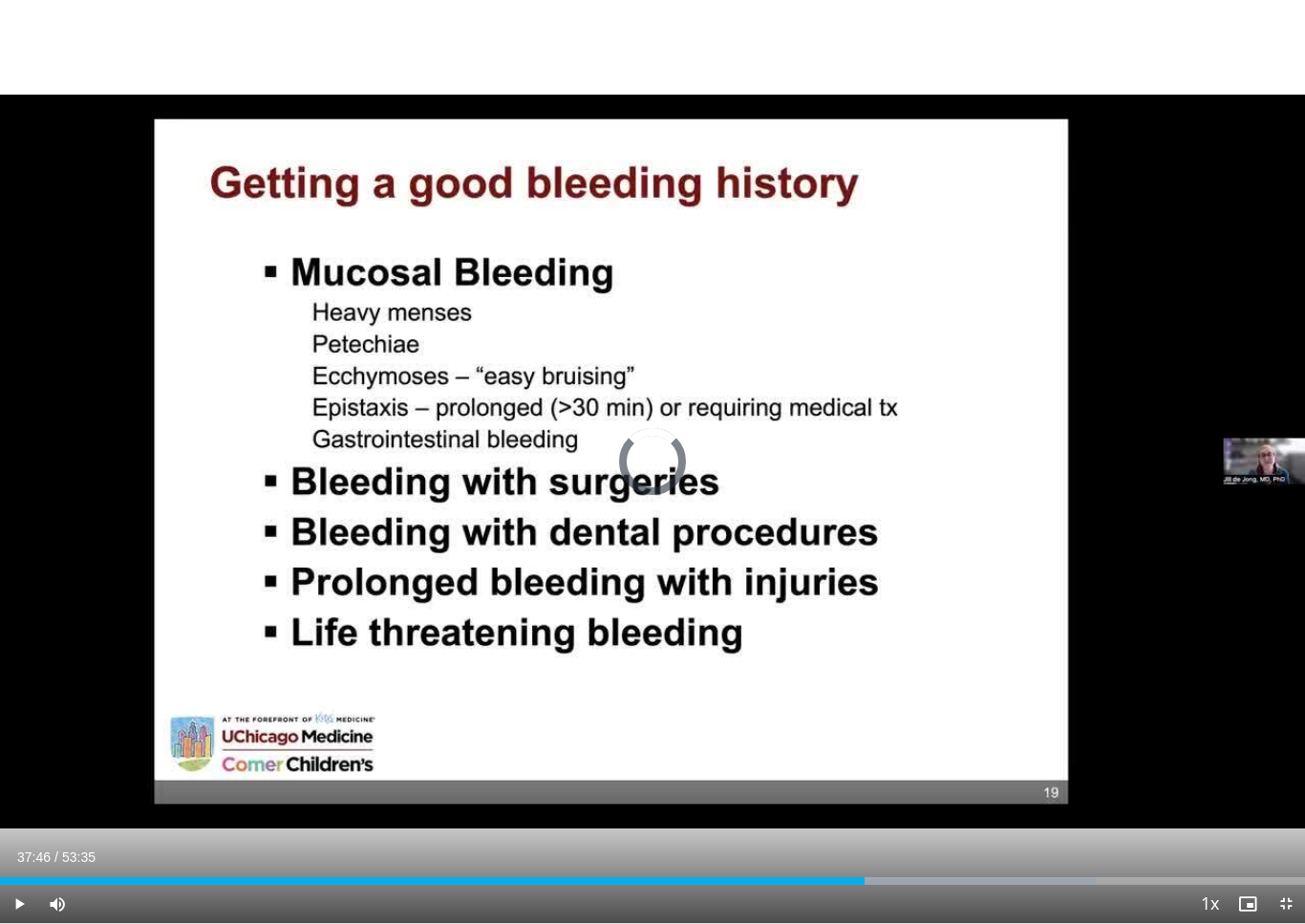click at bounding box center [945, 881] 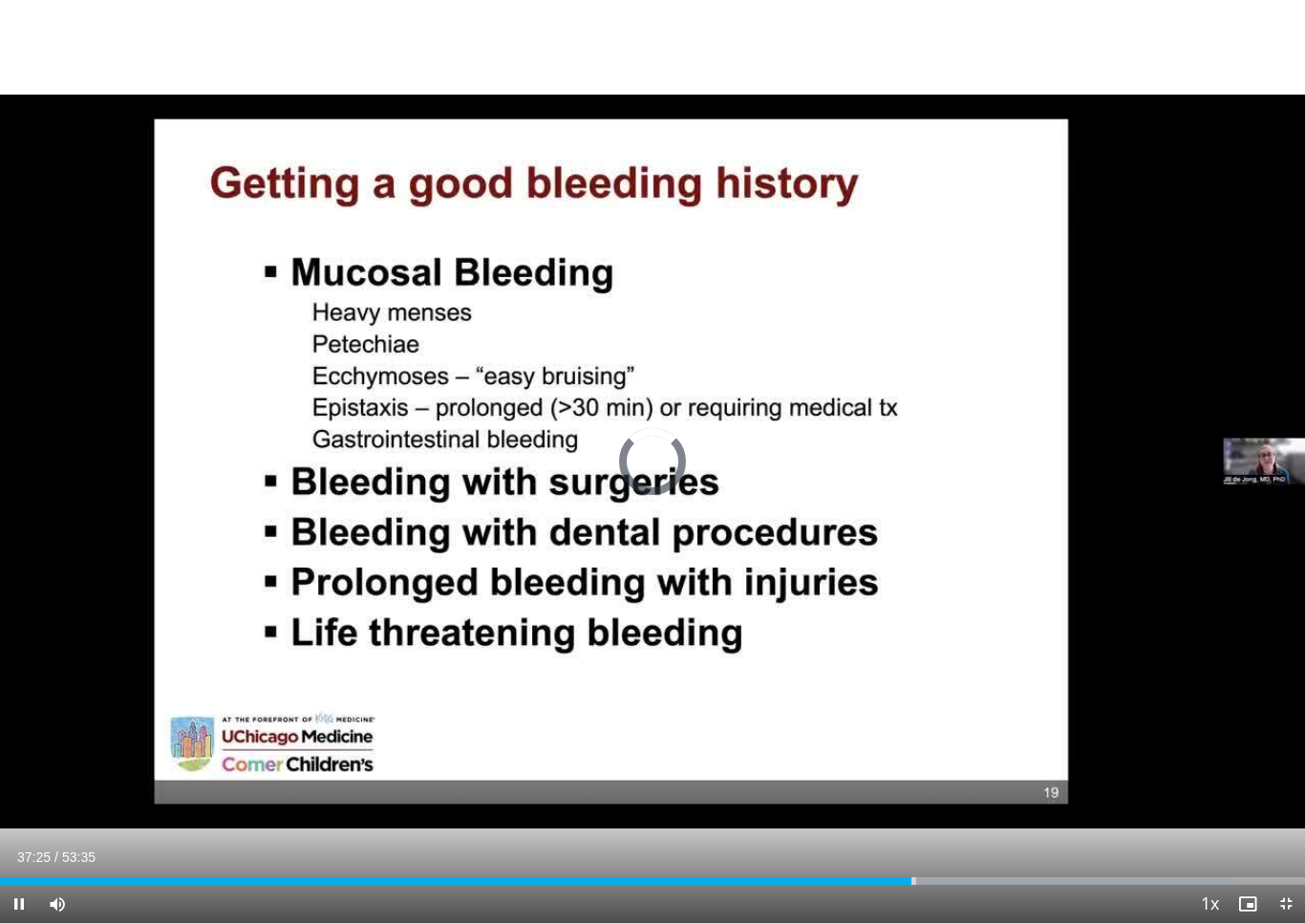 click on "Loaded :  94.54%" at bounding box center (652, 875) 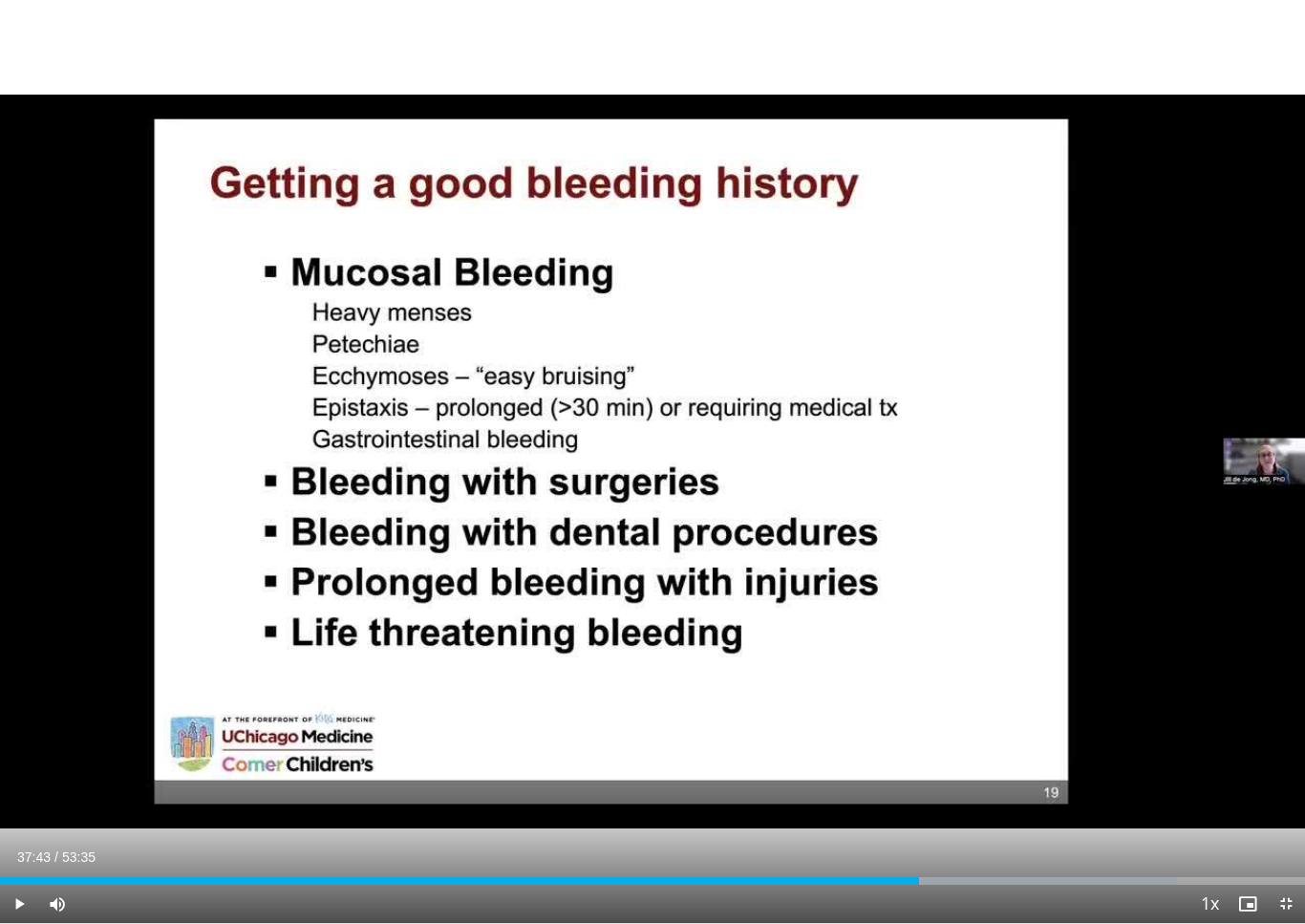 click on "10 seconds
Tap to unmute" at bounding box center (652, 462) 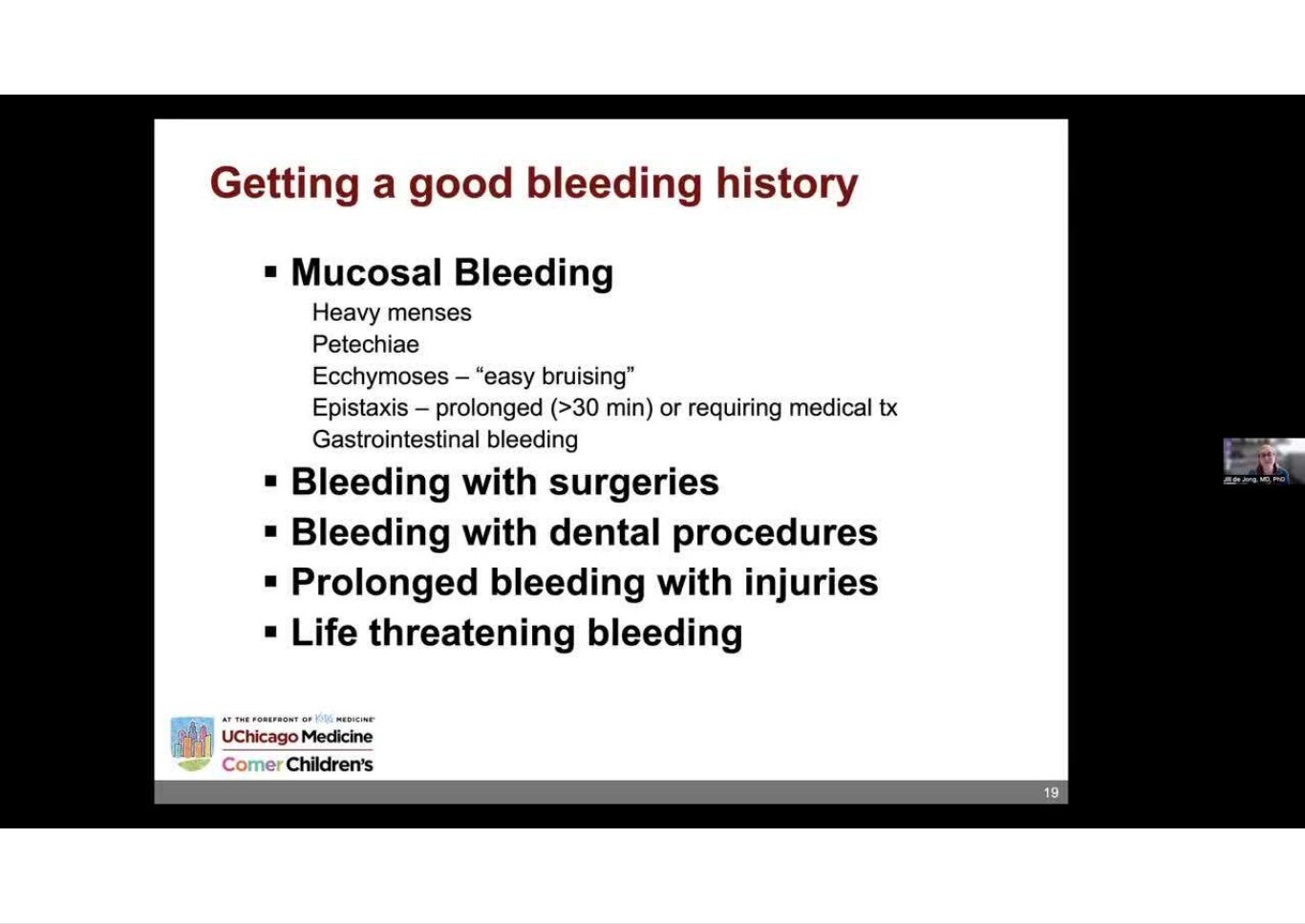 click on "10 seconds
Tap to unmute" at bounding box center [652, 462] 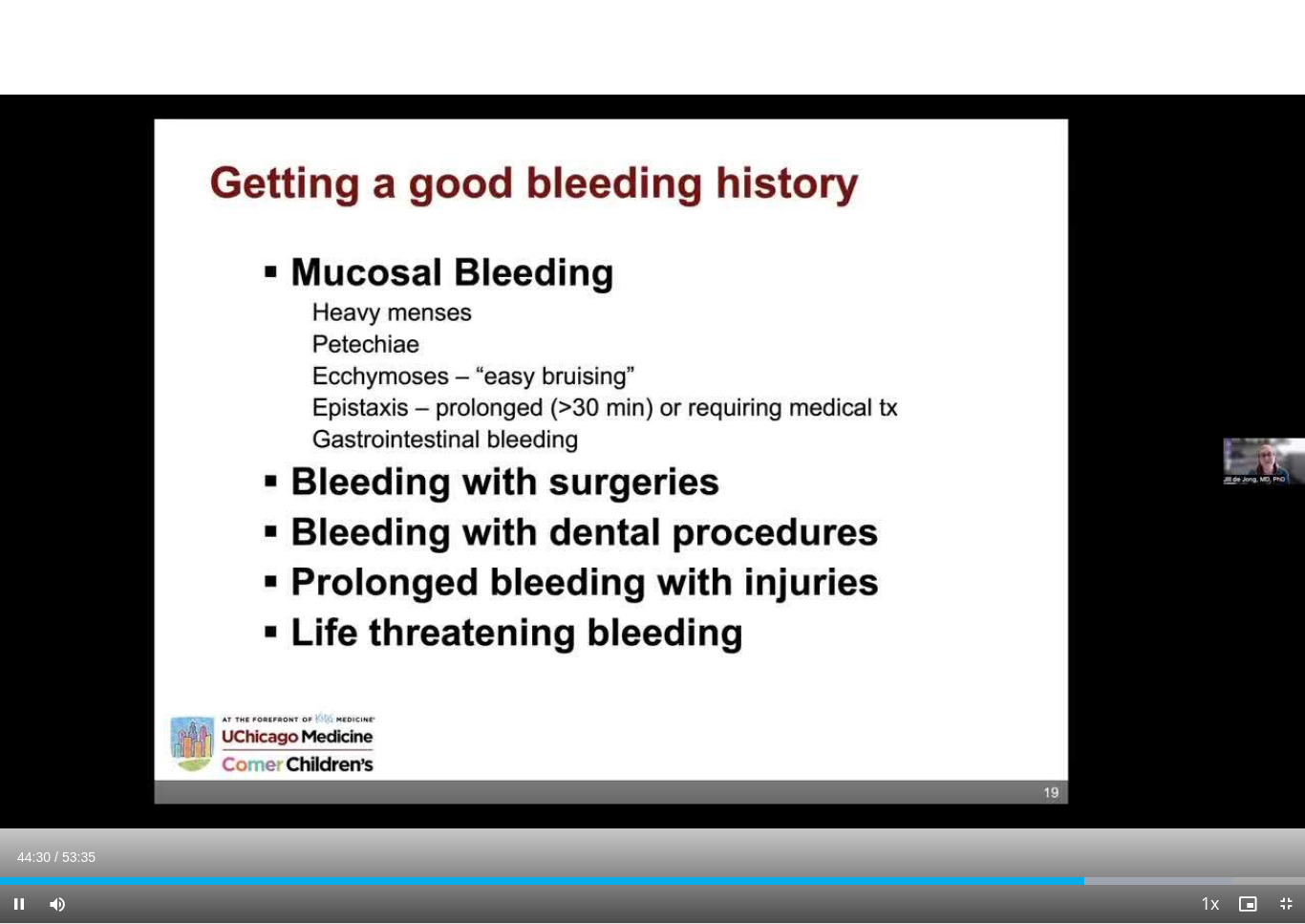 click on "10 seconds
Tap to unmute" at bounding box center (652, 462) 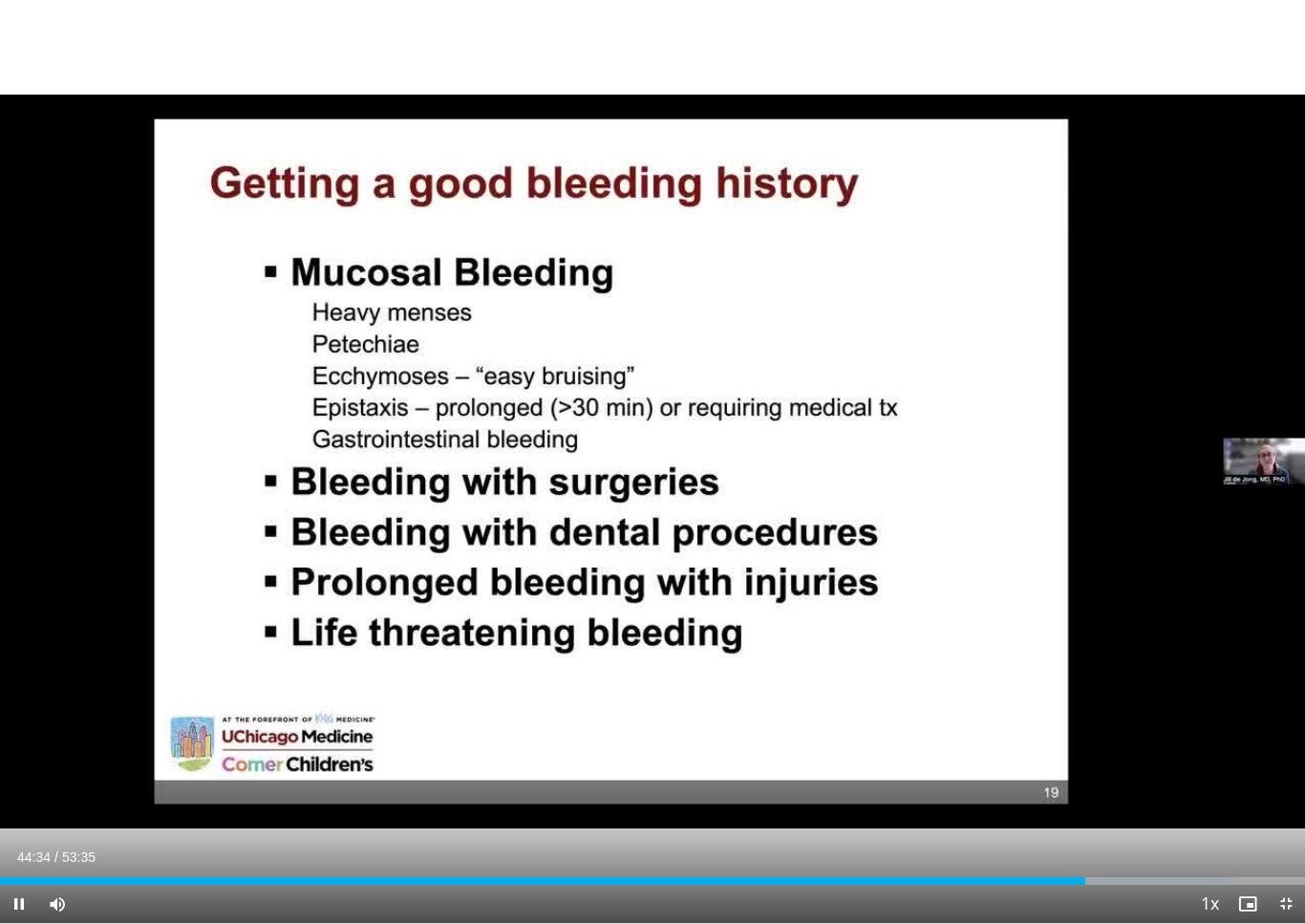 click at bounding box center [1286, 904] 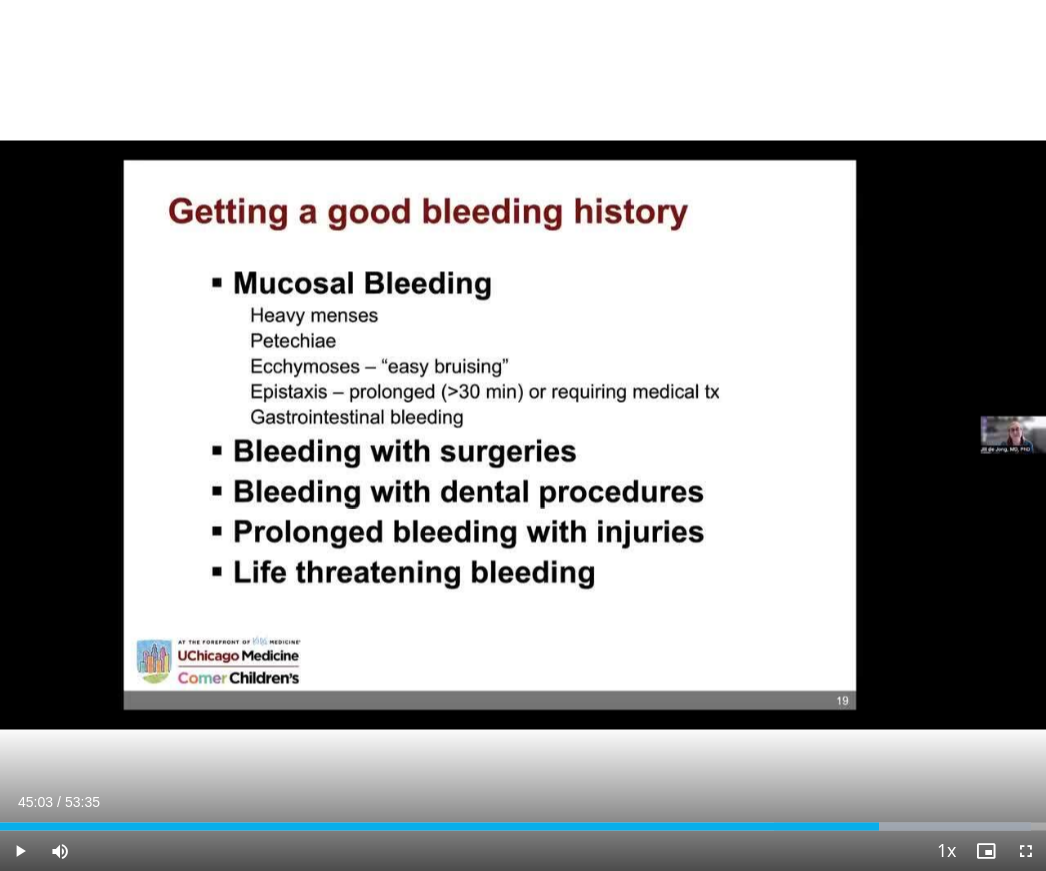 scroll, scrollTop: 0, scrollLeft: 0, axis: both 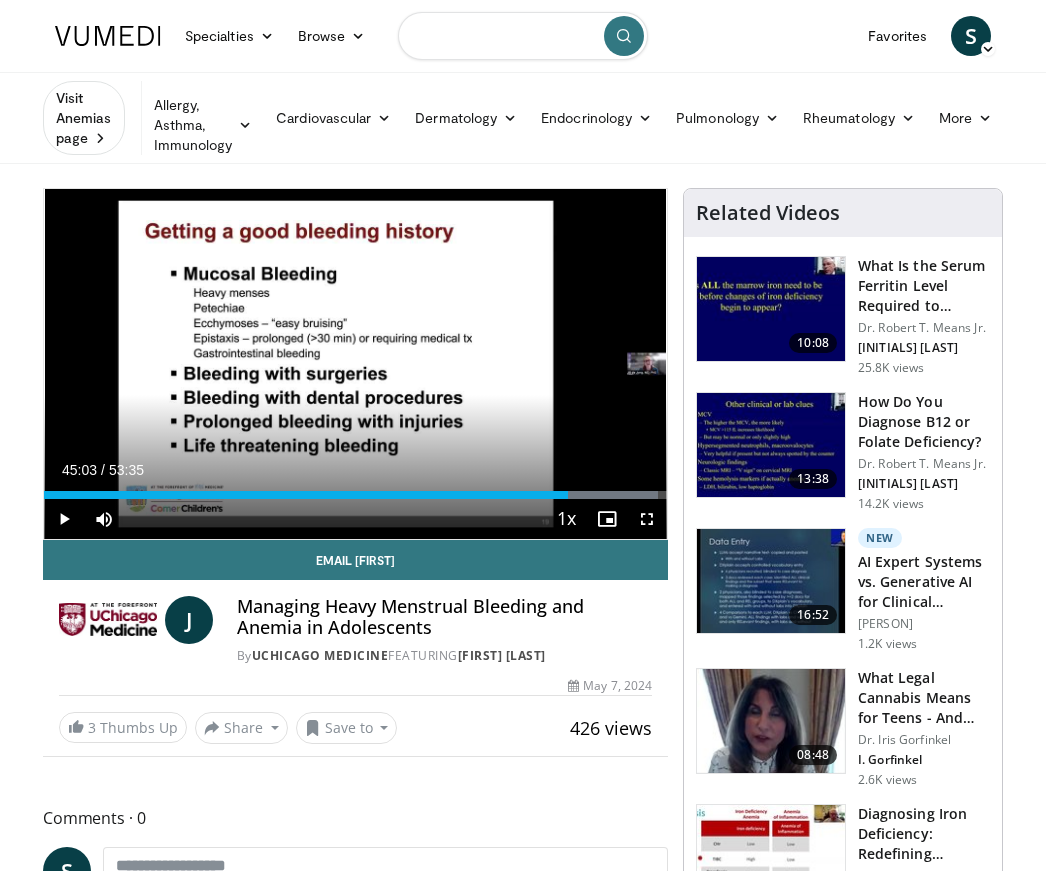 click at bounding box center (523, 36) 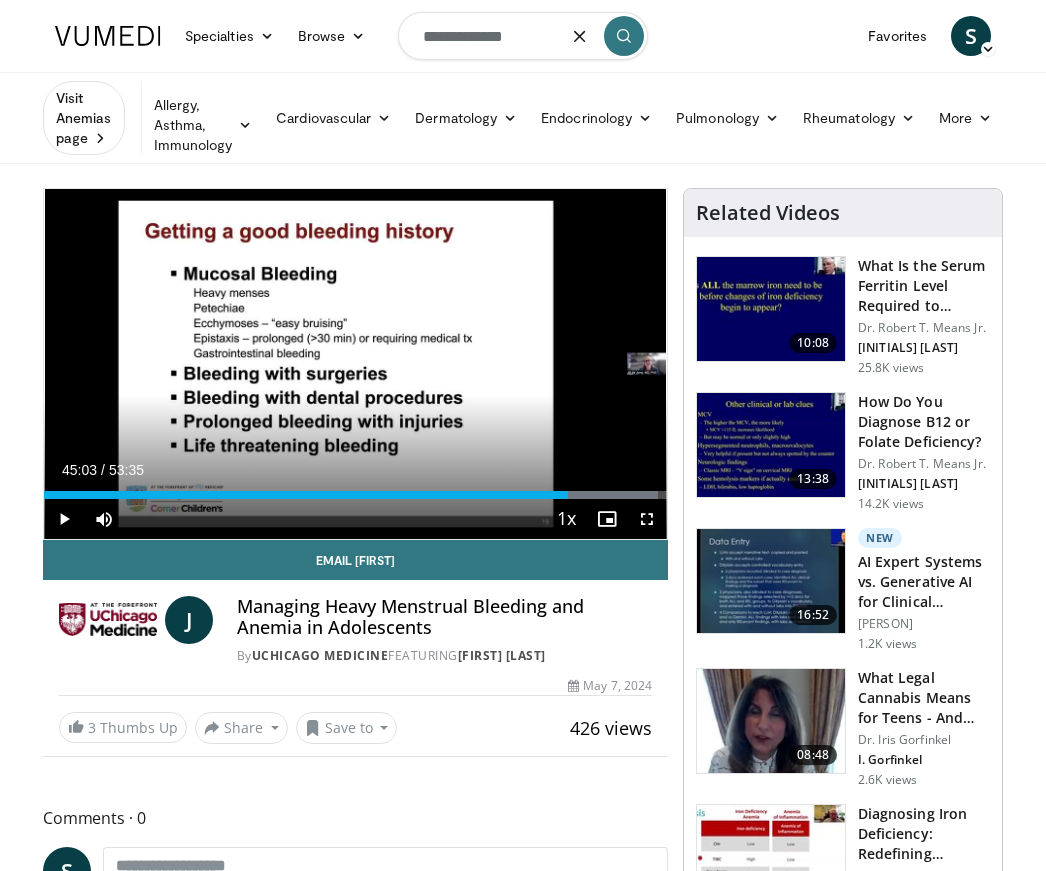 type on "**********" 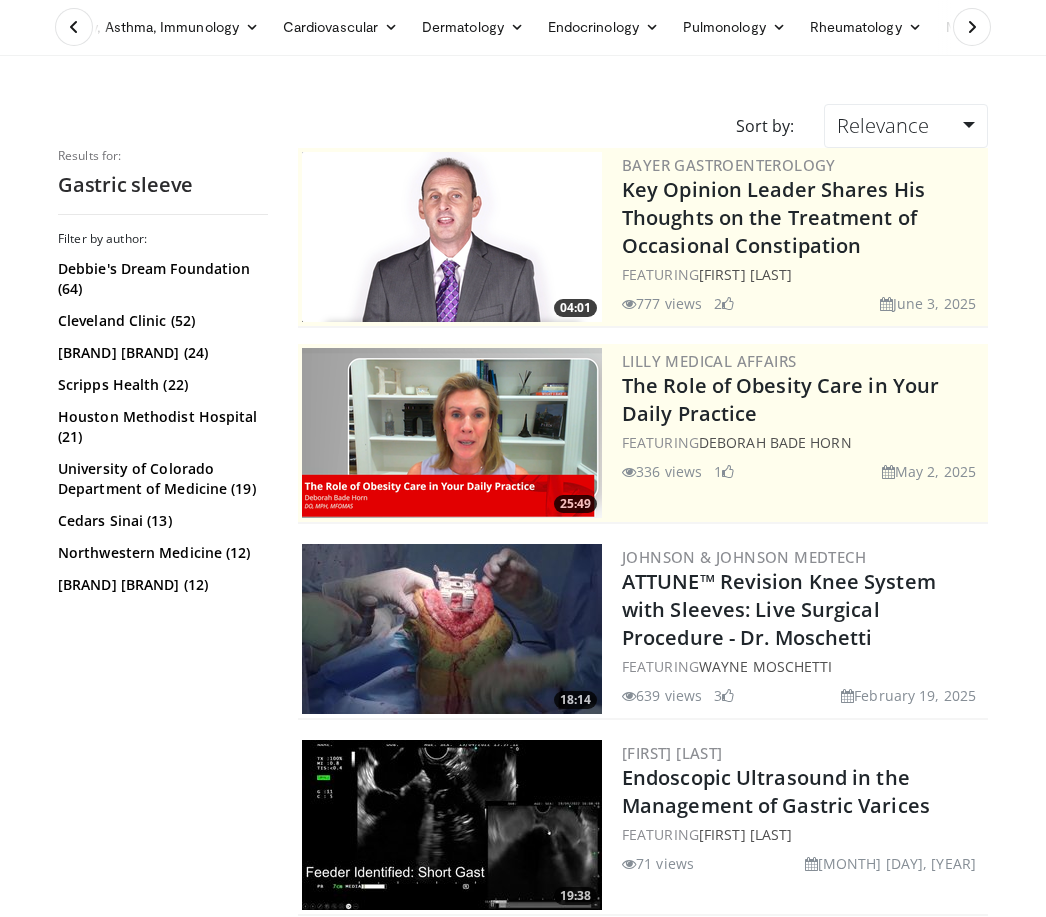 scroll, scrollTop: 0, scrollLeft: 0, axis: both 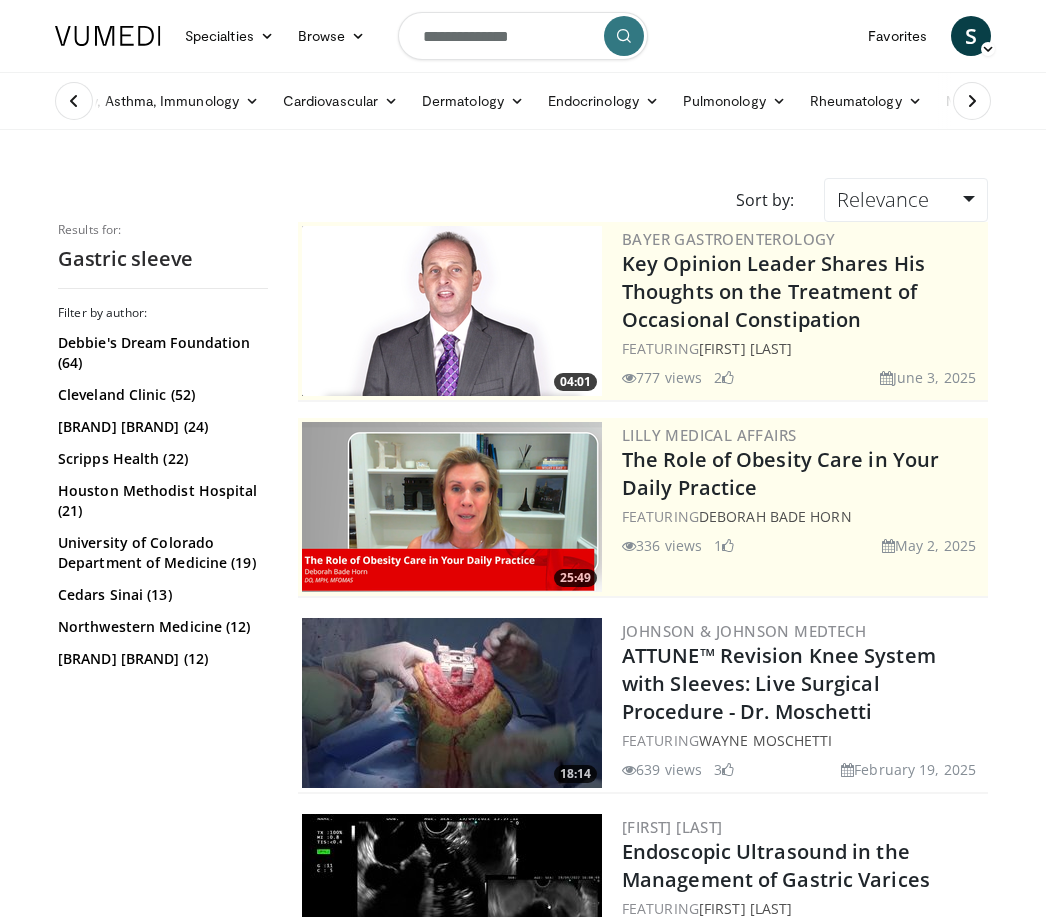 click on "**********" at bounding box center (523, 36) 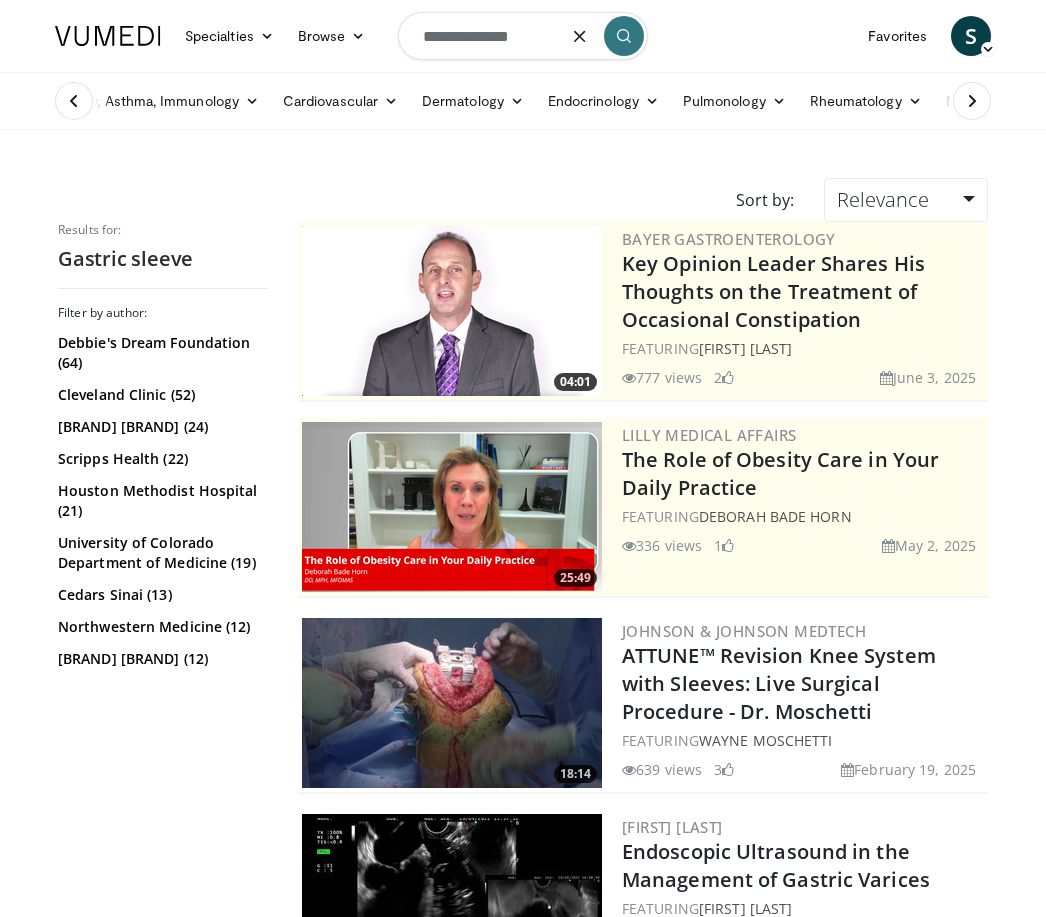click at bounding box center [580, 36] 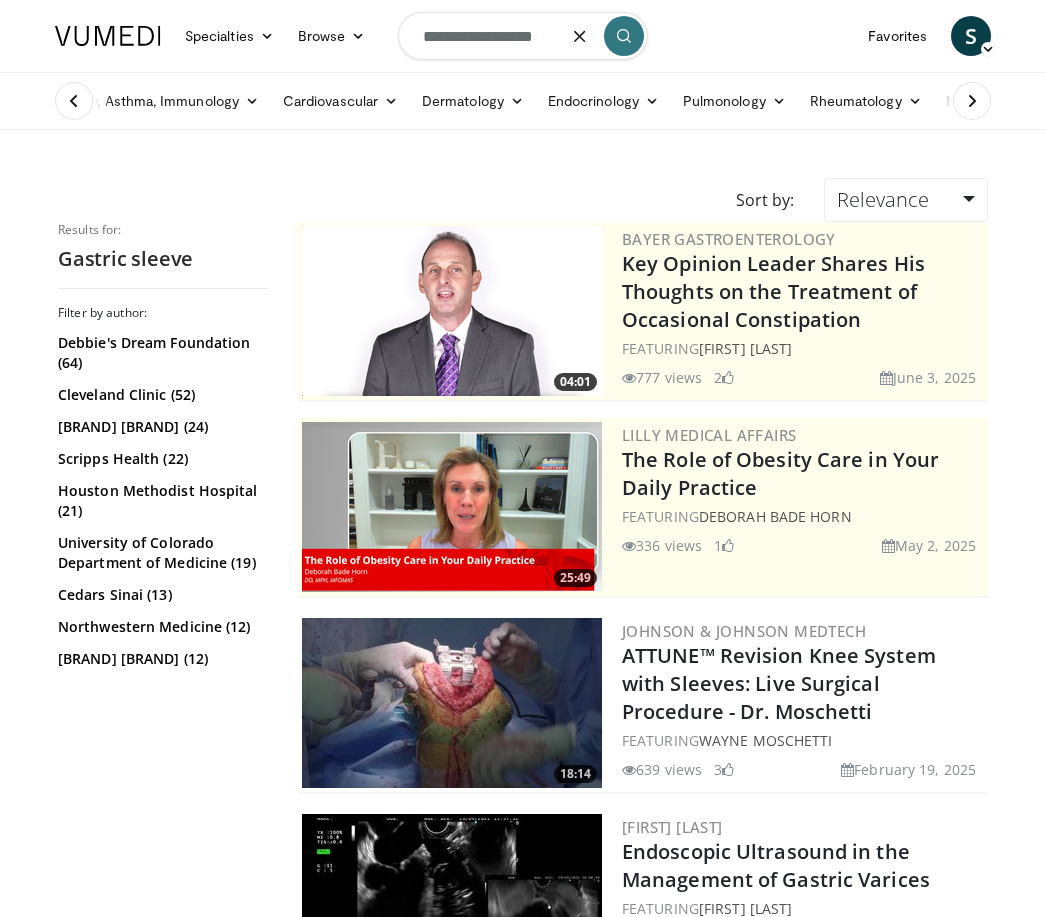 type on "**********" 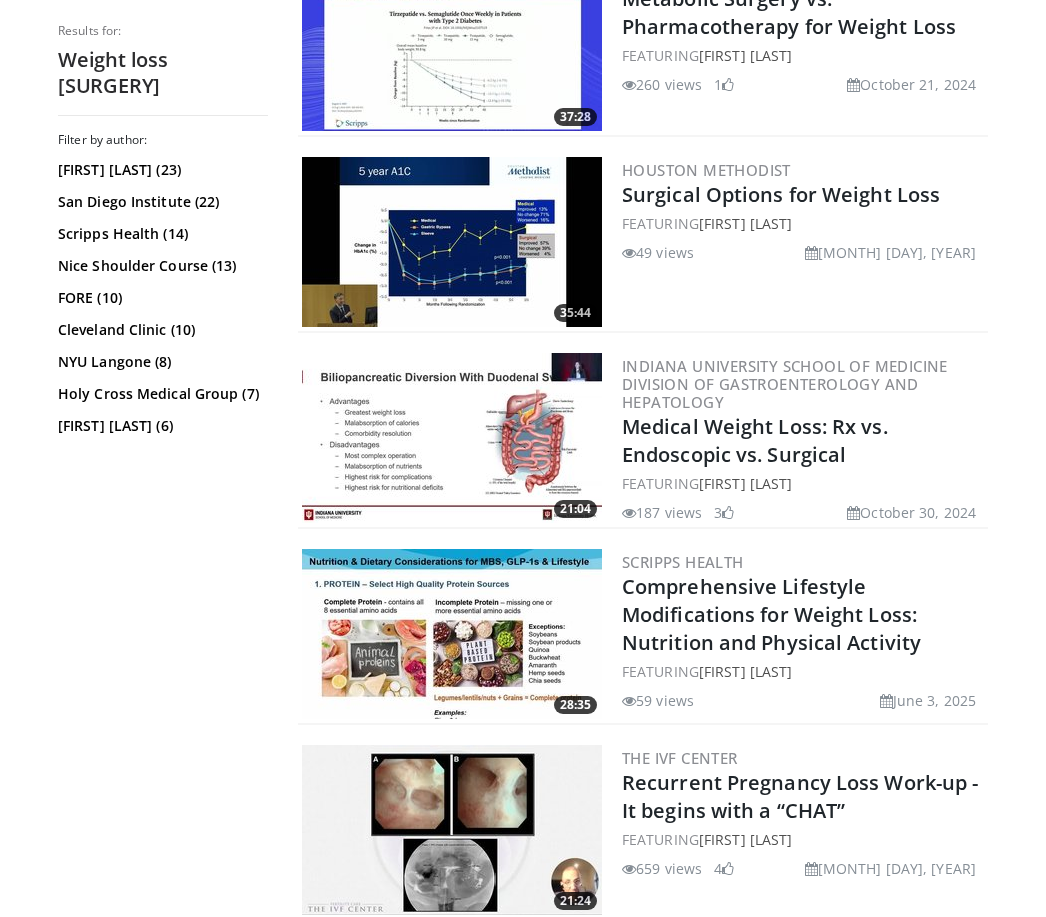 scroll, scrollTop: 4058, scrollLeft: 0, axis: vertical 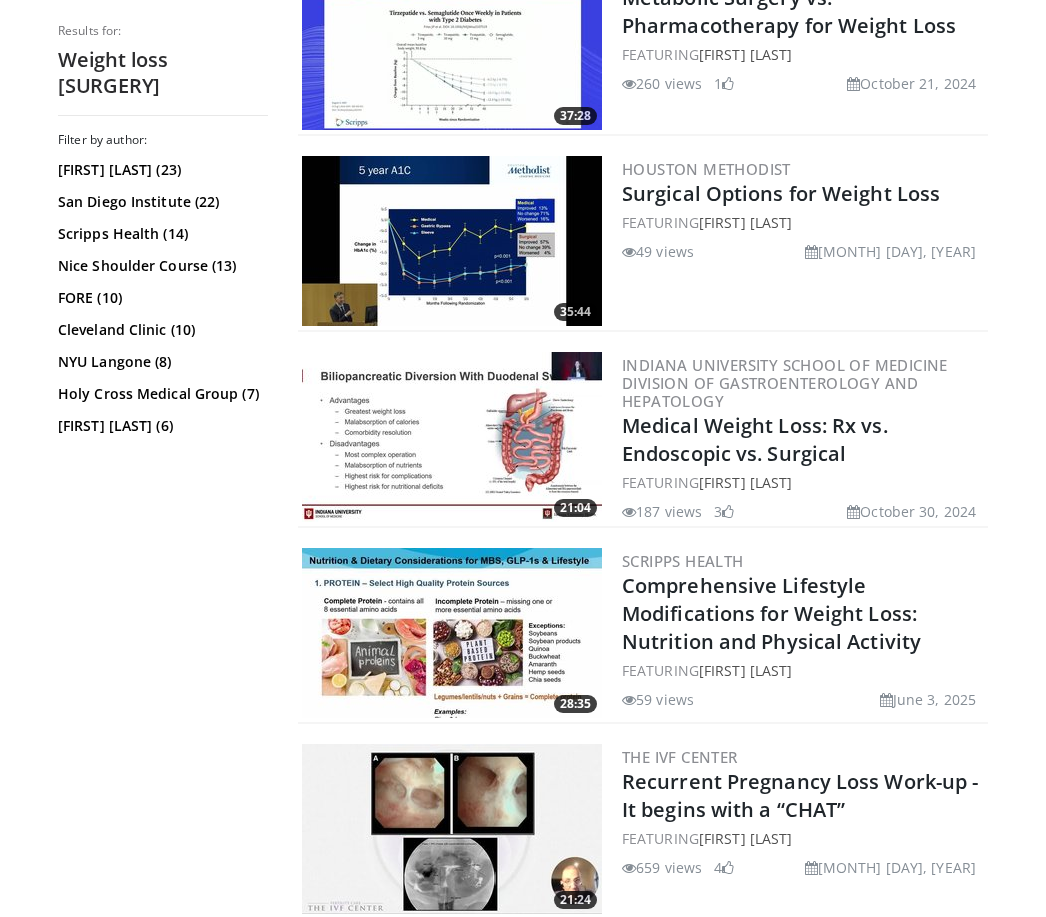 click at bounding box center (452, 437) 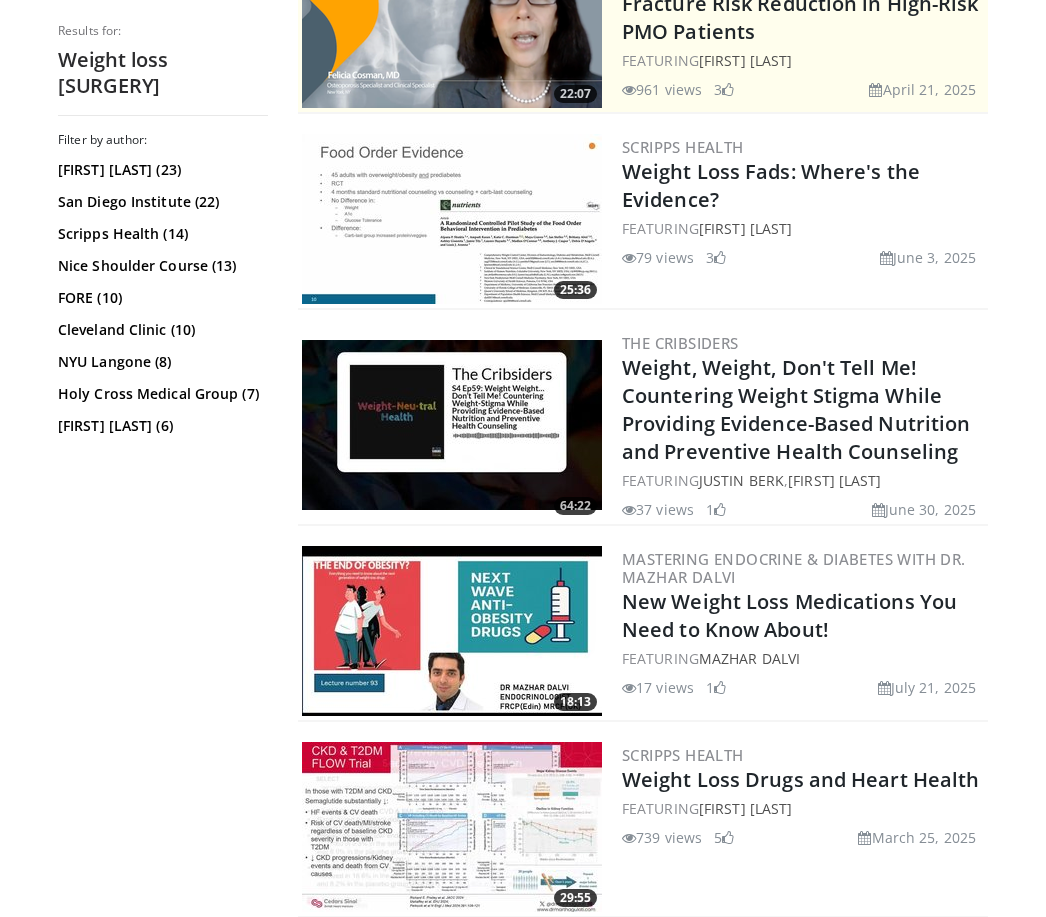 scroll, scrollTop: 0, scrollLeft: 0, axis: both 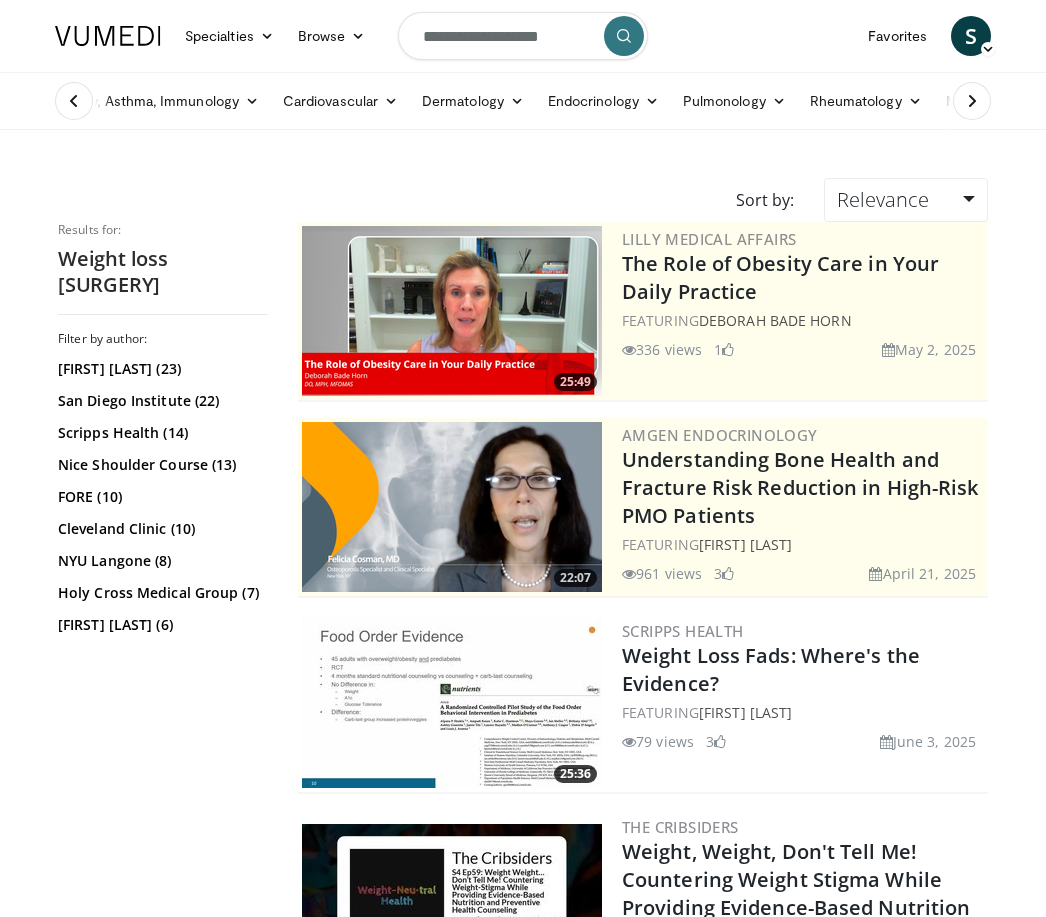 click at bounding box center [74, 101] 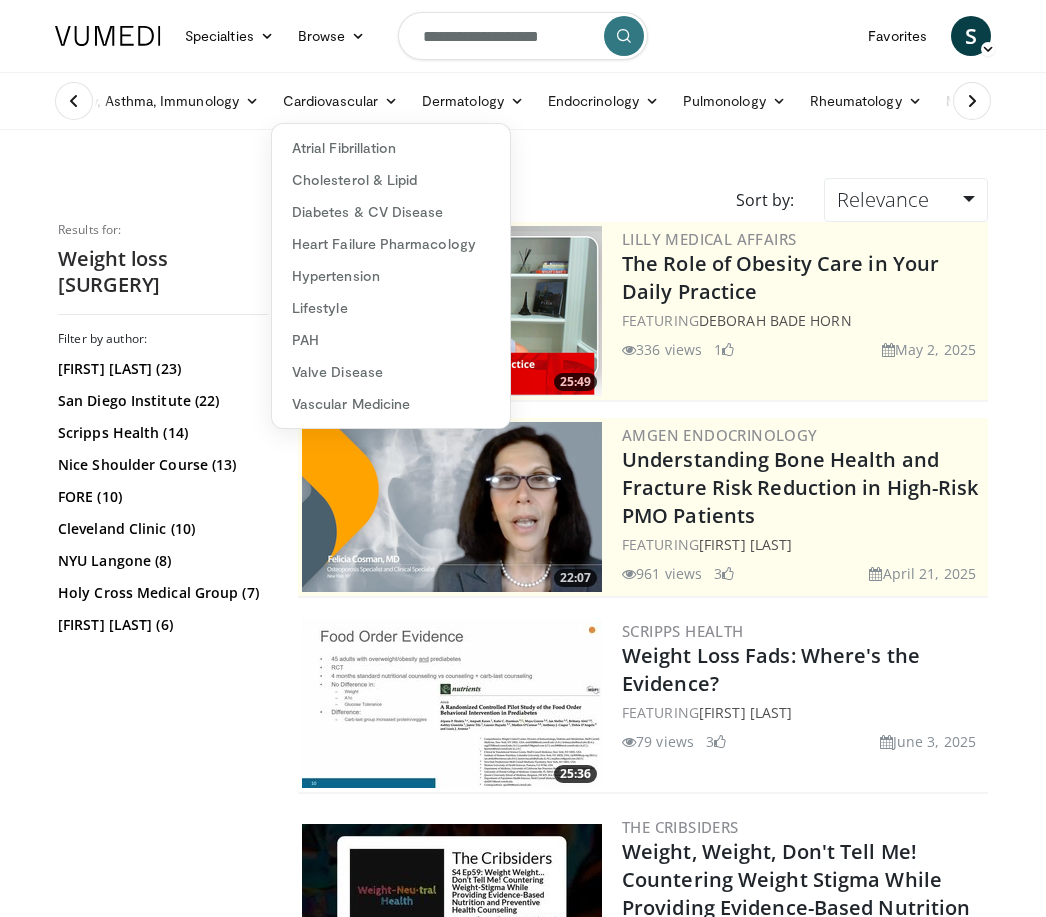 click on "Cholesterol & Lipid" at bounding box center (391, 180) 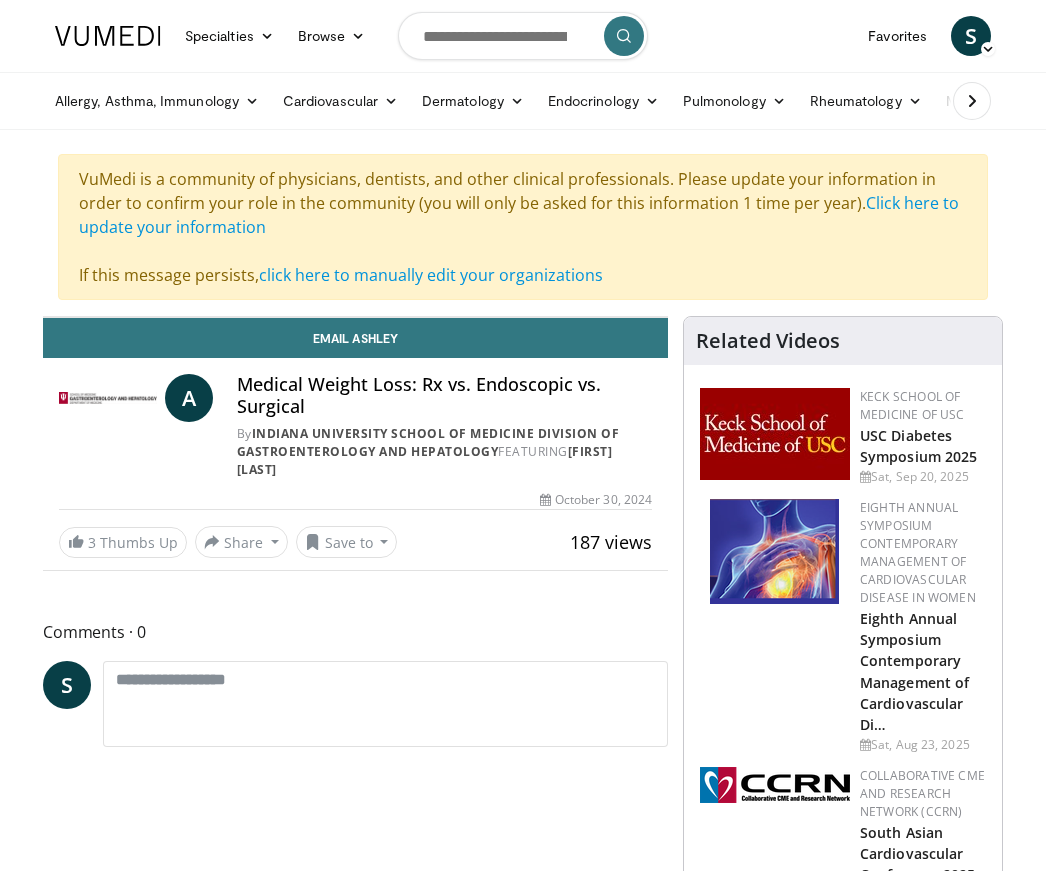 scroll, scrollTop: 0, scrollLeft: 0, axis: both 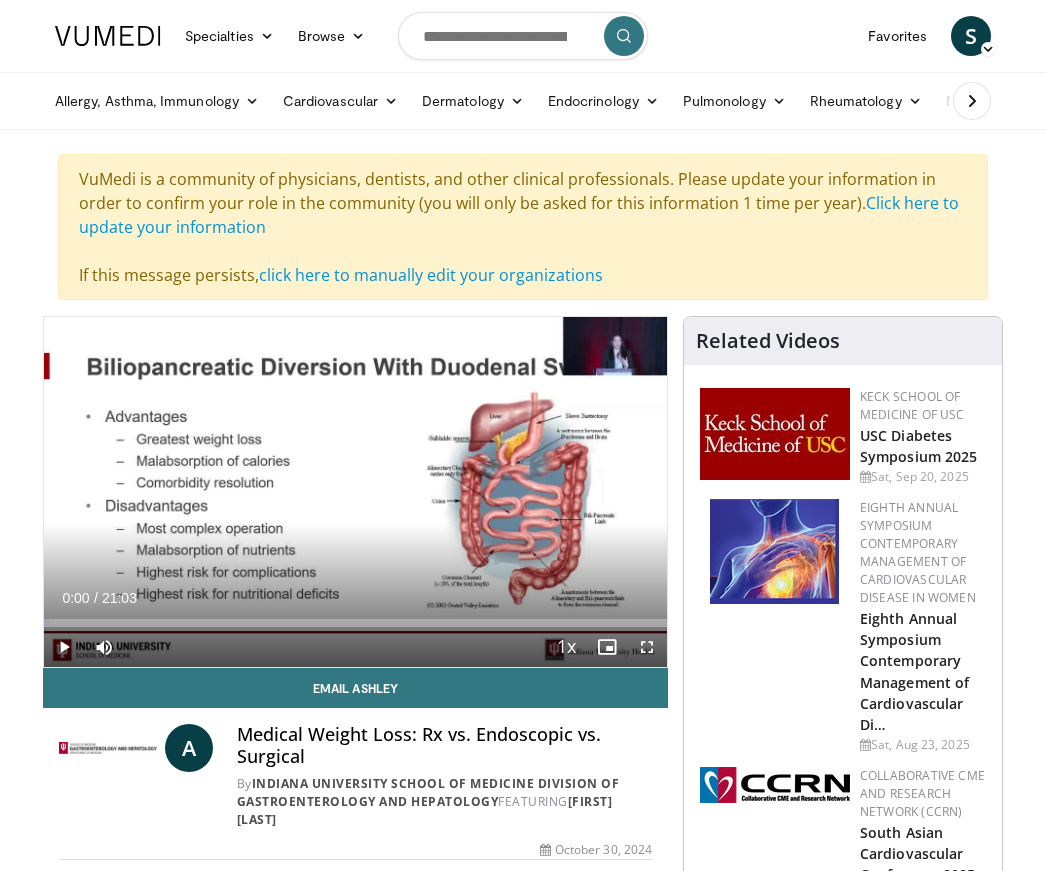 click at bounding box center [64, 647] 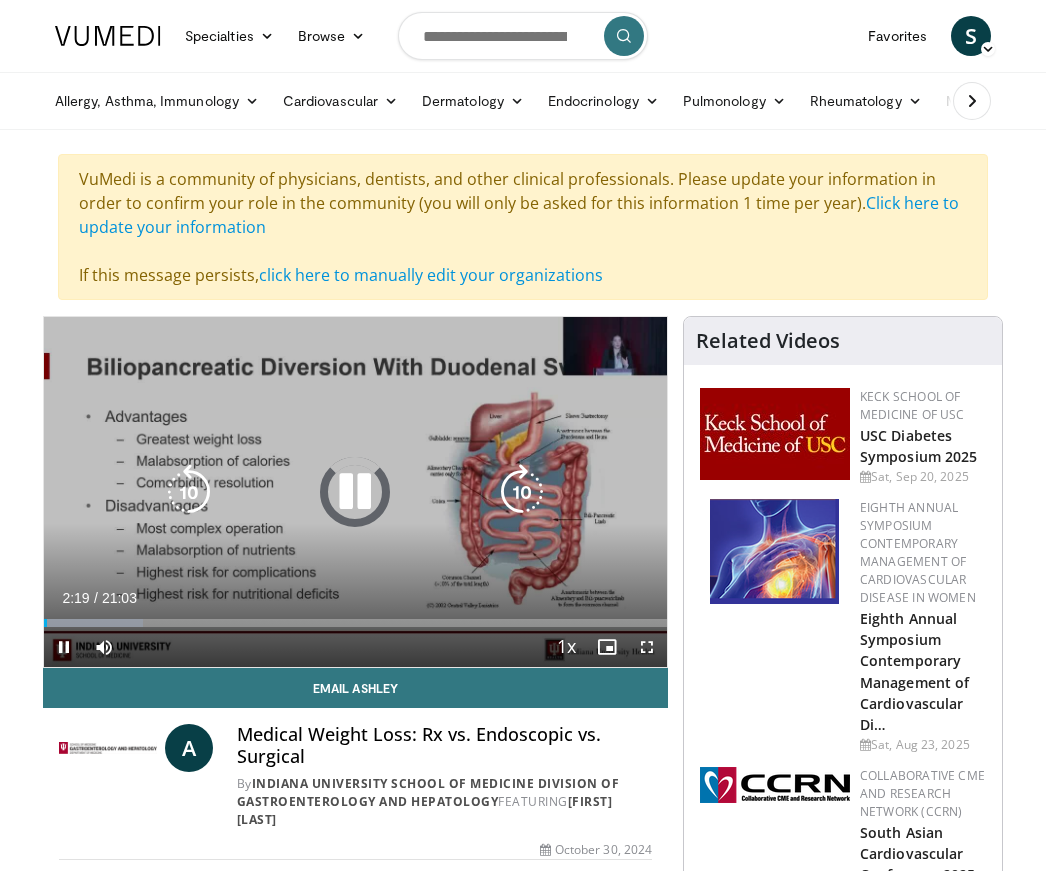 click on "Loaded :  15.83%" at bounding box center [355, 617] 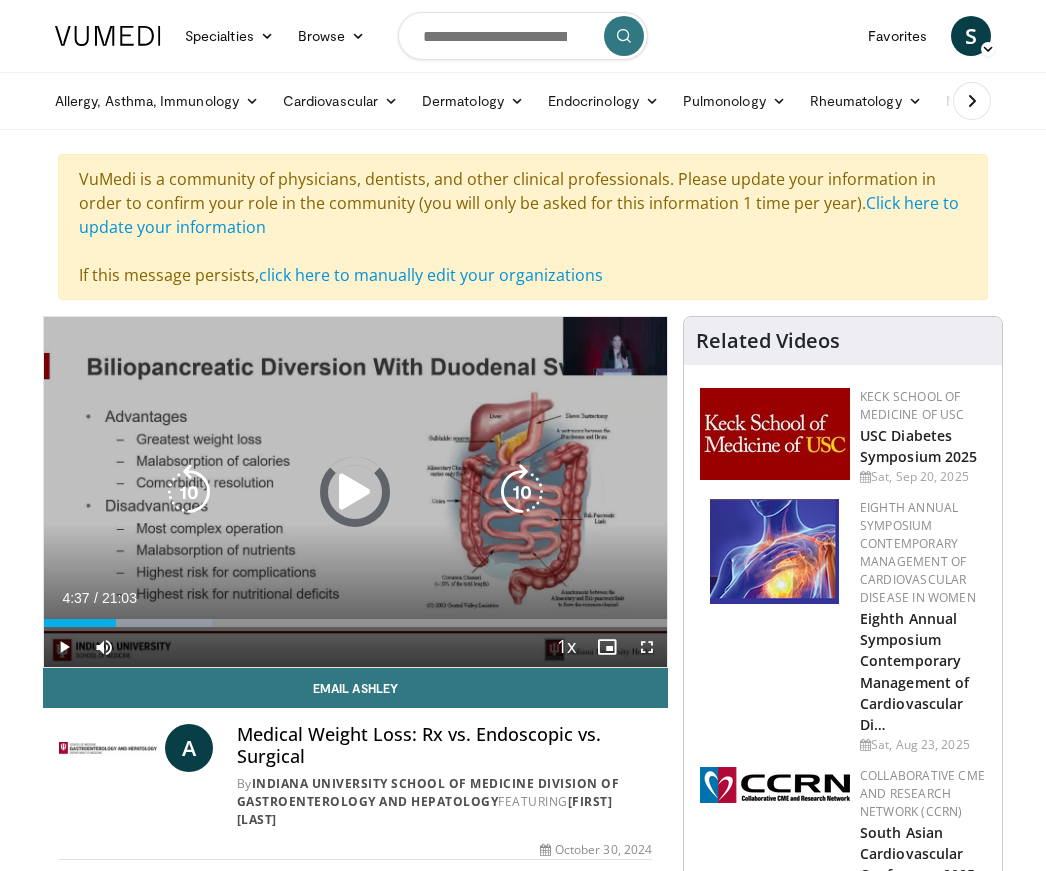 click at bounding box center (128, 623) 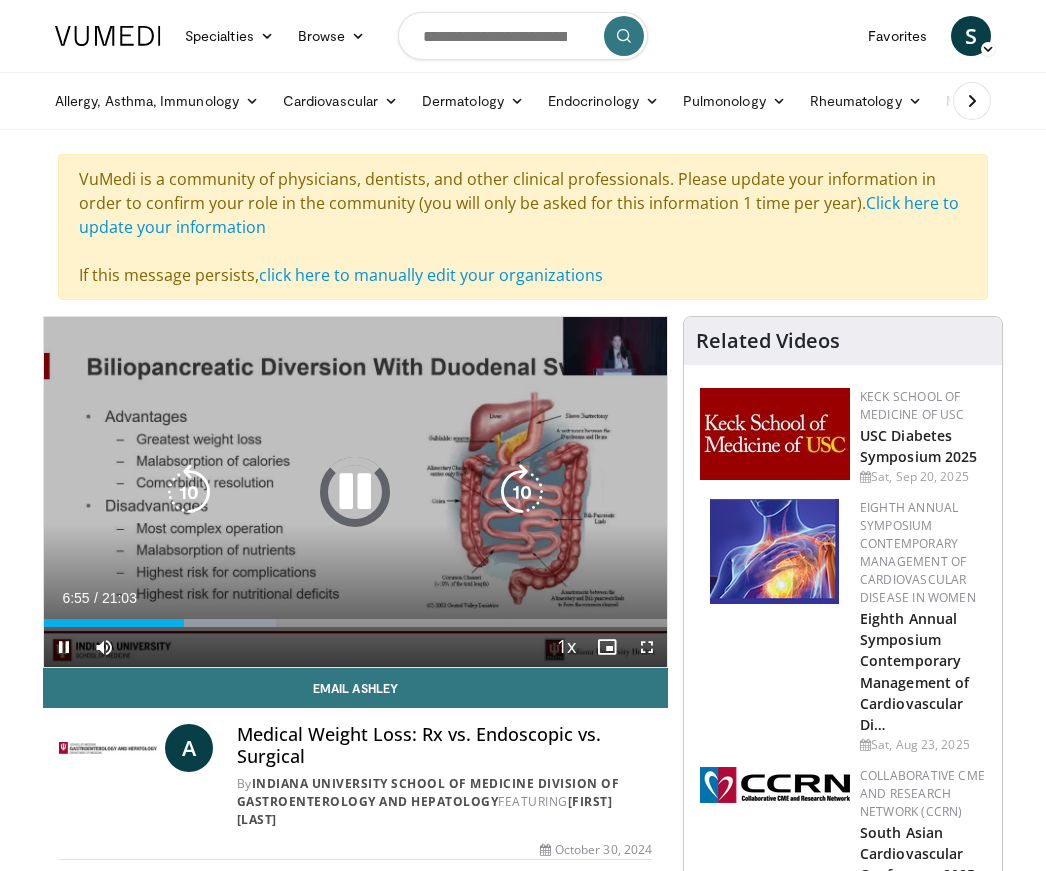 click at bounding box center (160, 623) 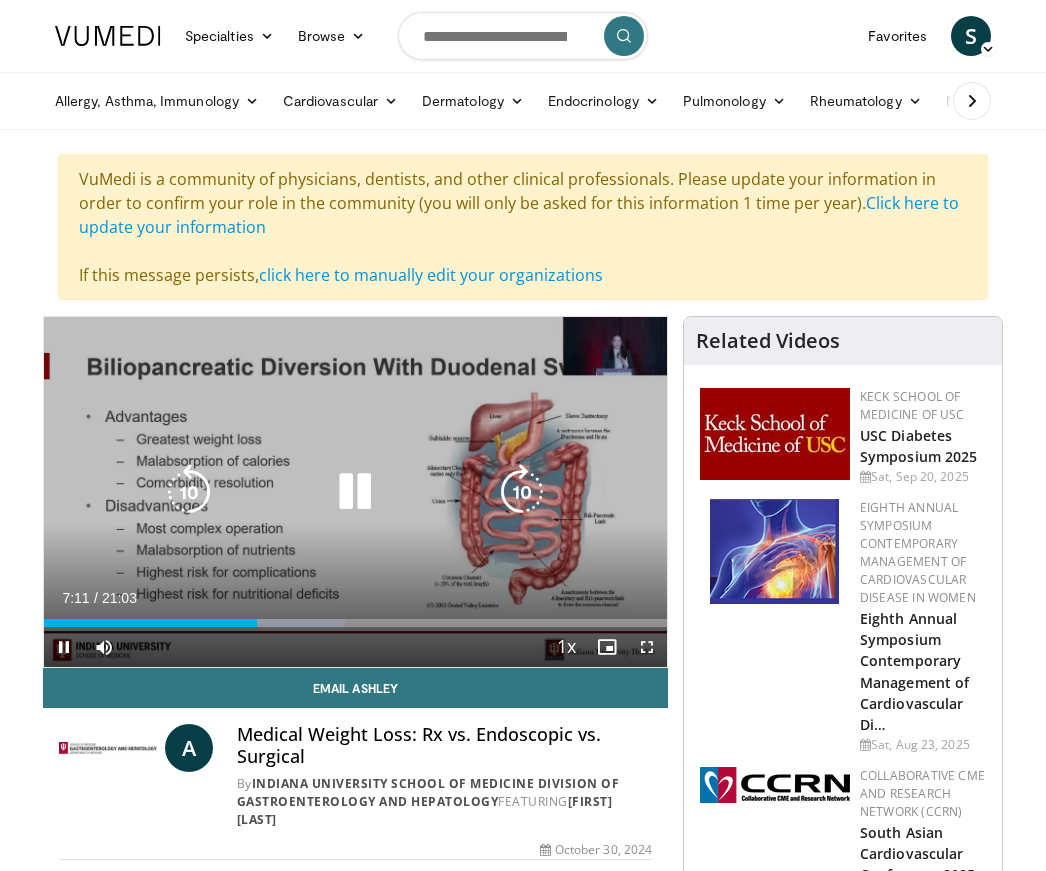 click on "Current Time  7:11 / Duration  21:03" at bounding box center [355, 598] 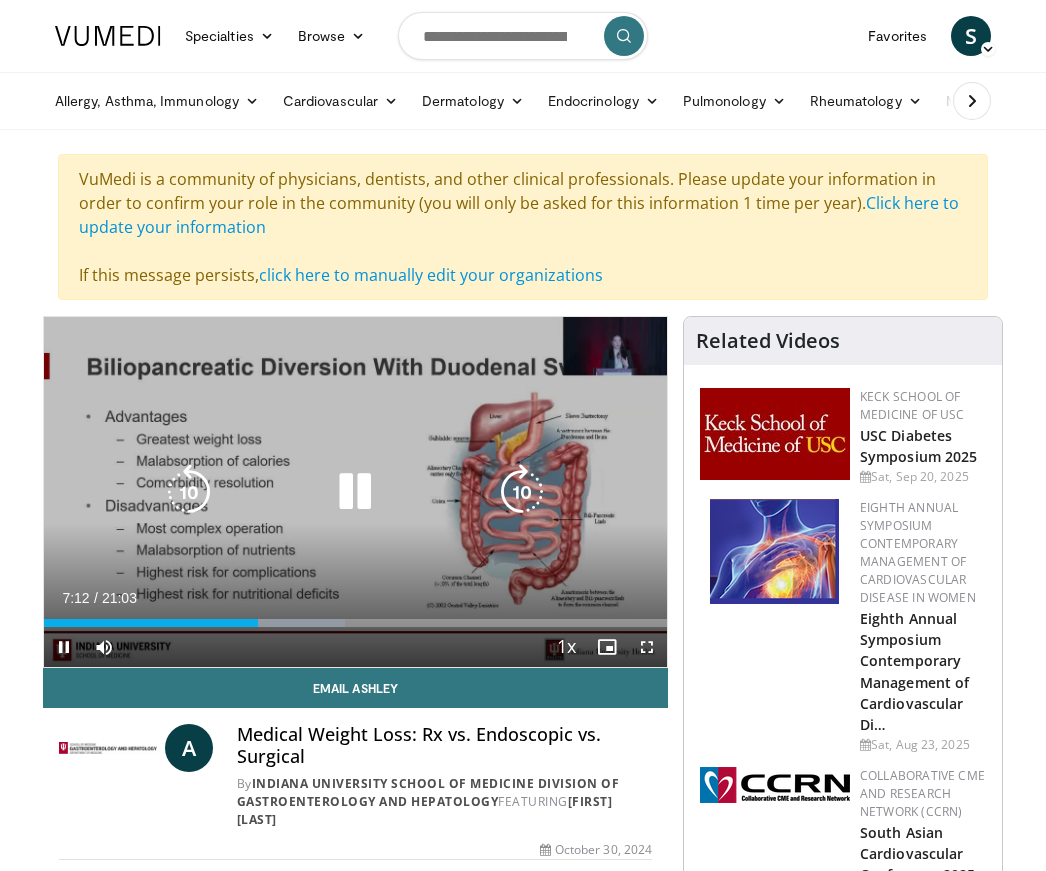 click at bounding box center (201, 623) 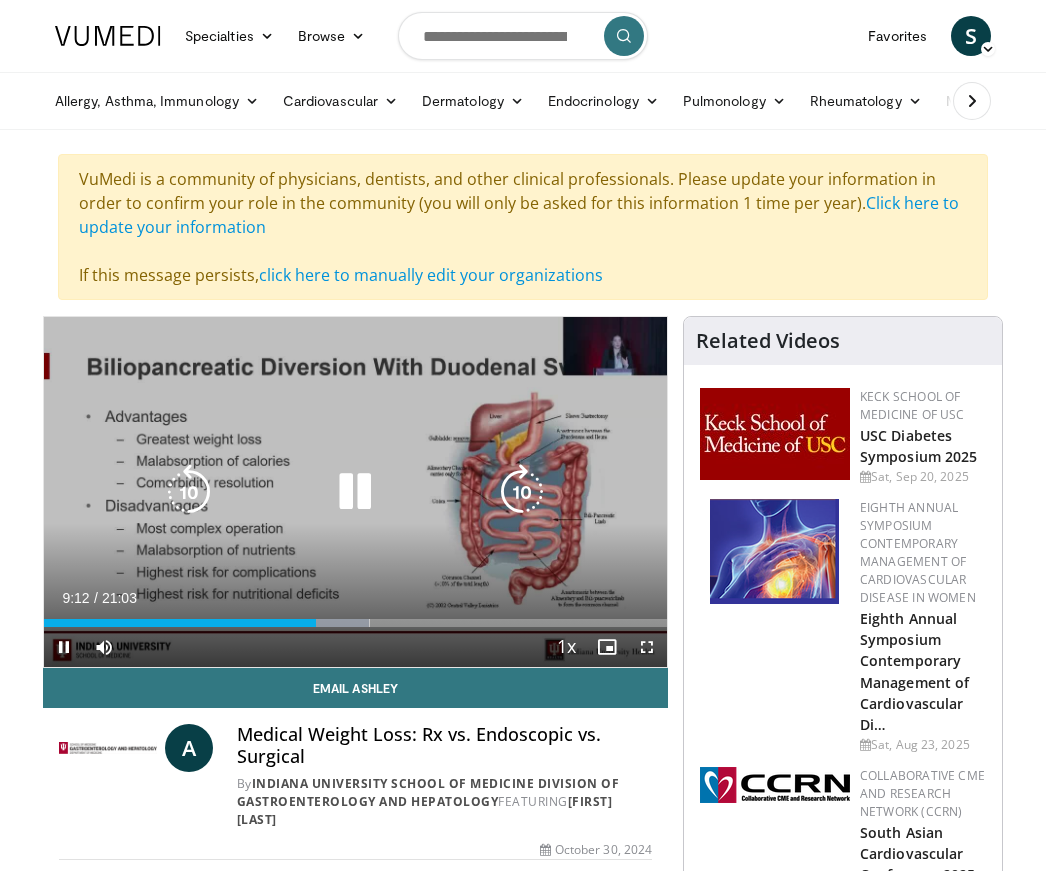 click at bounding box center [180, 623] 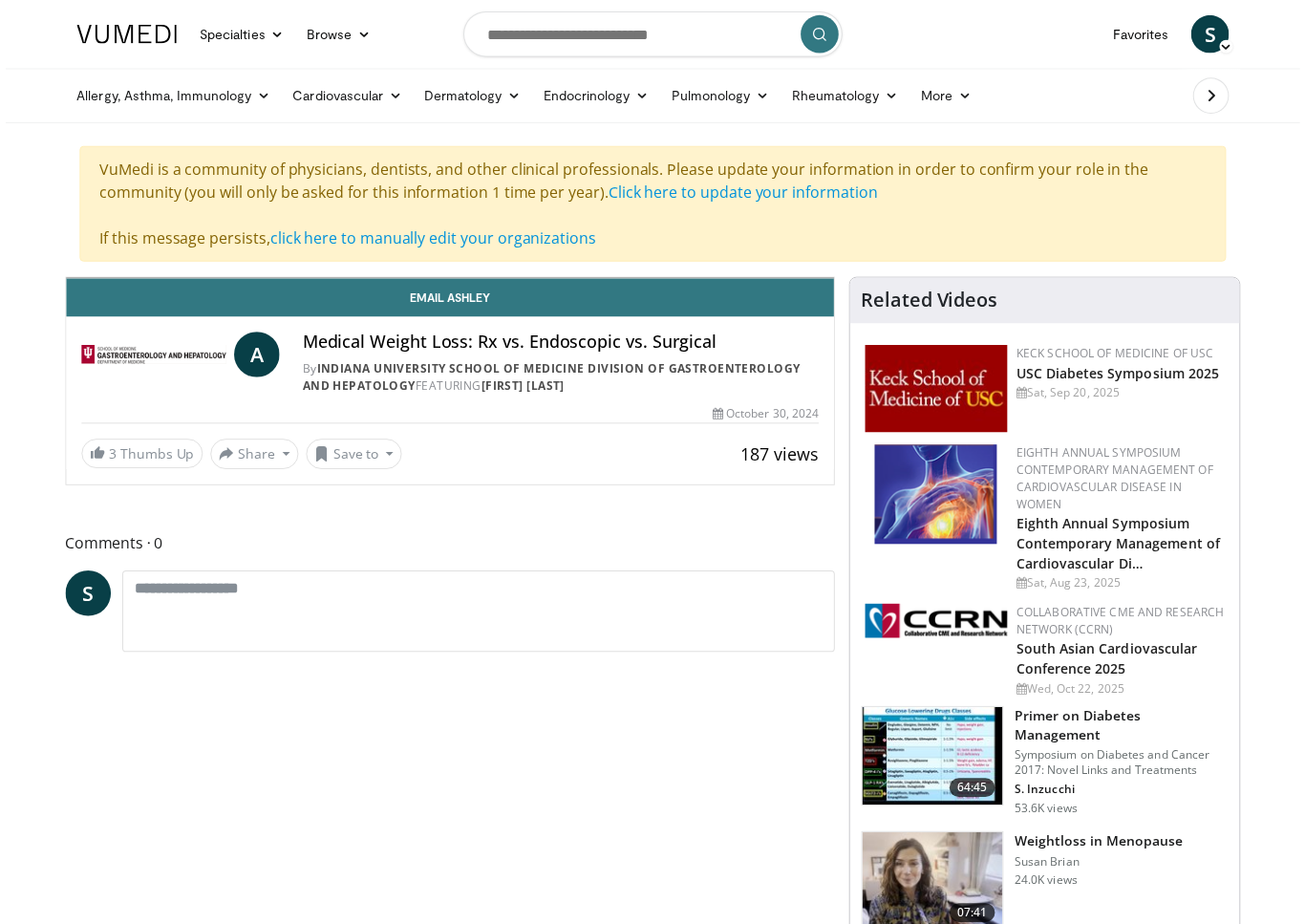 scroll, scrollTop: 23, scrollLeft: 0, axis: vertical 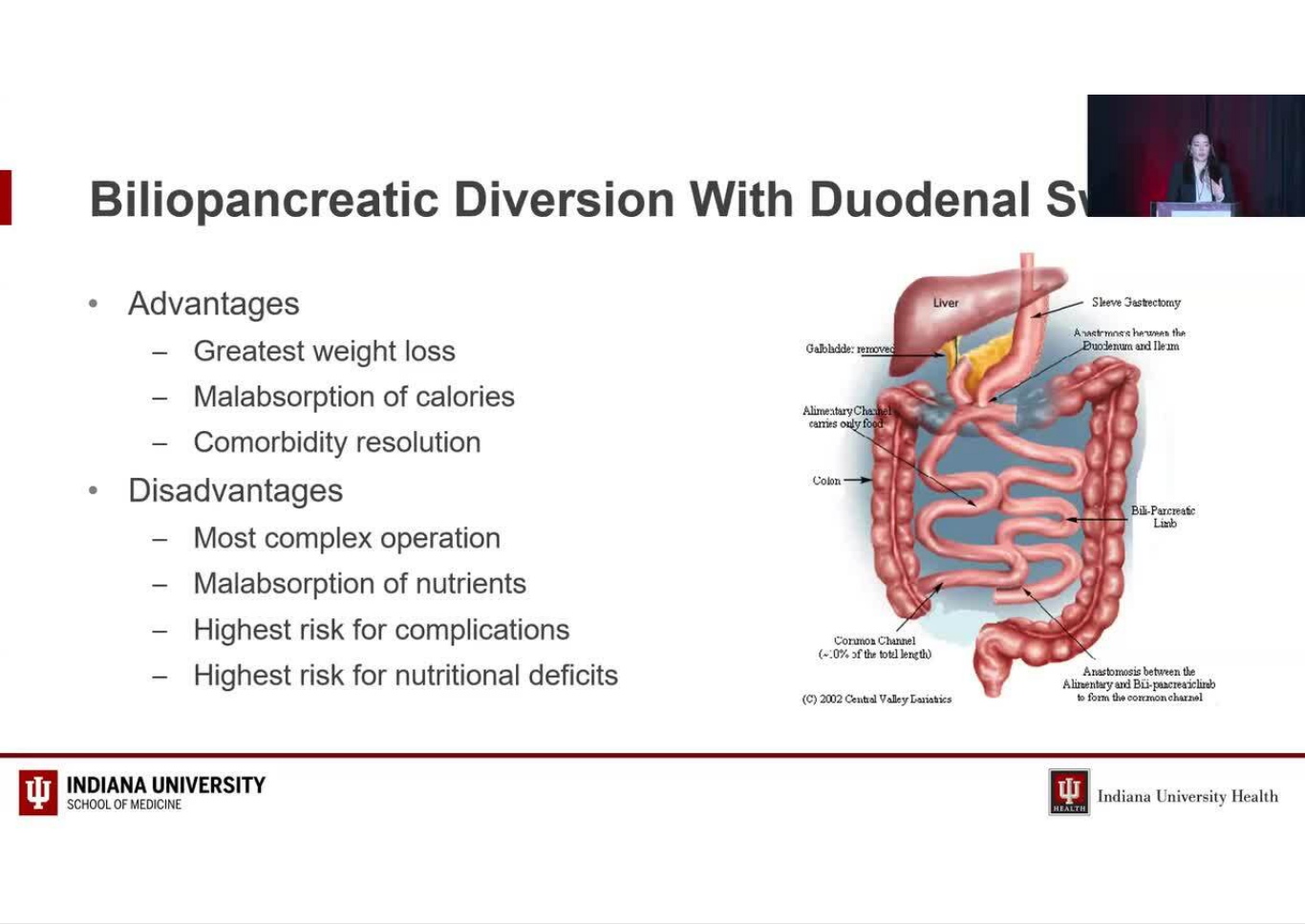 click on "10 seconds
Tap to unmute" at bounding box center (652, 462) 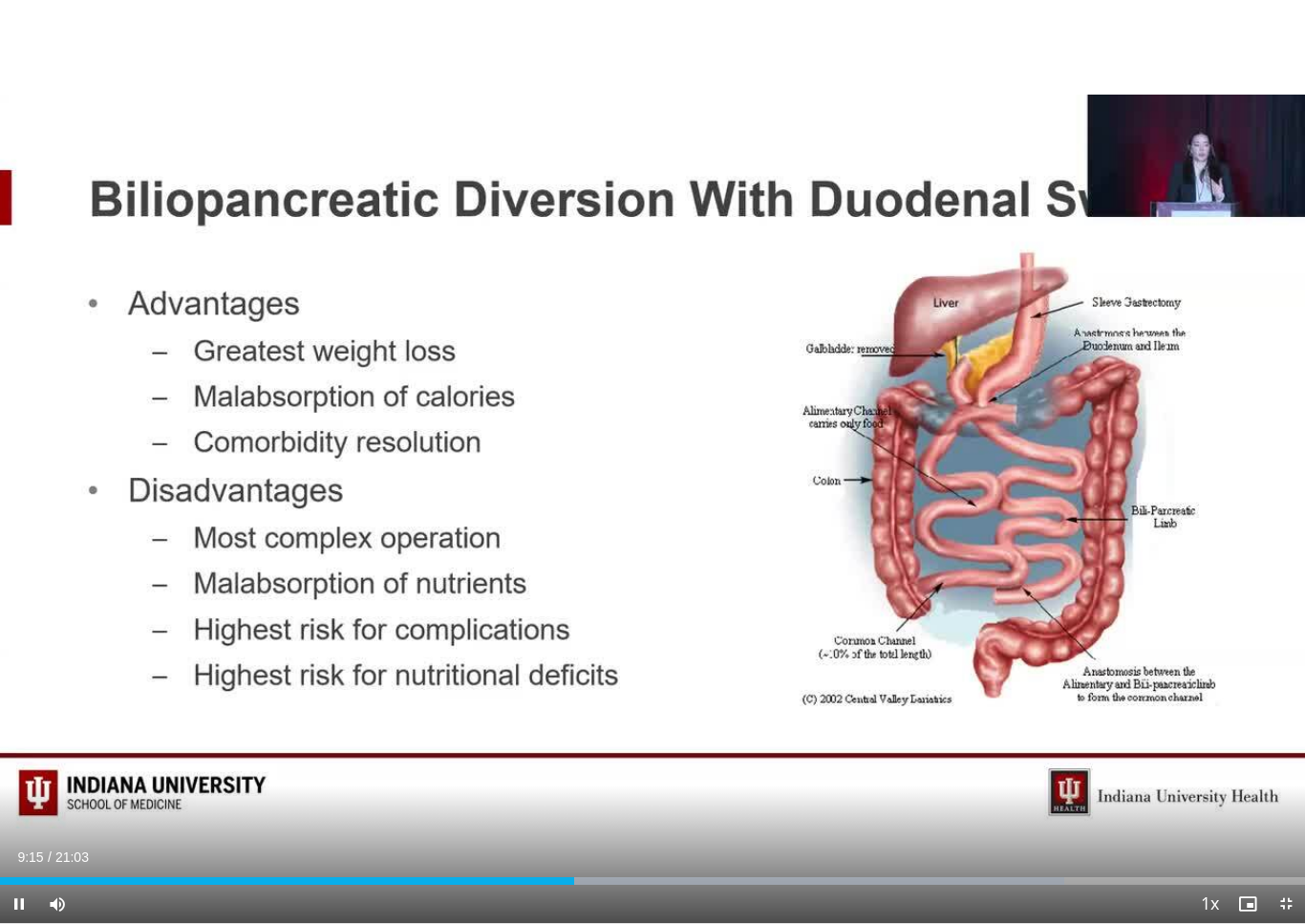 click at bounding box center [287, 881] 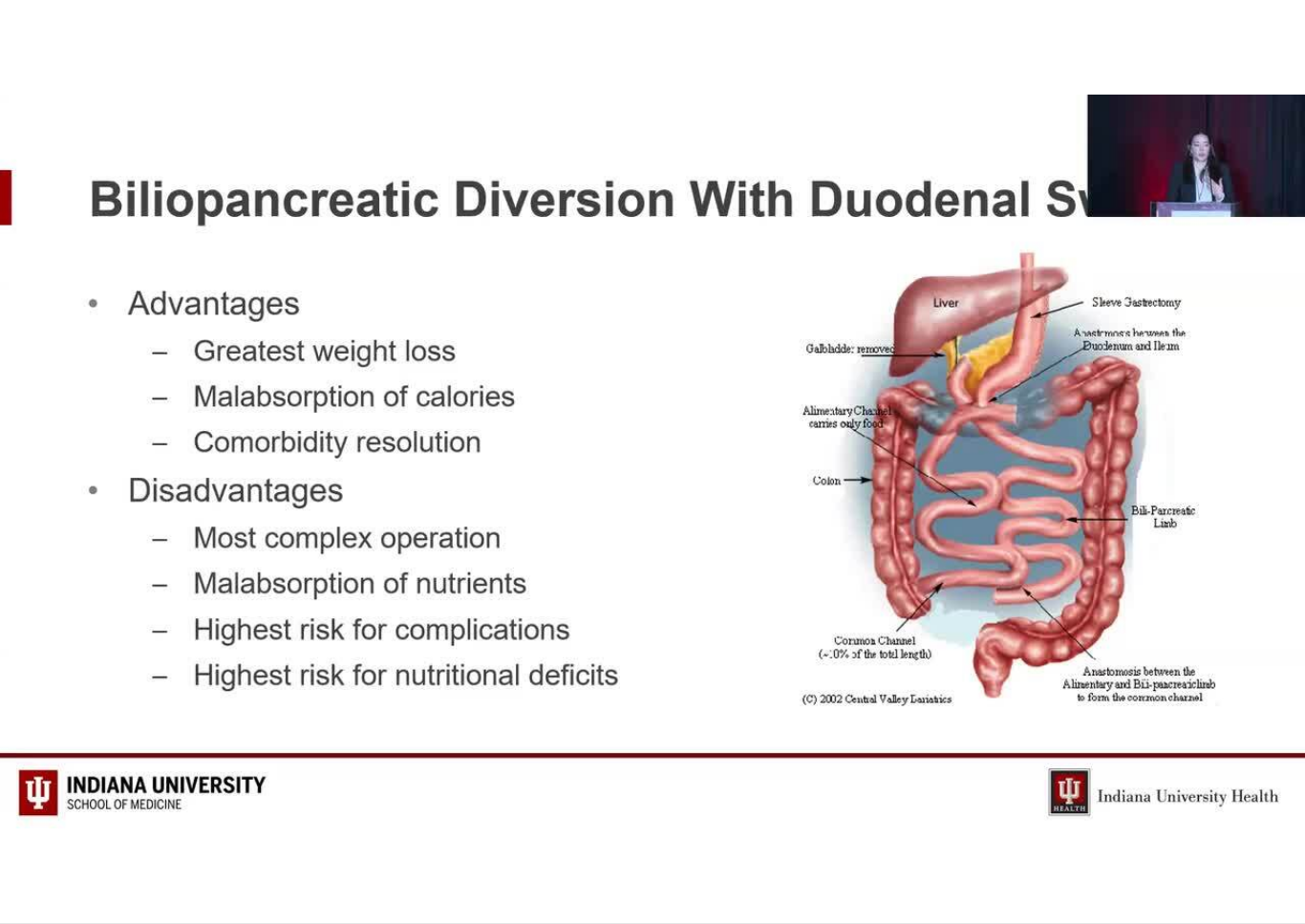 click on "10 seconds
Tap to unmute" at bounding box center (652, 462) 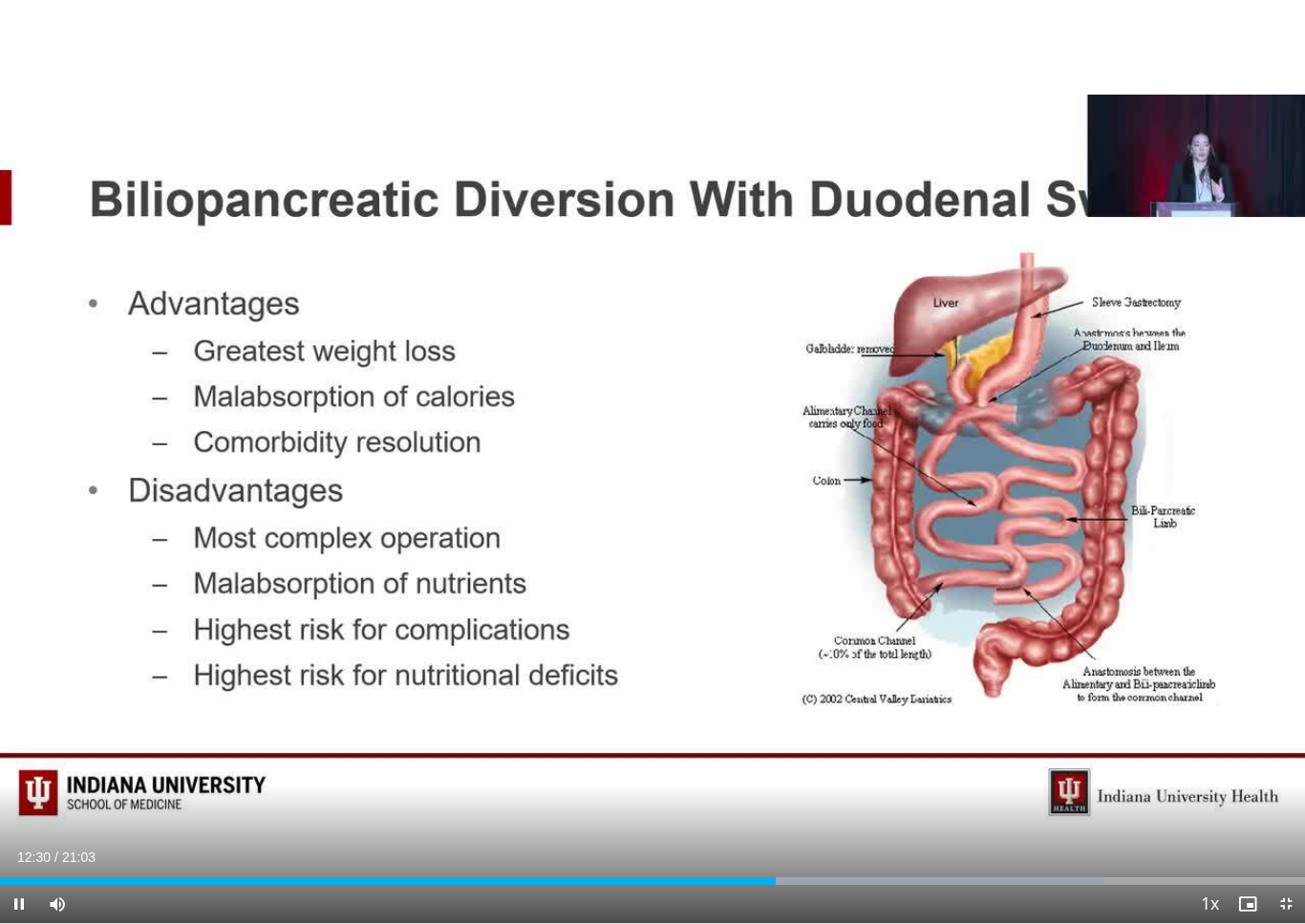 click at bounding box center [802, 881] 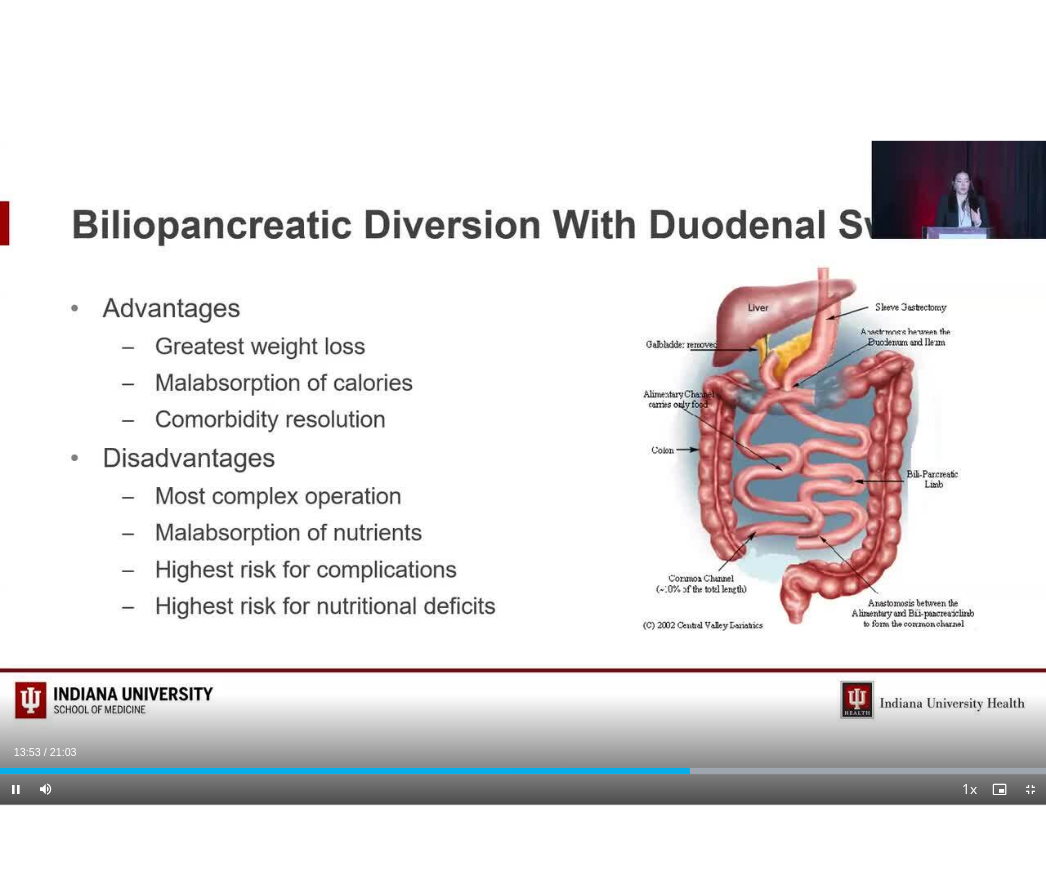 scroll, scrollTop: 0, scrollLeft: 0, axis: both 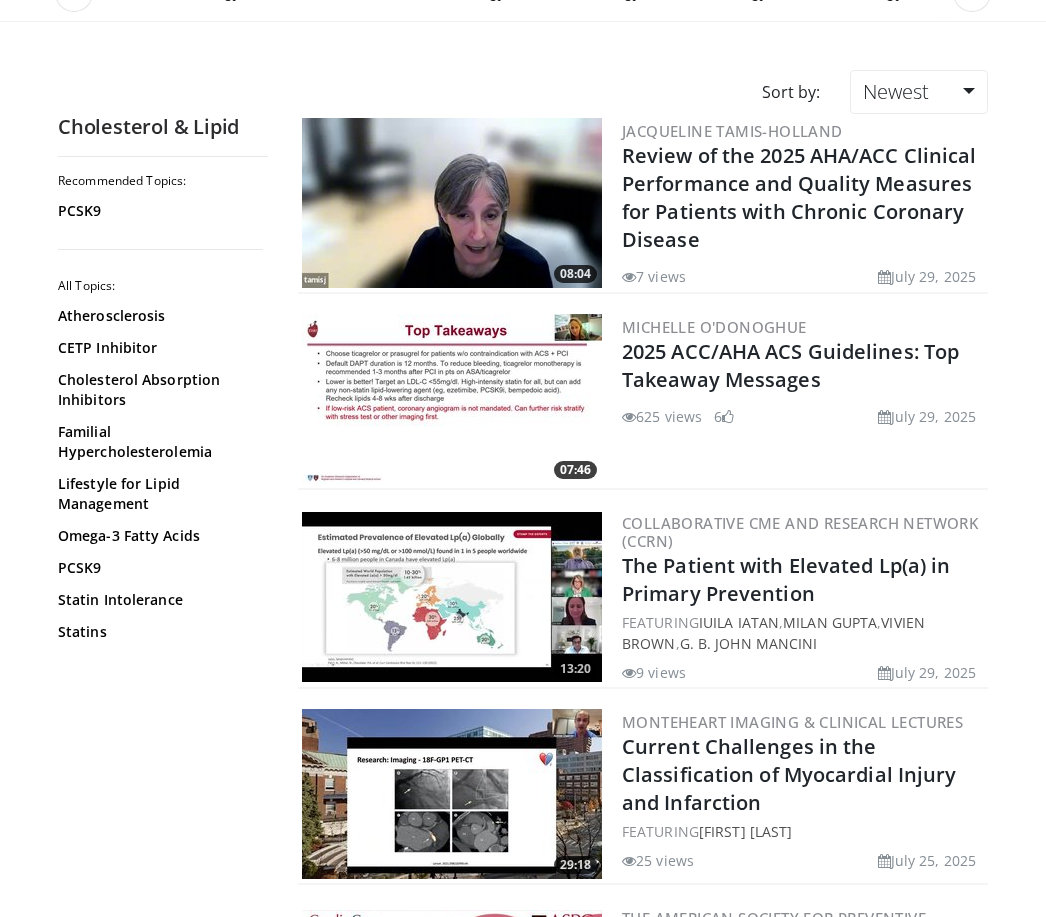 click at bounding box center [452, 399] 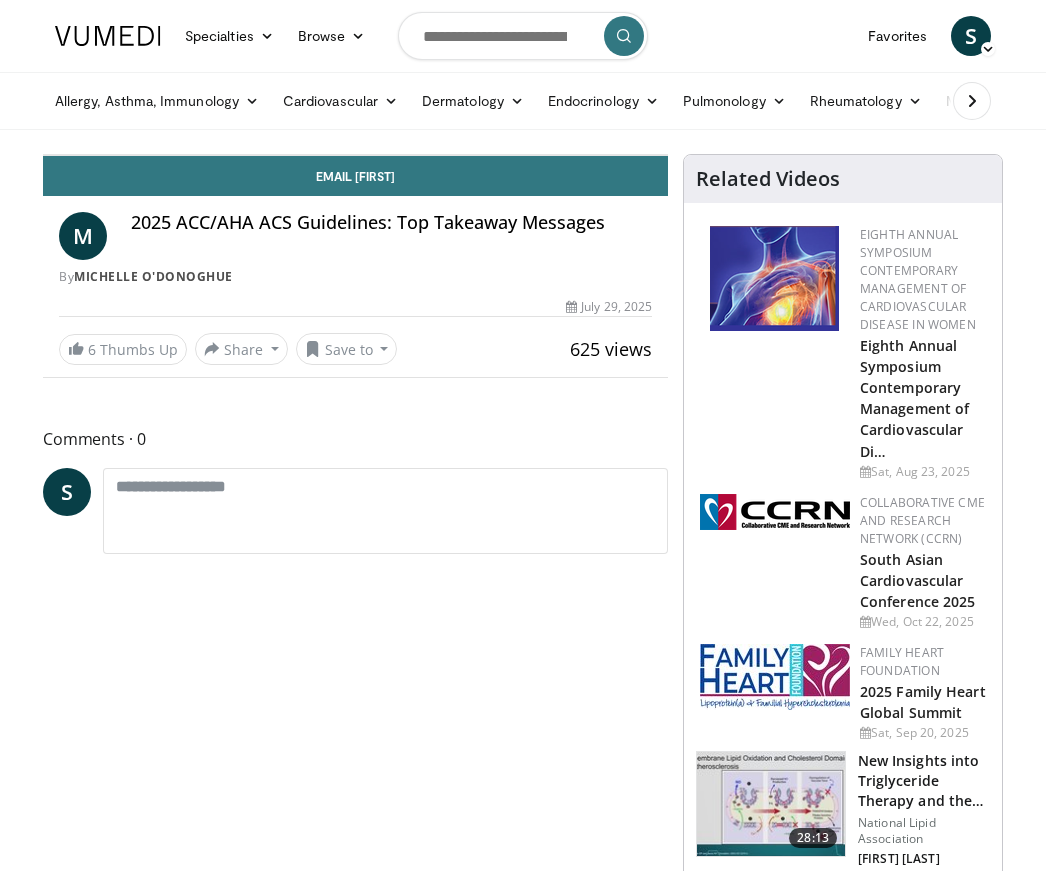 scroll, scrollTop: 0, scrollLeft: 0, axis: both 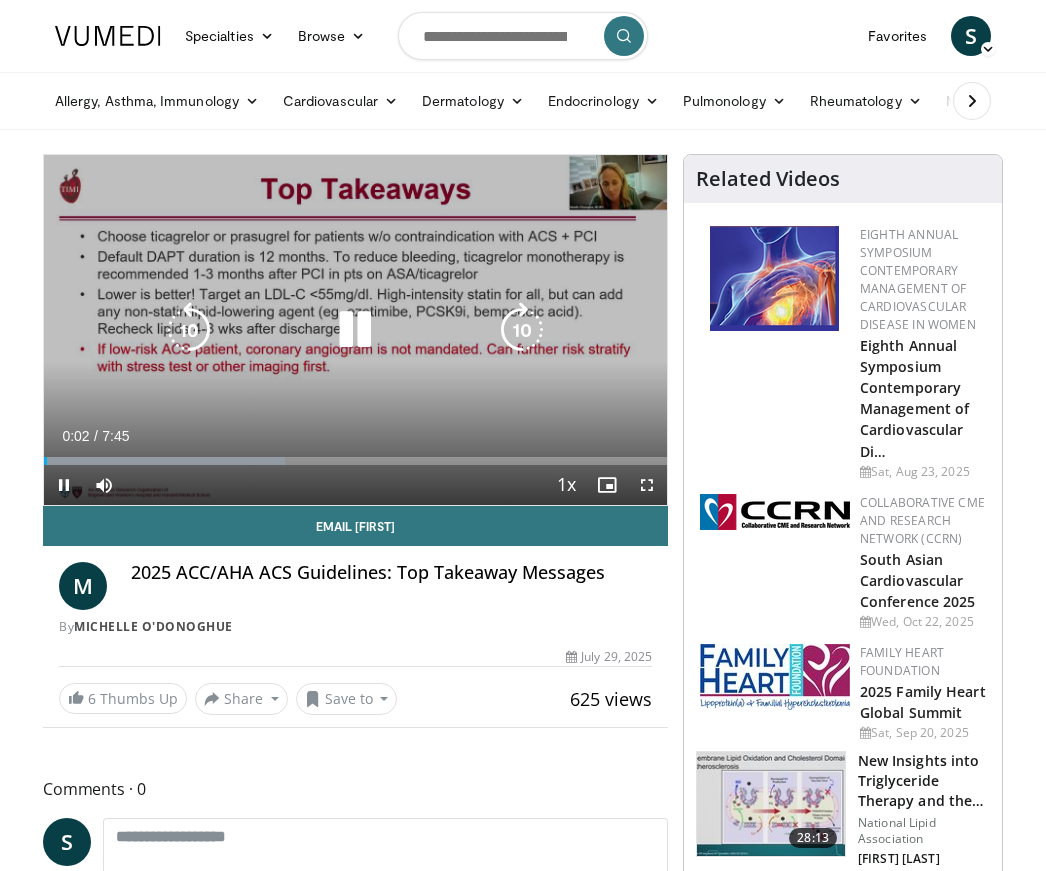 click at bounding box center (164, 461) 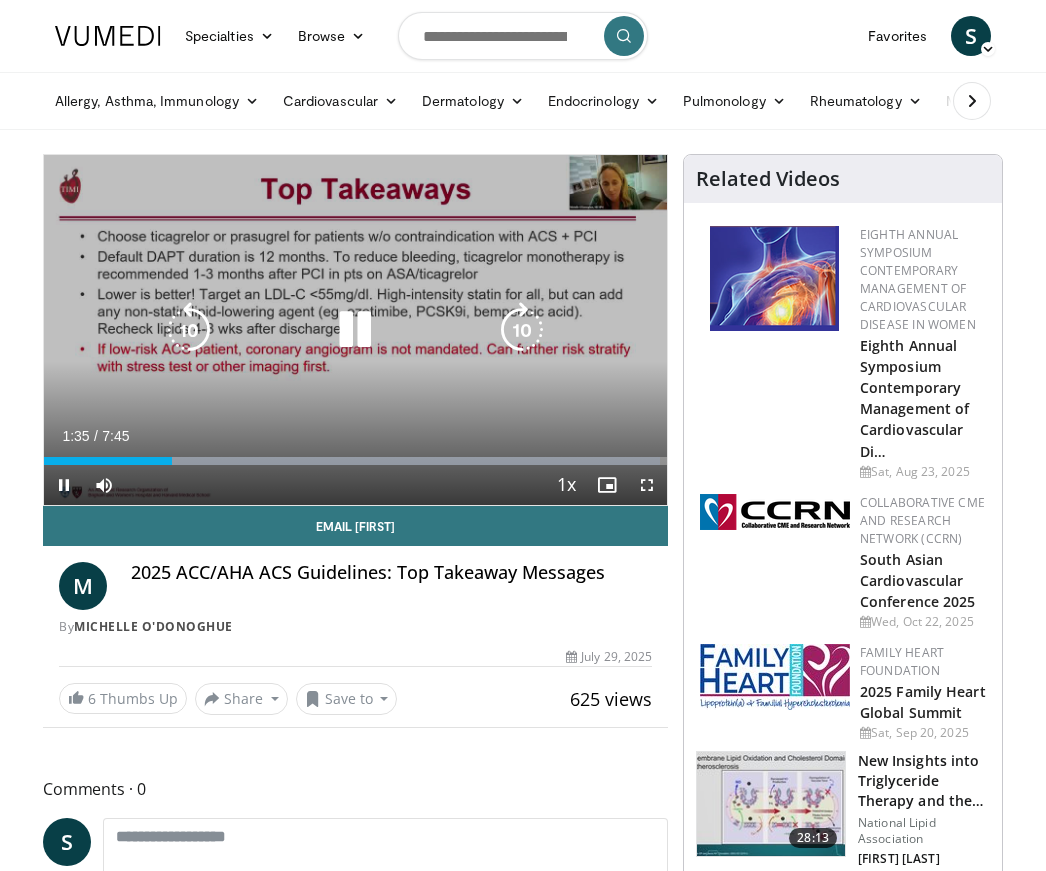 click on "10 seconds
Tap to unmute" at bounding box center [355, 330] 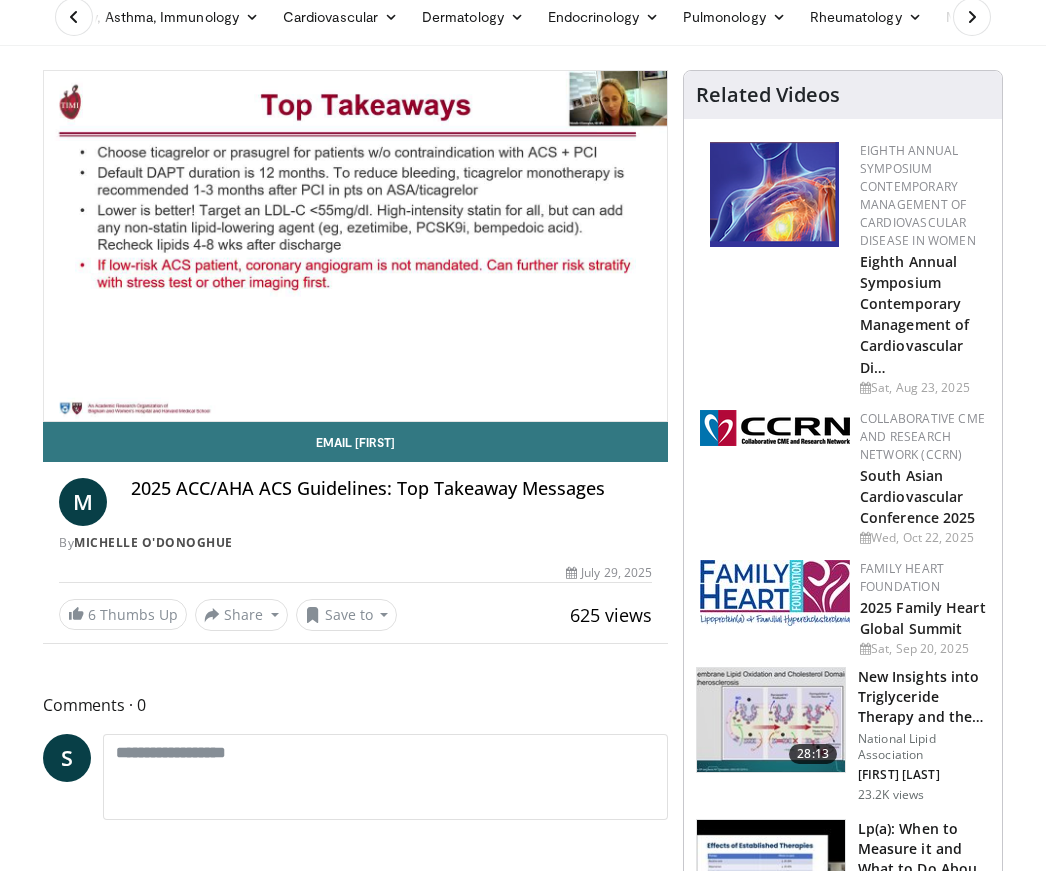 scroll, scrollTop: 83, scrollLeft: 0, axis: vertical 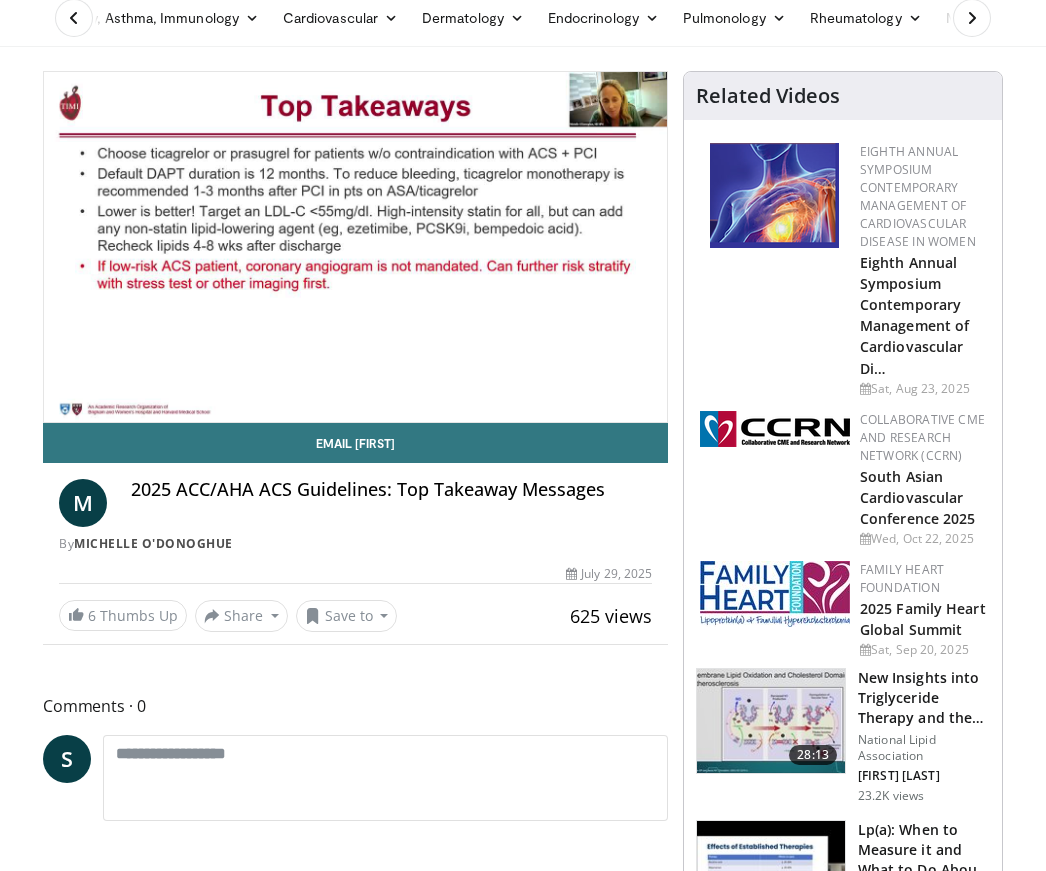 click at bounding box center [771, 721] 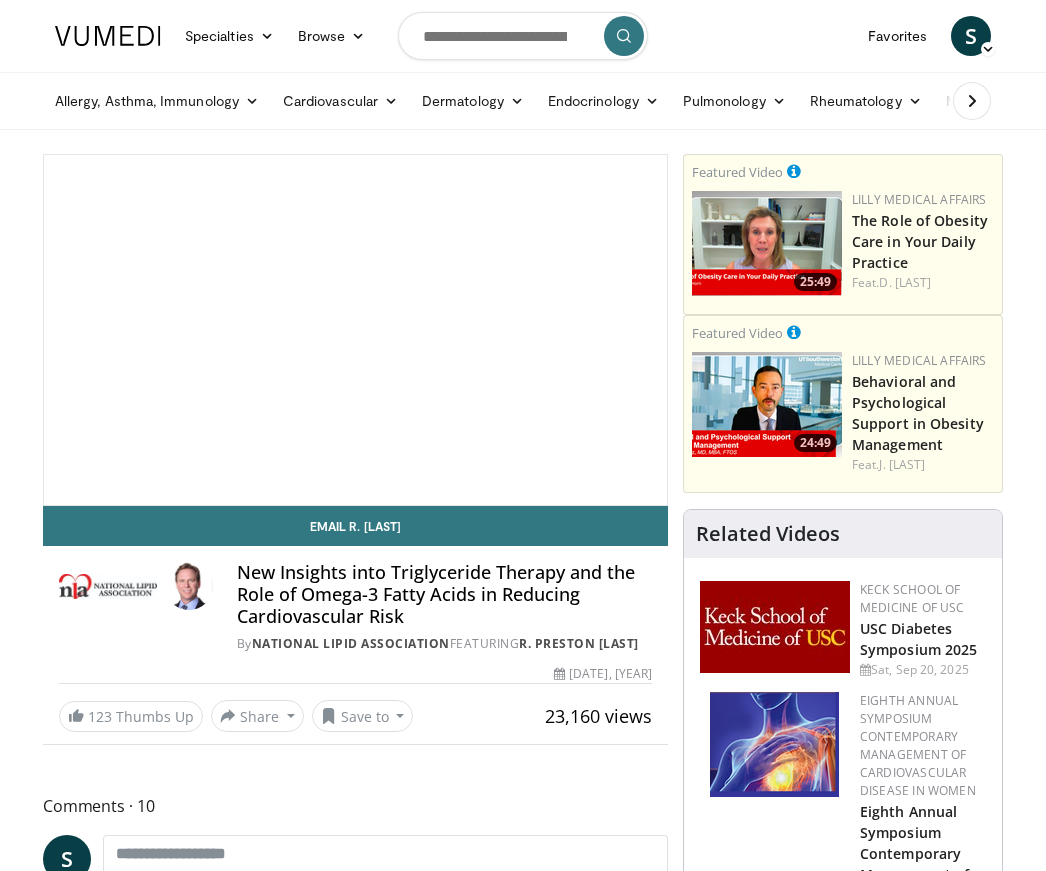 scroll, scrollTop: 0, scrollLeft: 0, axis: both 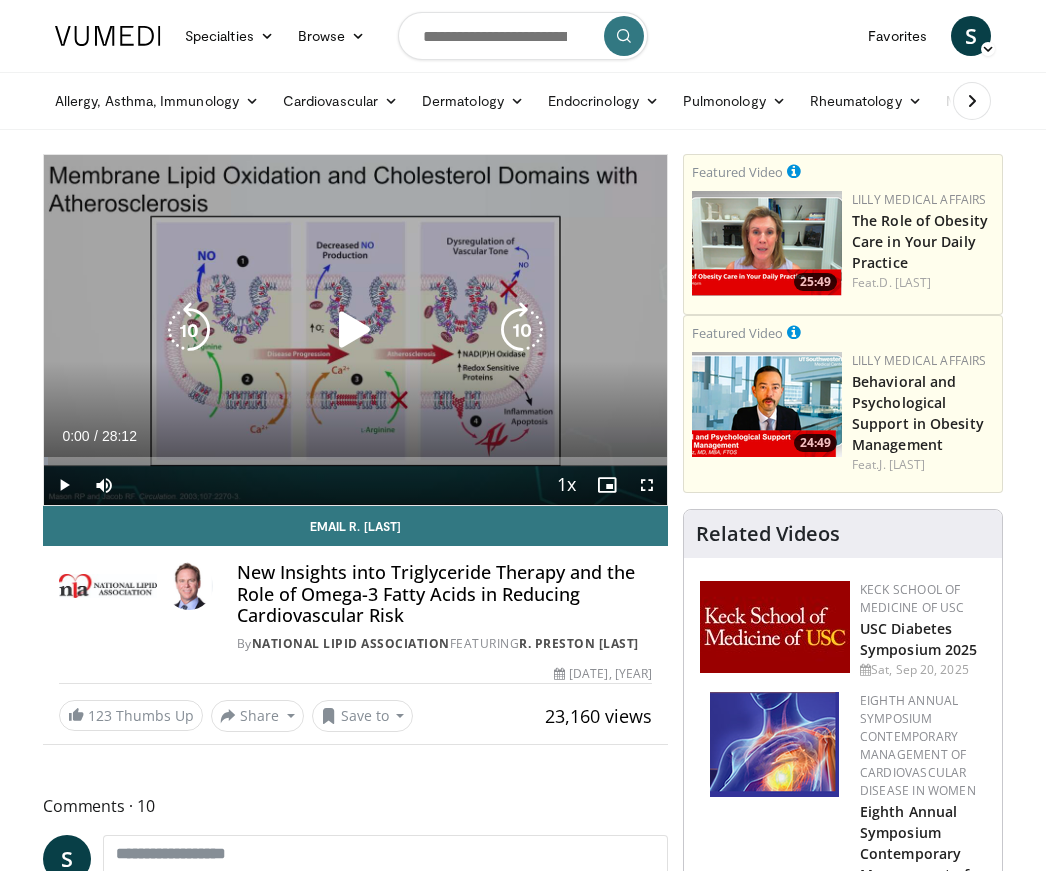 click at bounding box center (355, 330) 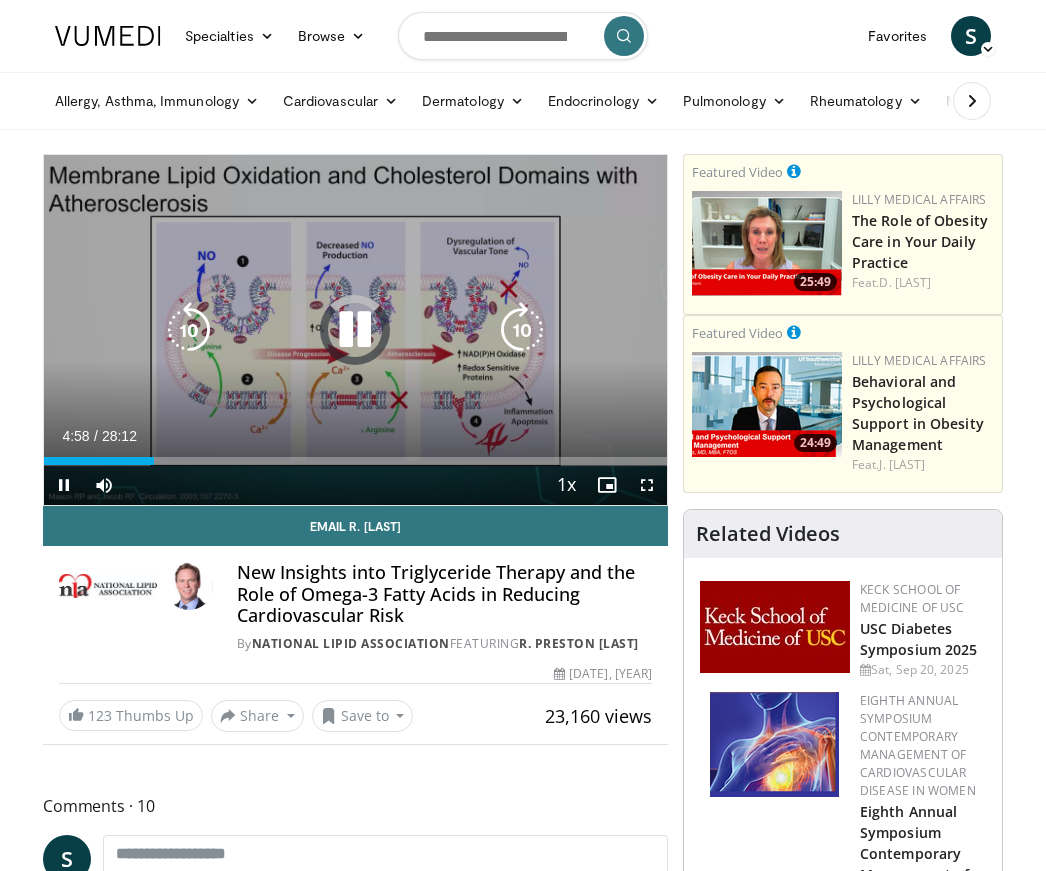 click on "Loaded :  2.55%" at bounding box center [355, 455] 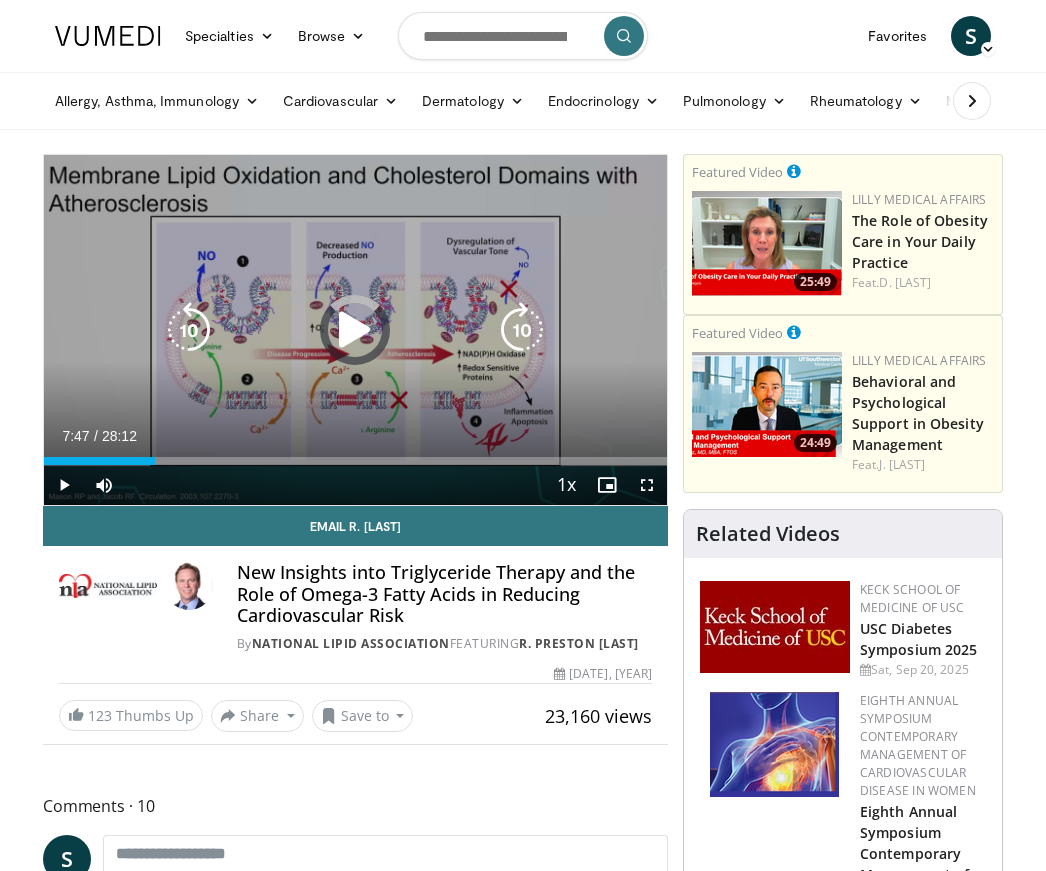 click on "Loaded :  17.74%" at bounding box center [355, 461] 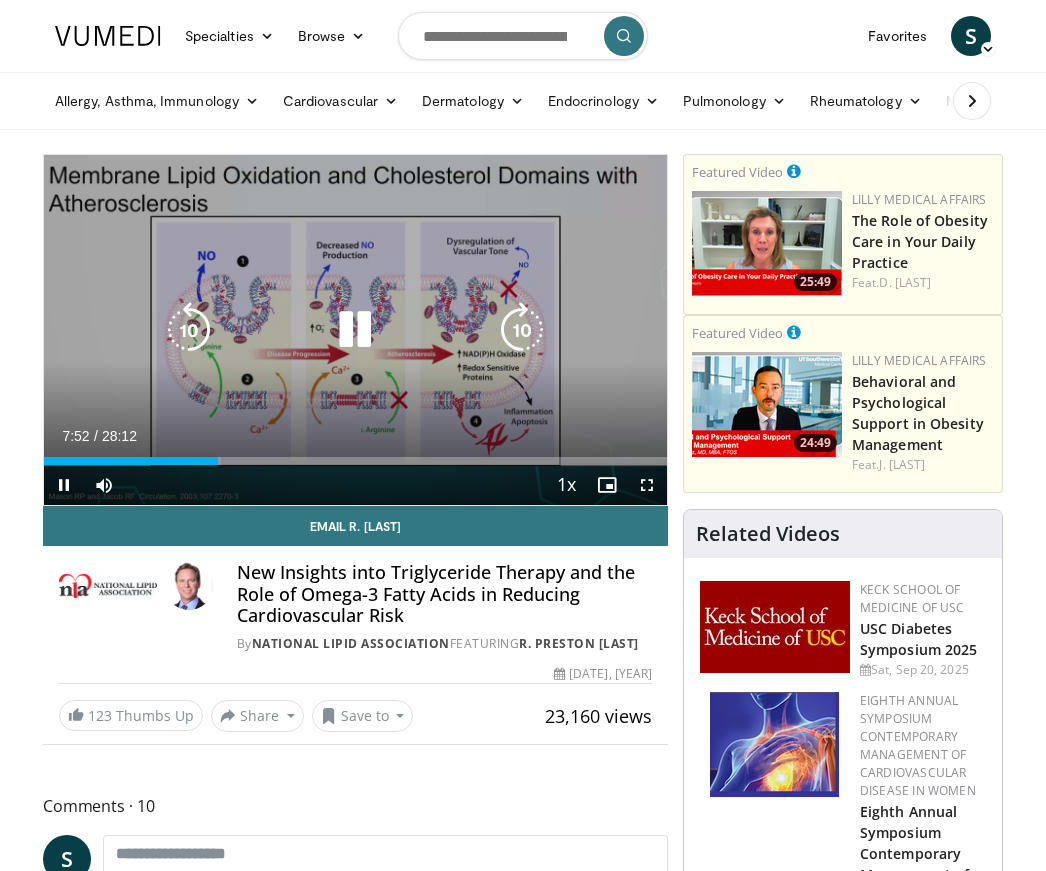 click on "Loaded :  28.38%" at bounding box center [355, 461] 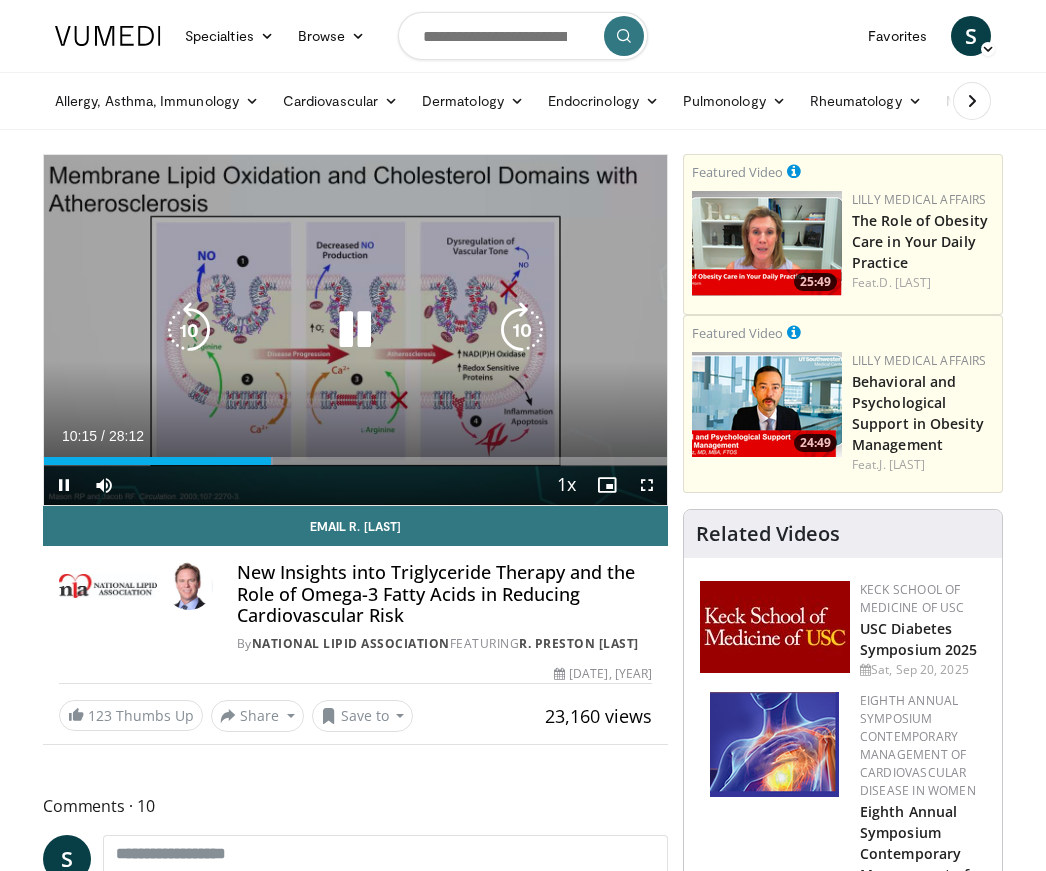 click on "Loaded :  36.72%" at bounding box center [355, 461] 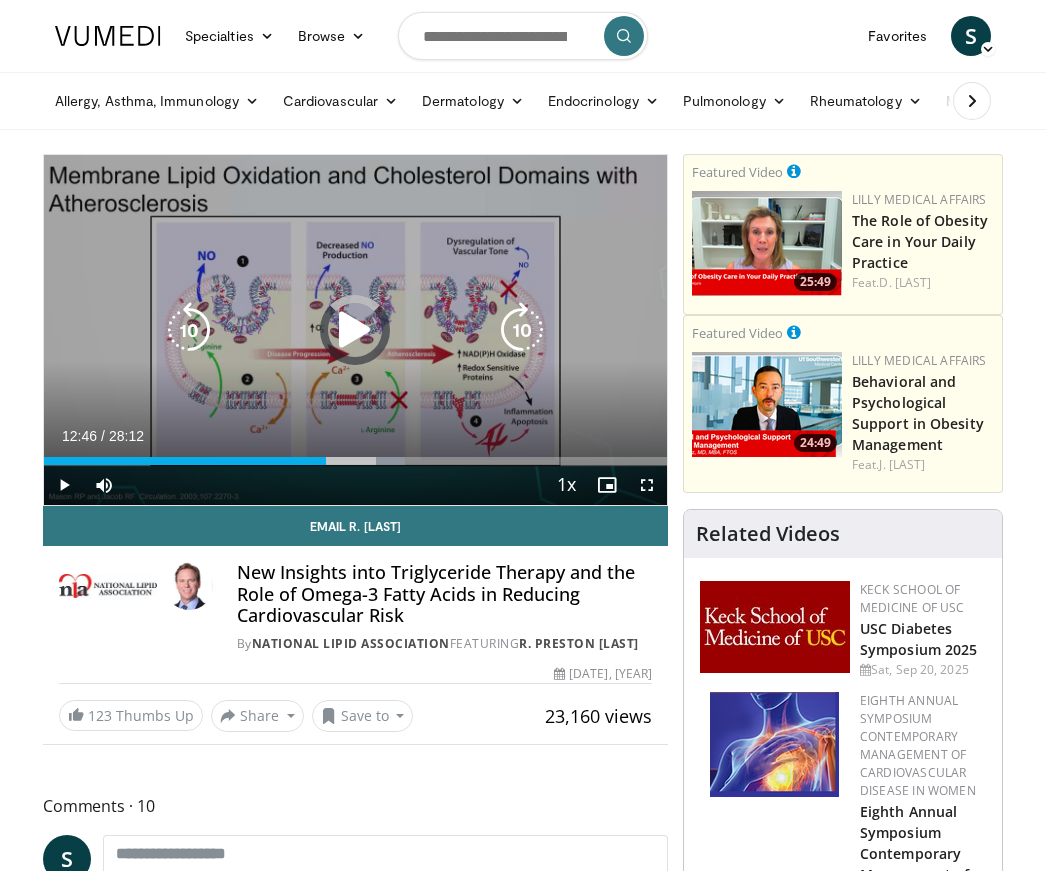 click on "Loaded :  57.95%" at bounding box center [224, 461] 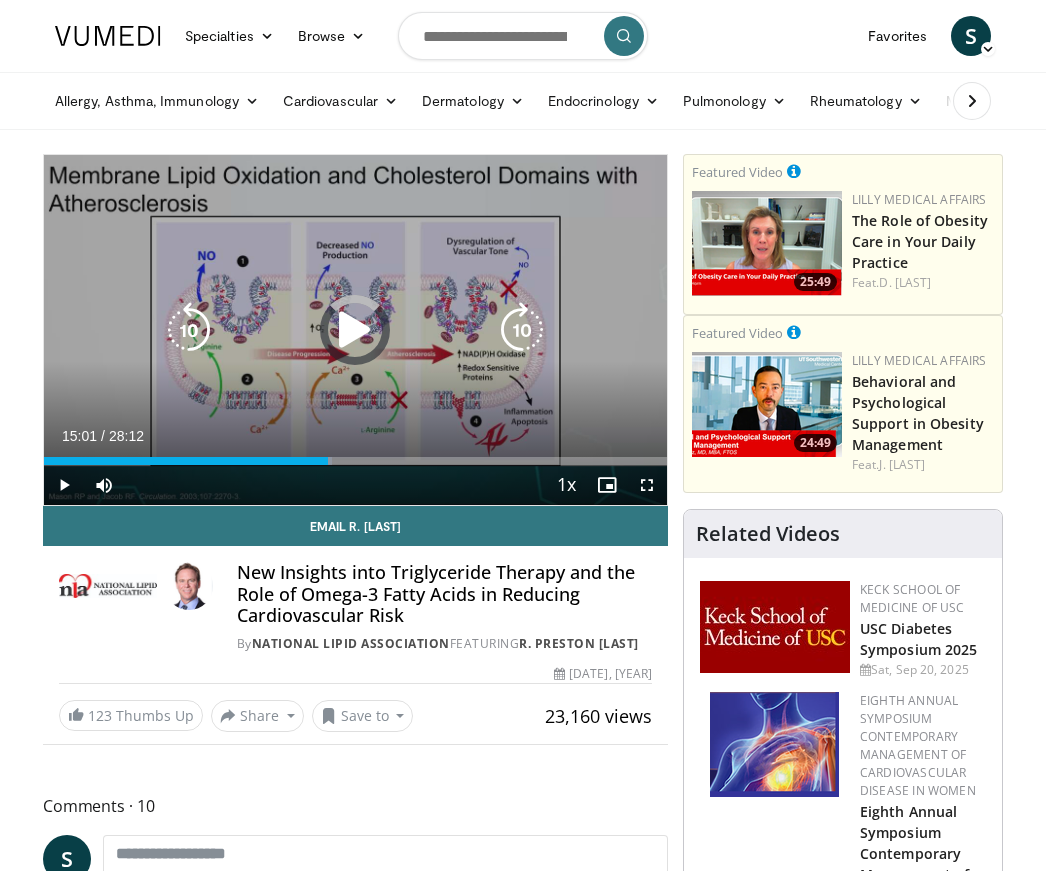 click on "Loaded :  46.25%" at bounding box center [355, 461] 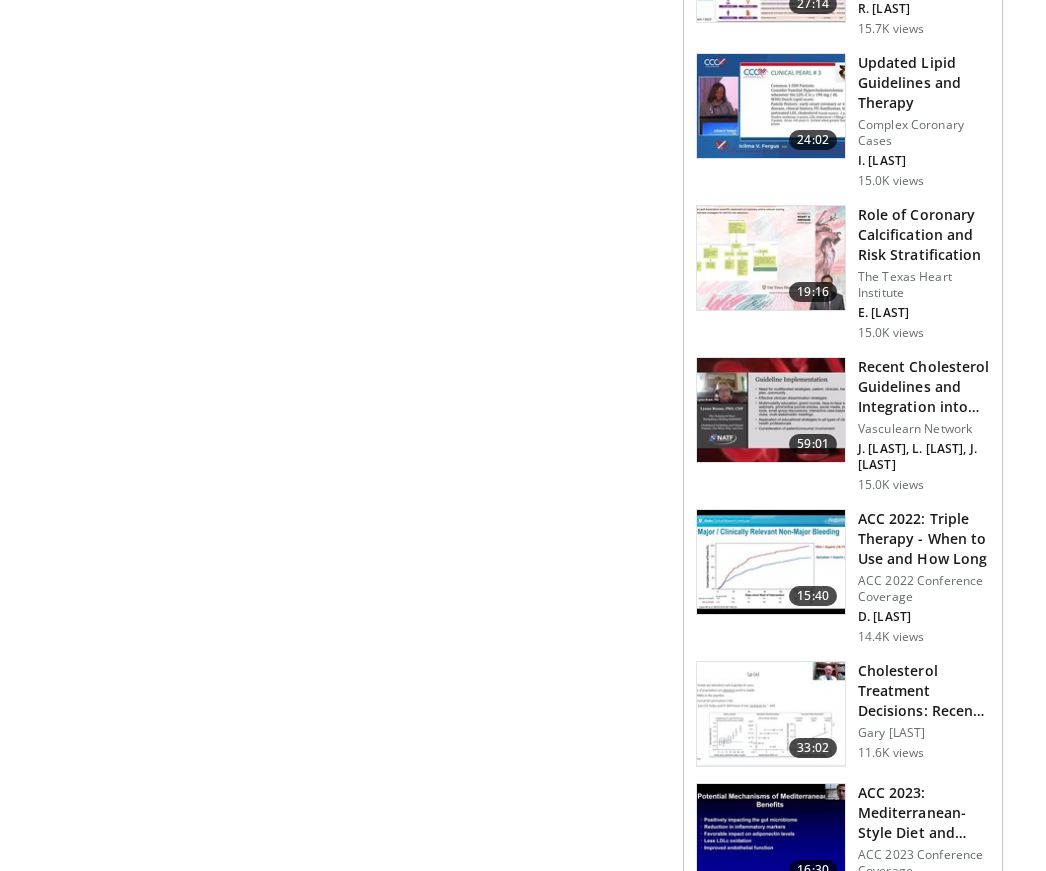 scroll, scrollTop: 2763, scrollLeft: 0, axis: vertical 